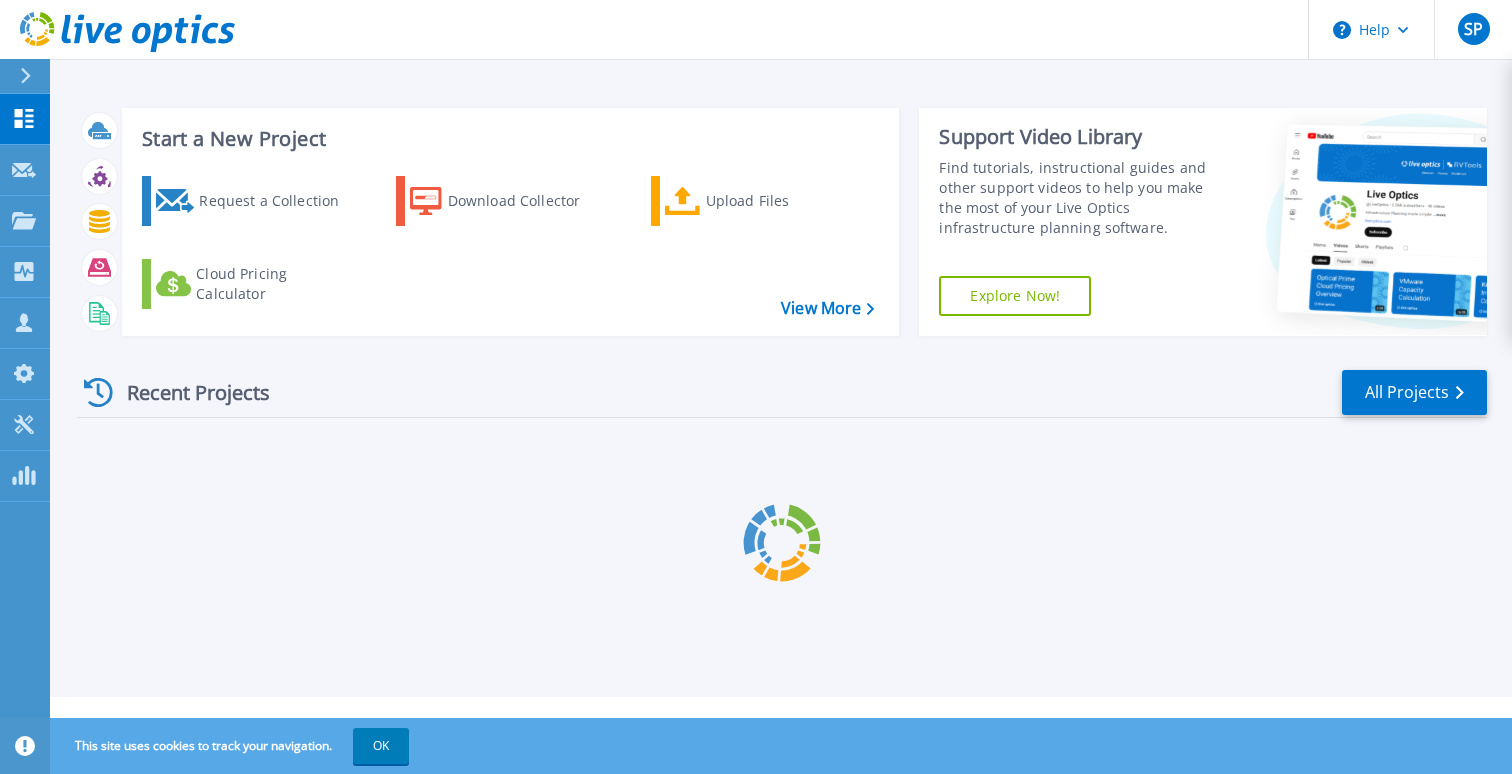 scroll, scrollTop: 0, scrollLeft: 0, axis: both 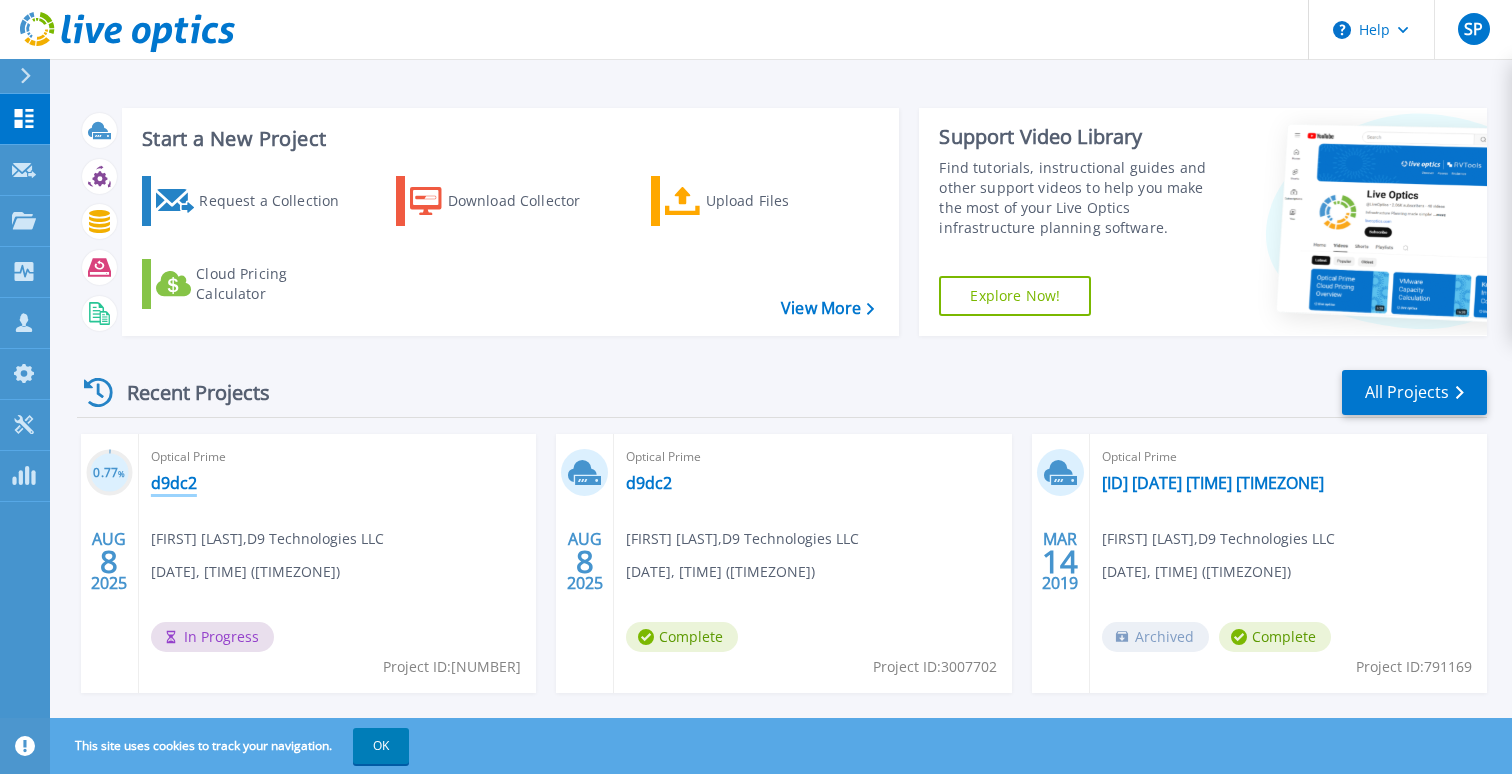 click on "d9dc2" at bounding box center (174, 483) 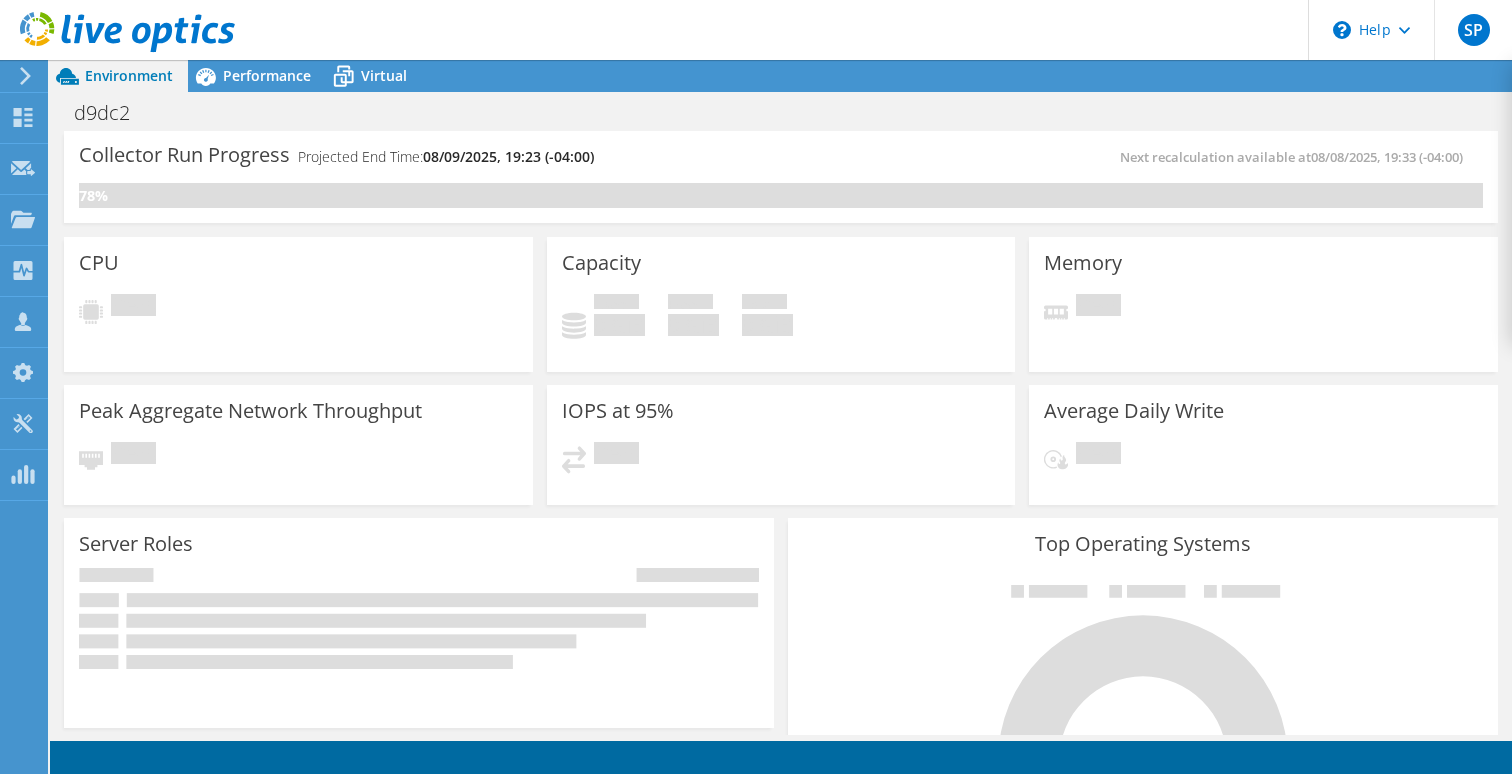 scroll, scrollTop: 0, scrollLeft: 0, axis: both 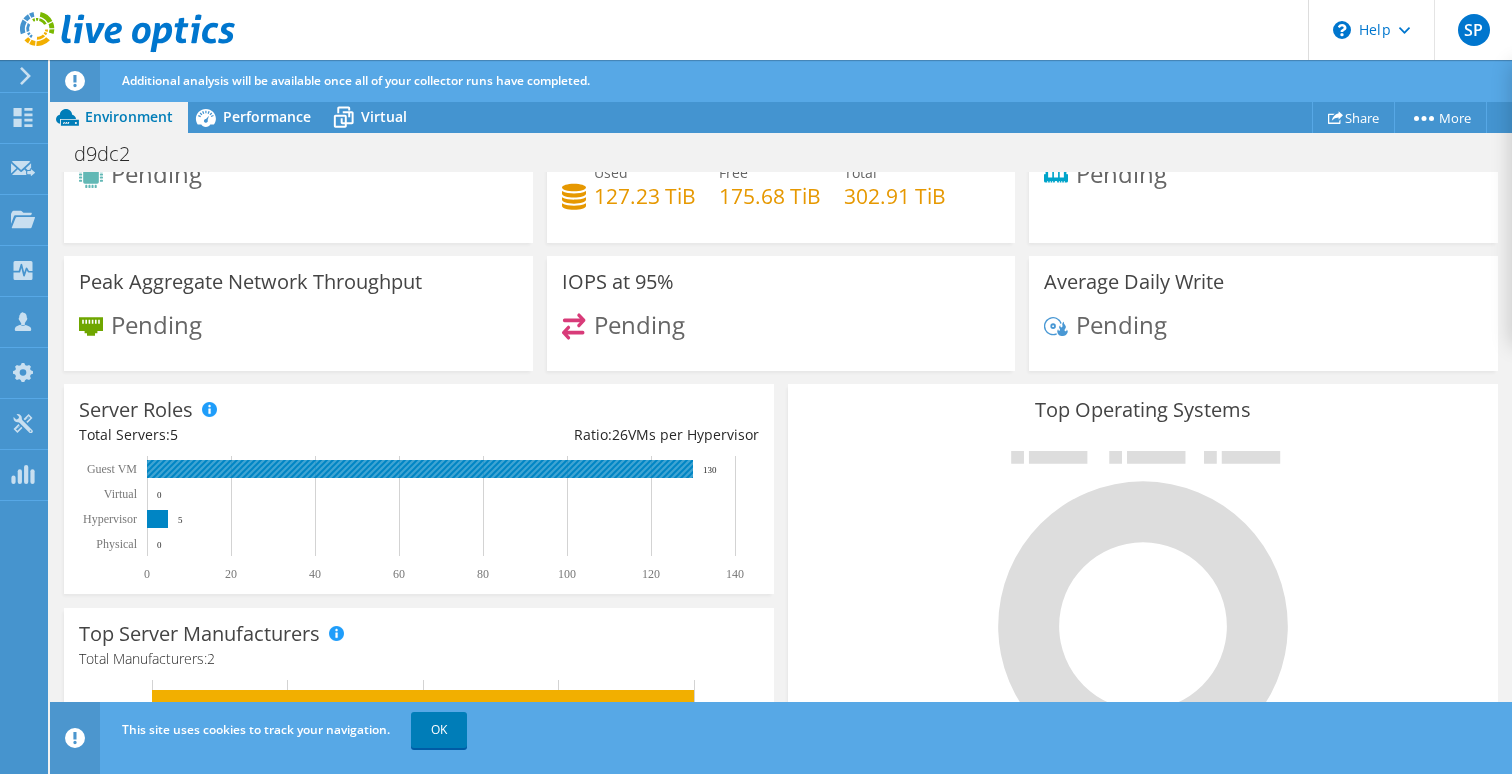 click 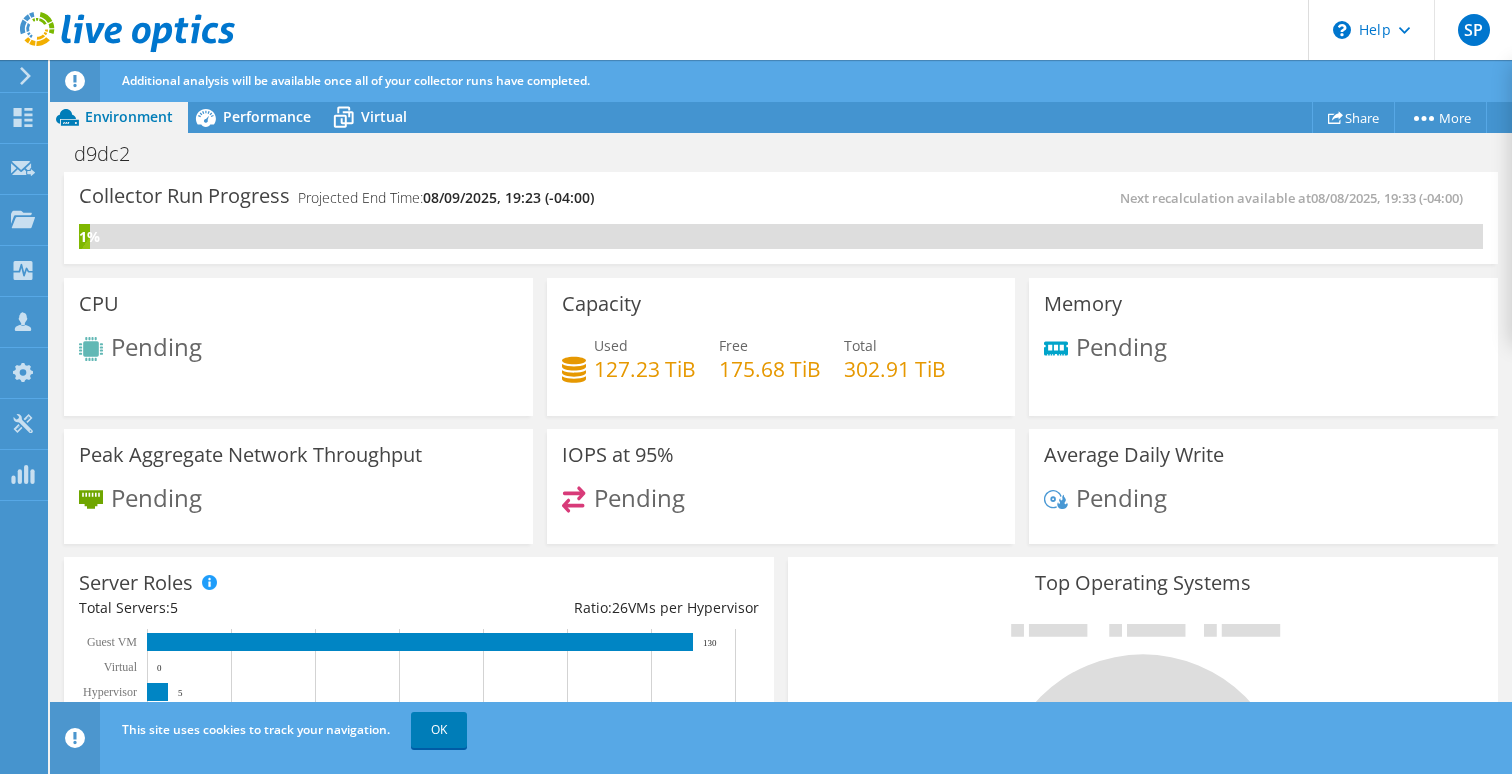 scroll, scrollTop: 341, scrollLeft: 0, axis: vertical 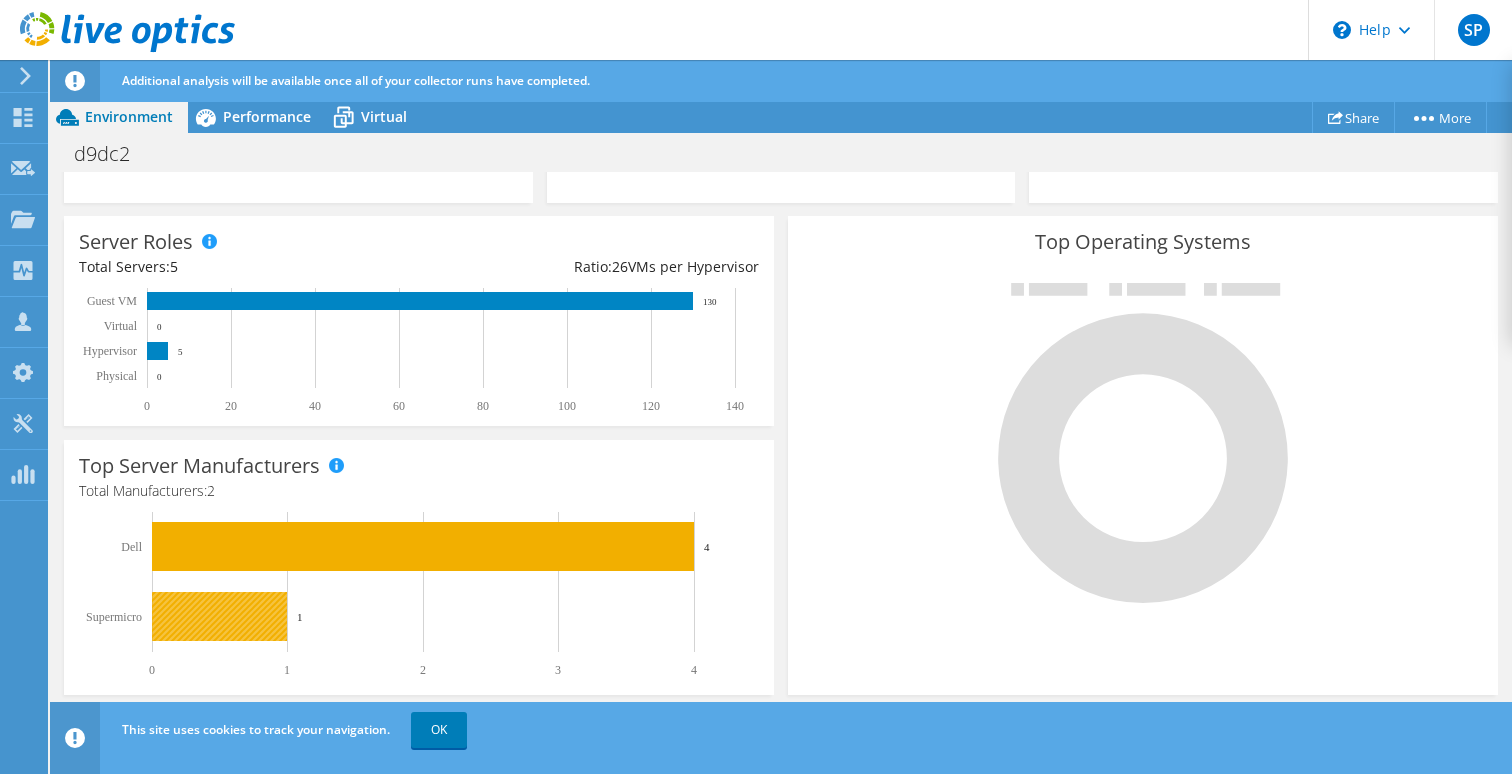 click 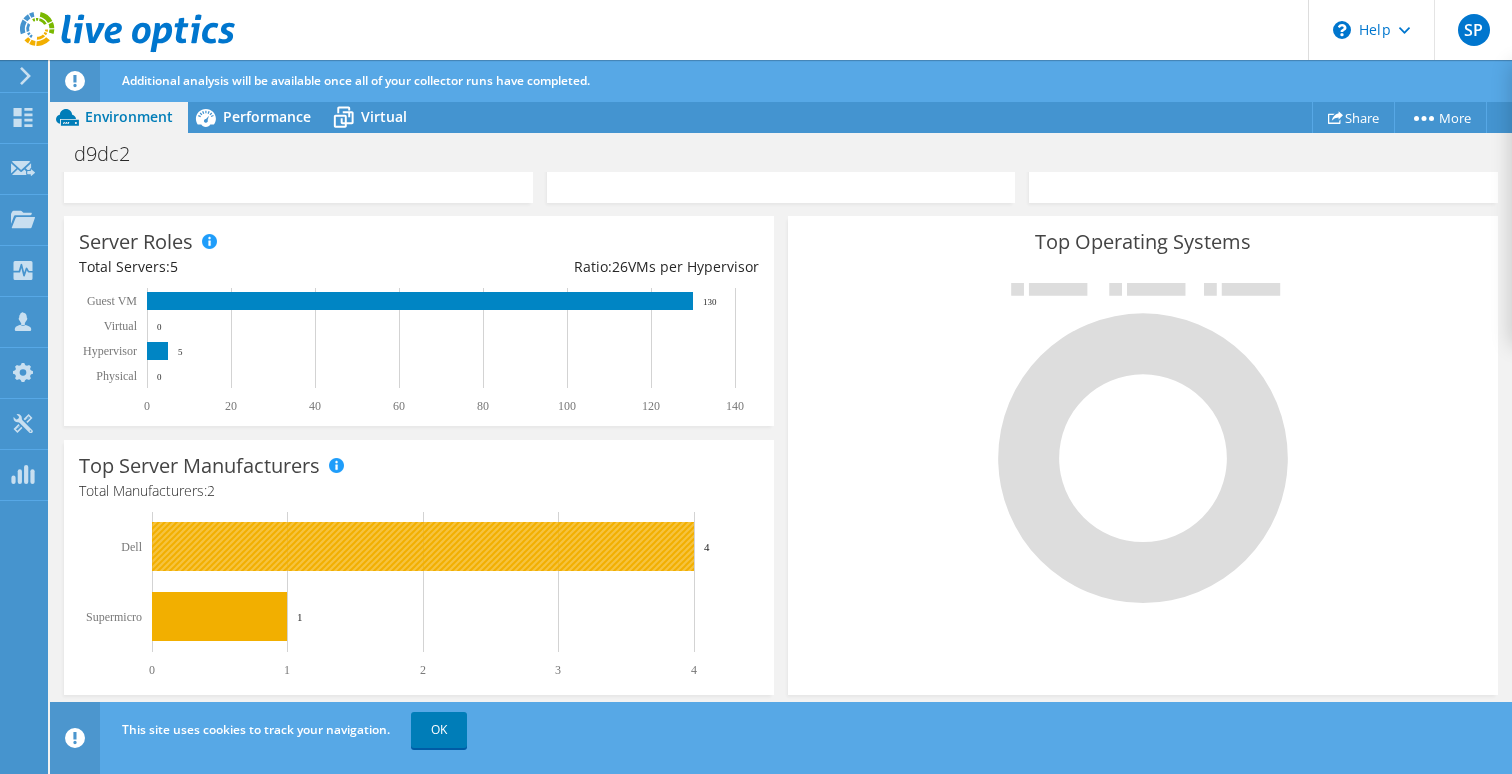 click 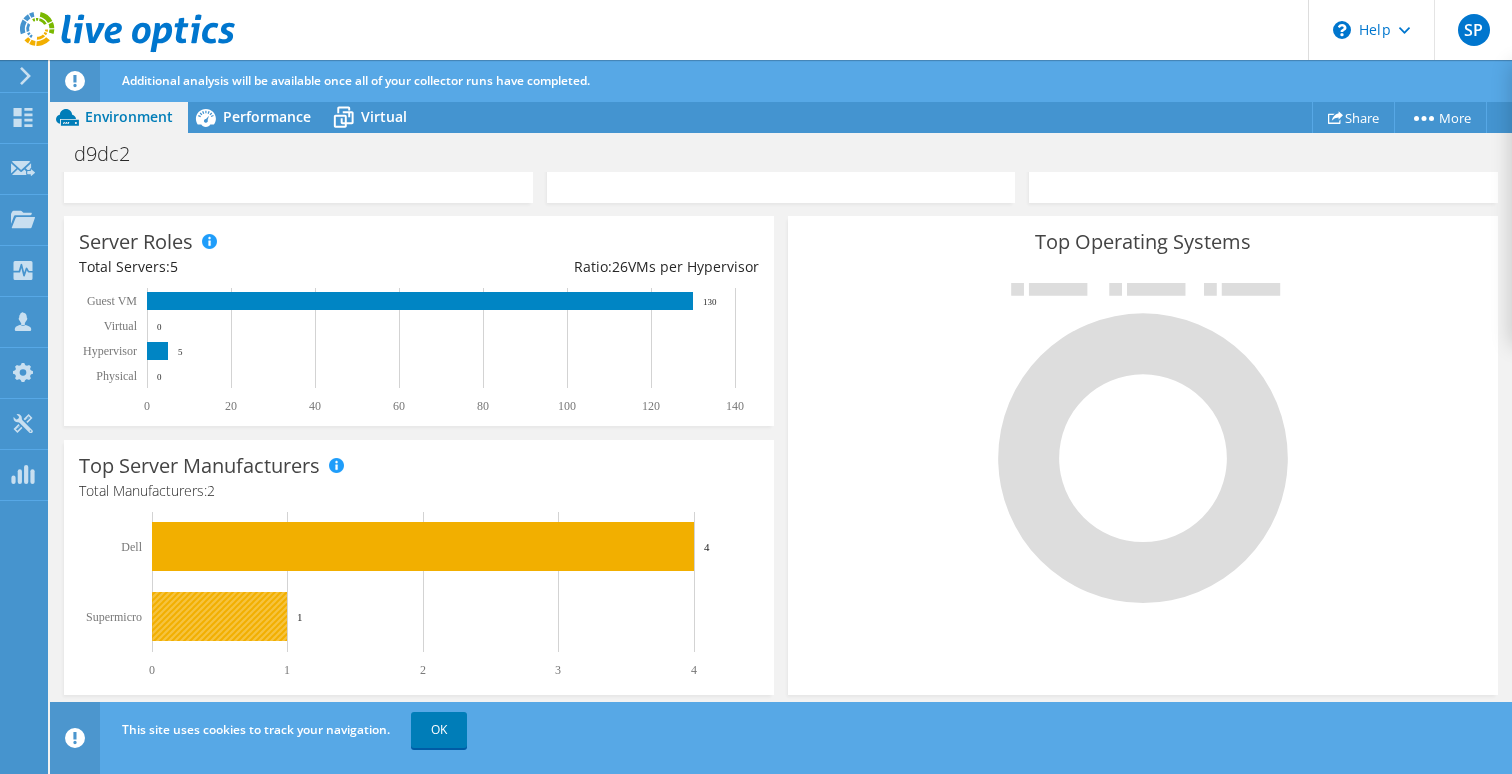 click 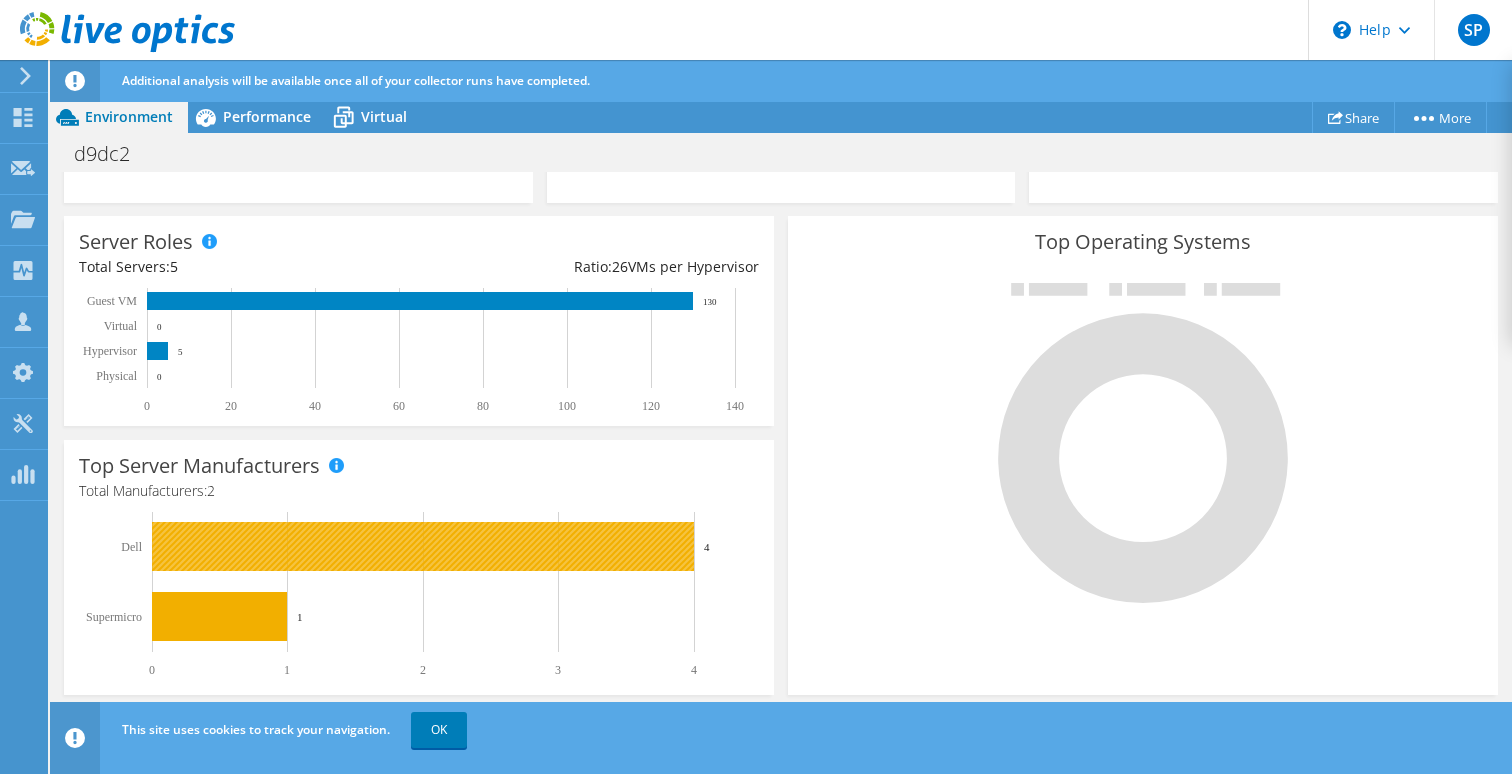 click 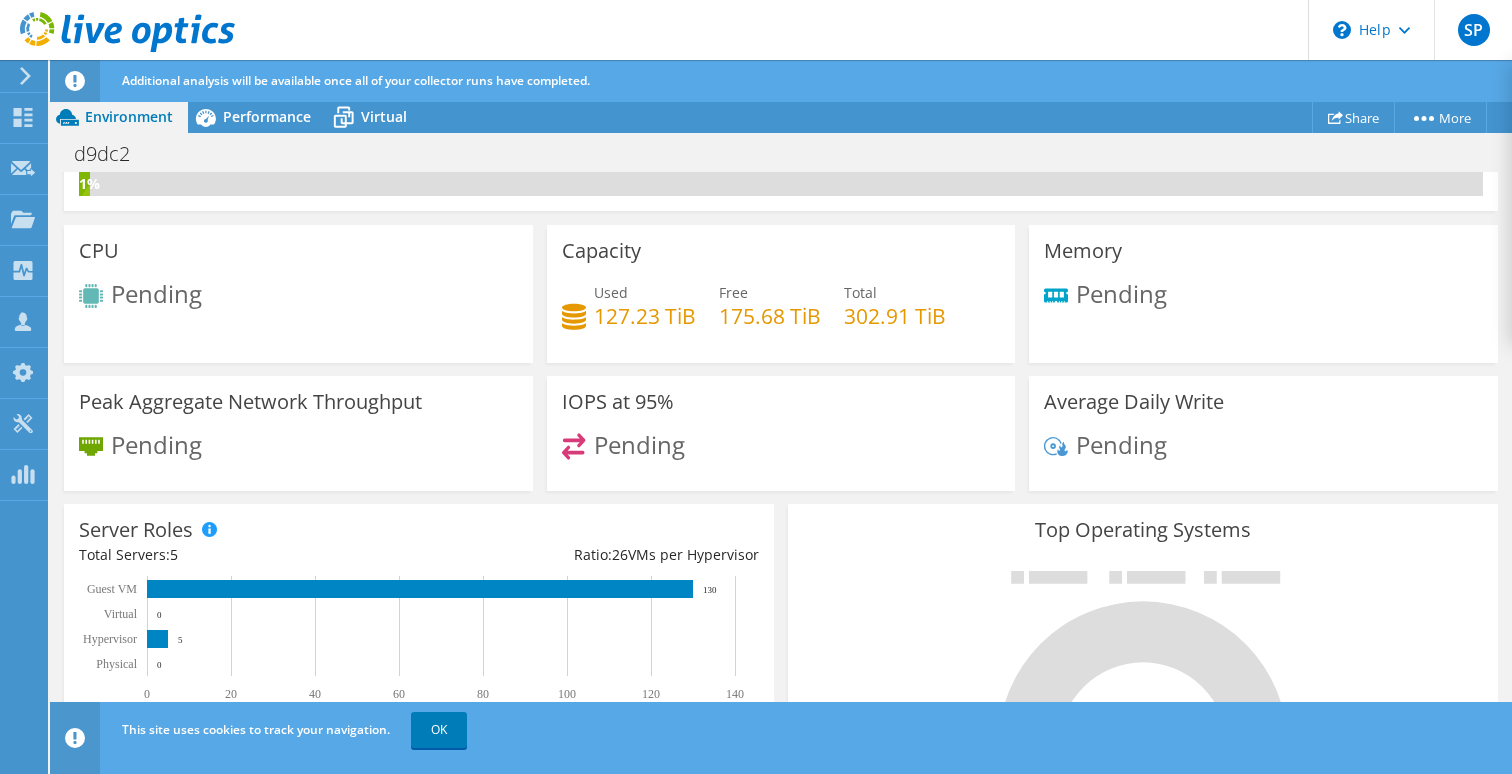 scroll, scrollTop: 0, scrollLeft: 0, axis: both 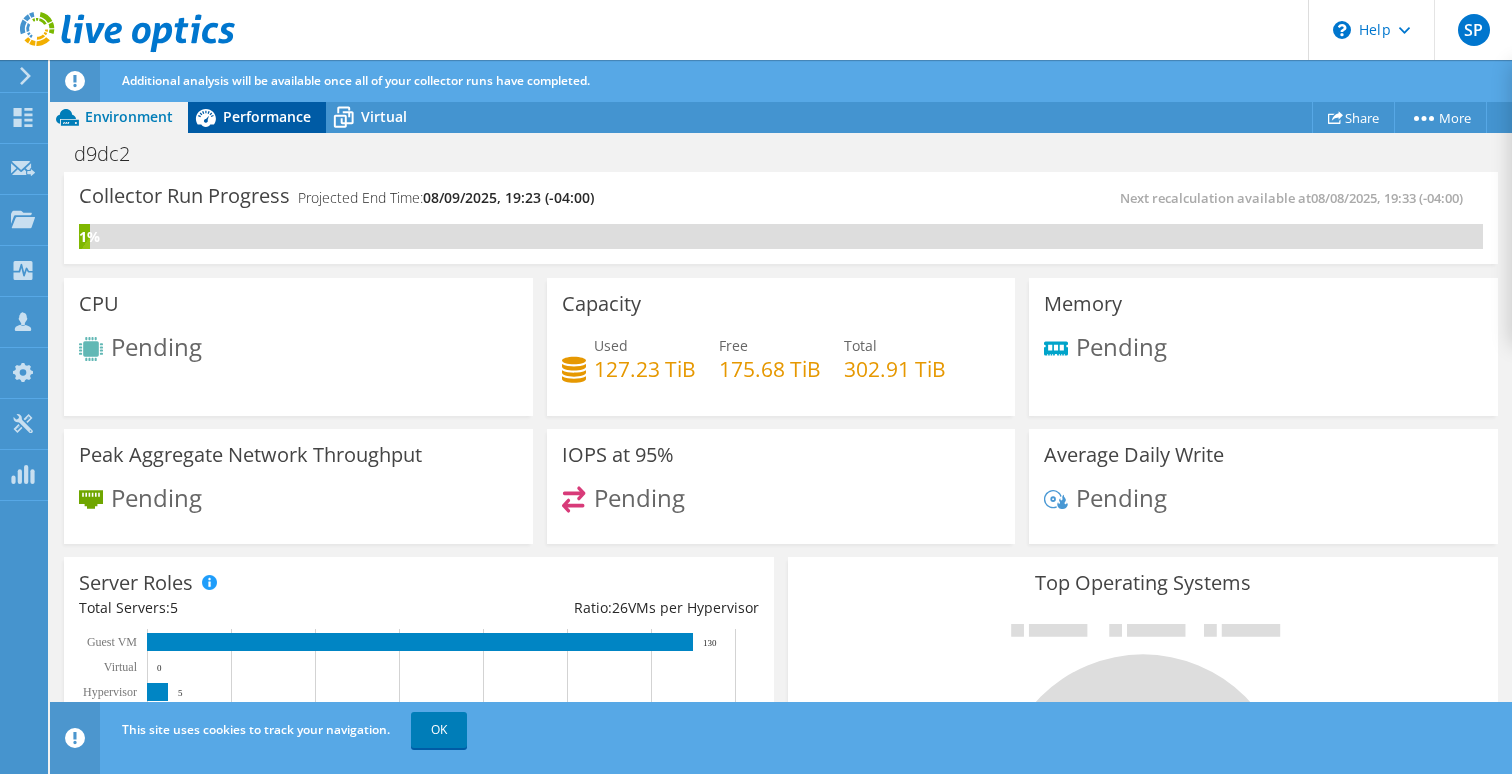 click on "Performance" at bounding box center (267, 116) 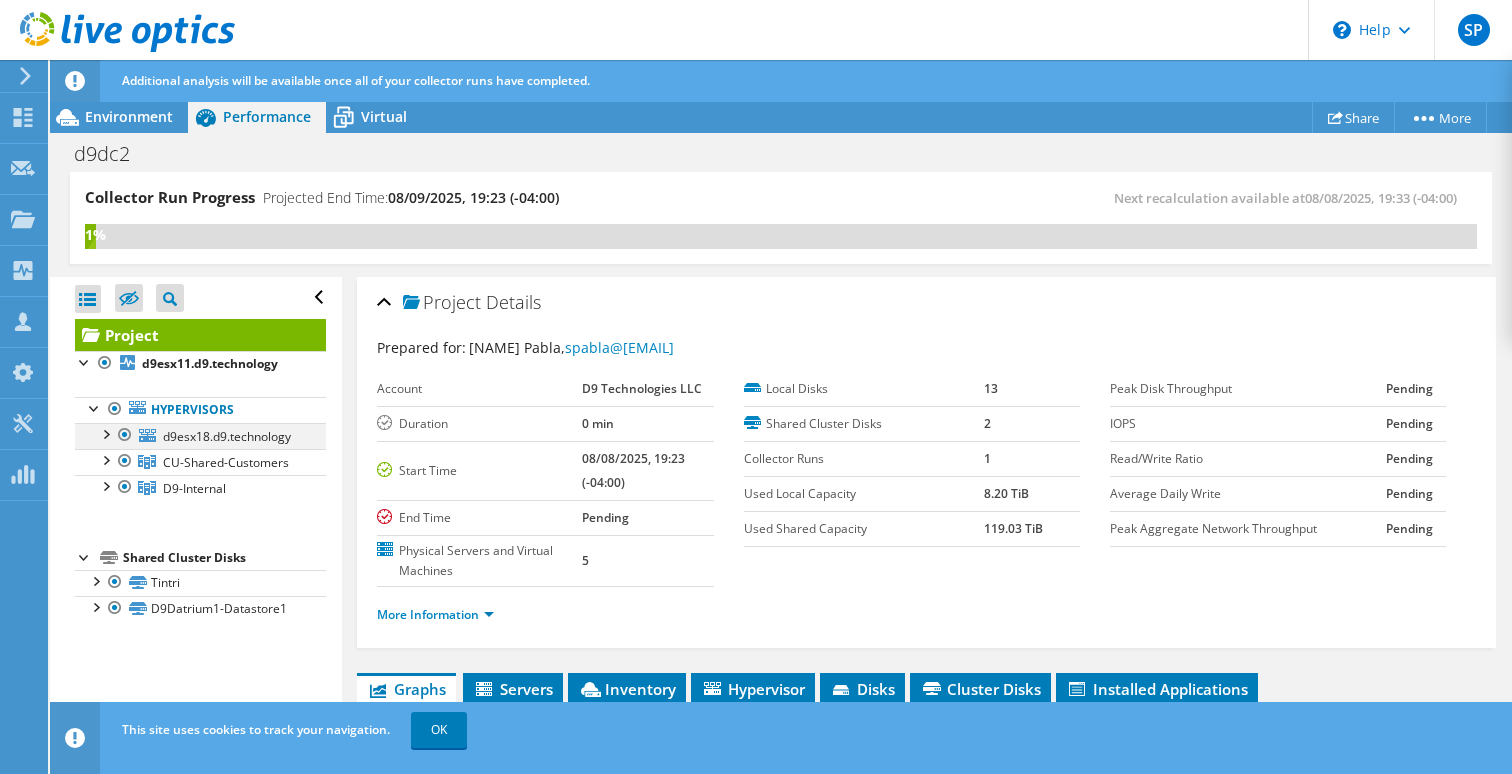 click at bounding box center (105, 433) 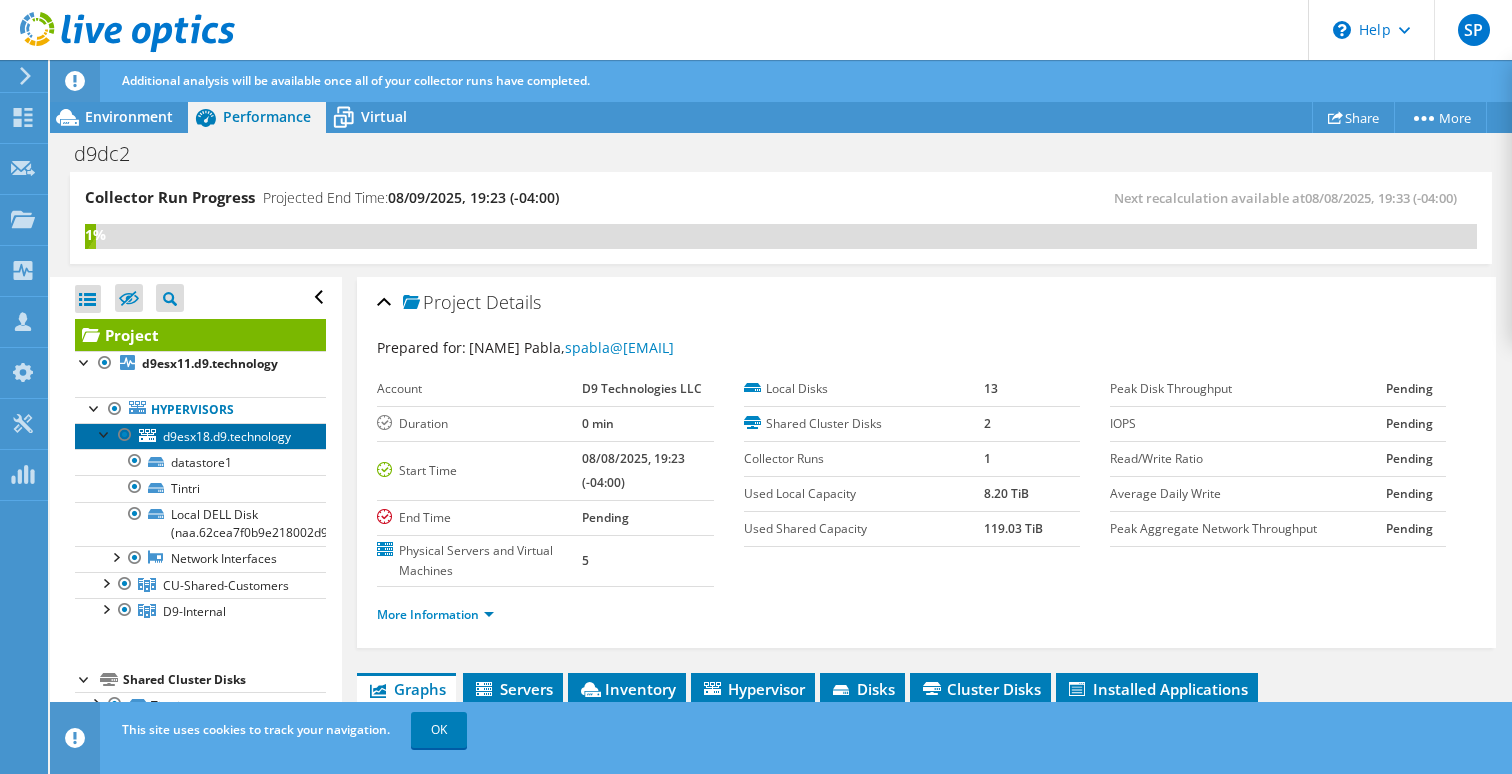 click on "d9esx18.d9.technology" at bounding box center [227, 436] 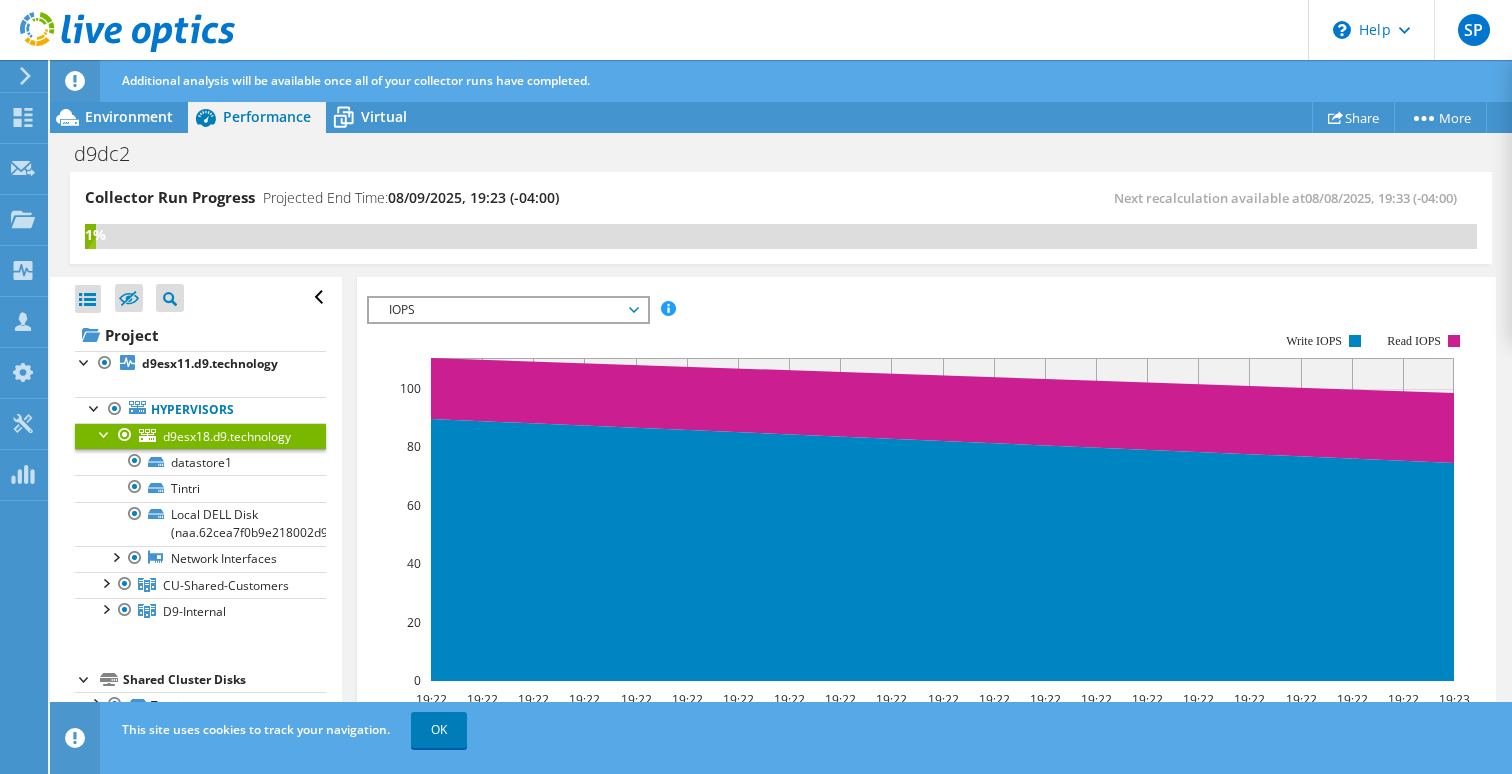 scroll, scrollTop: 270, scrollLeft: 0, axis: vertical 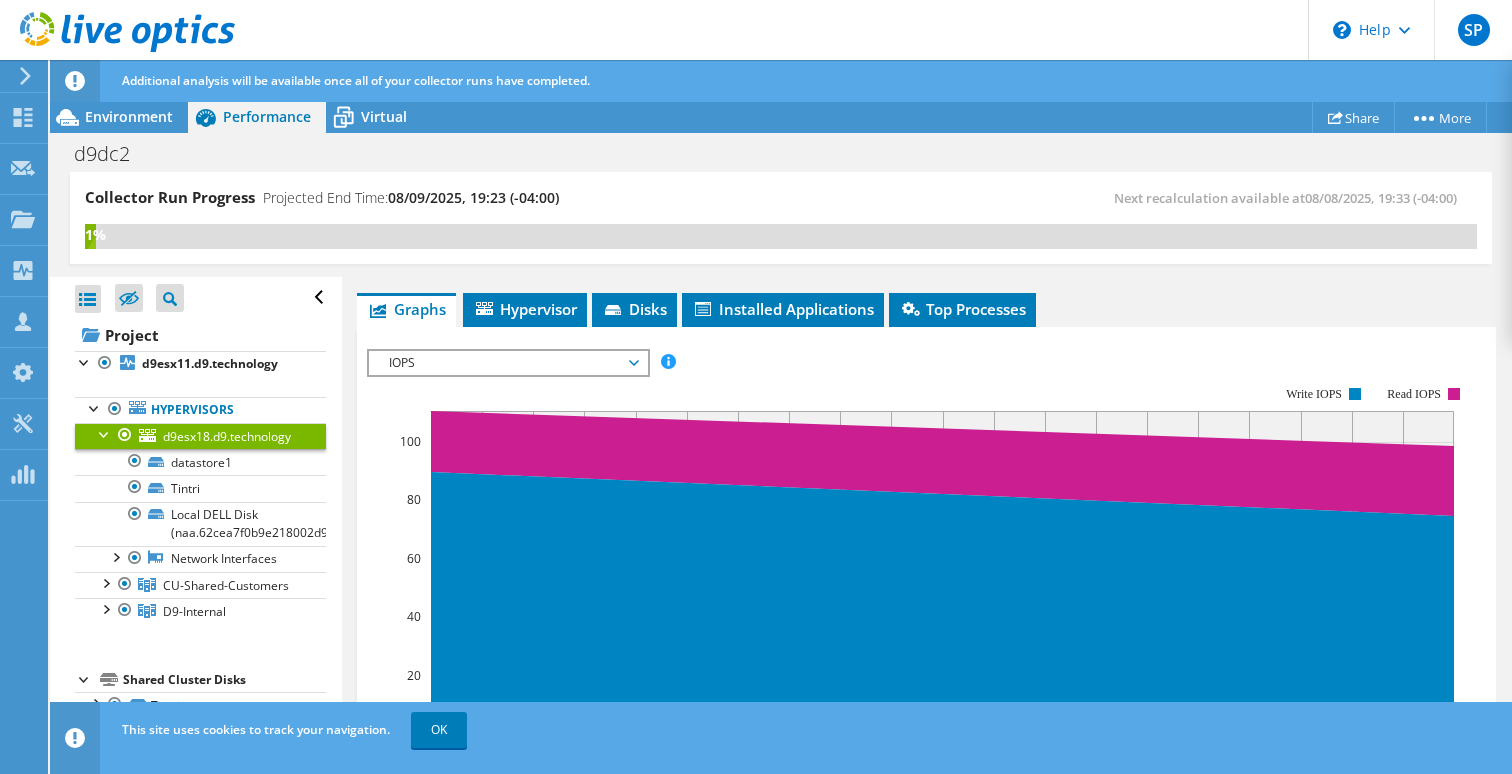 click on "IOPS" at bounding box center (507, 363) 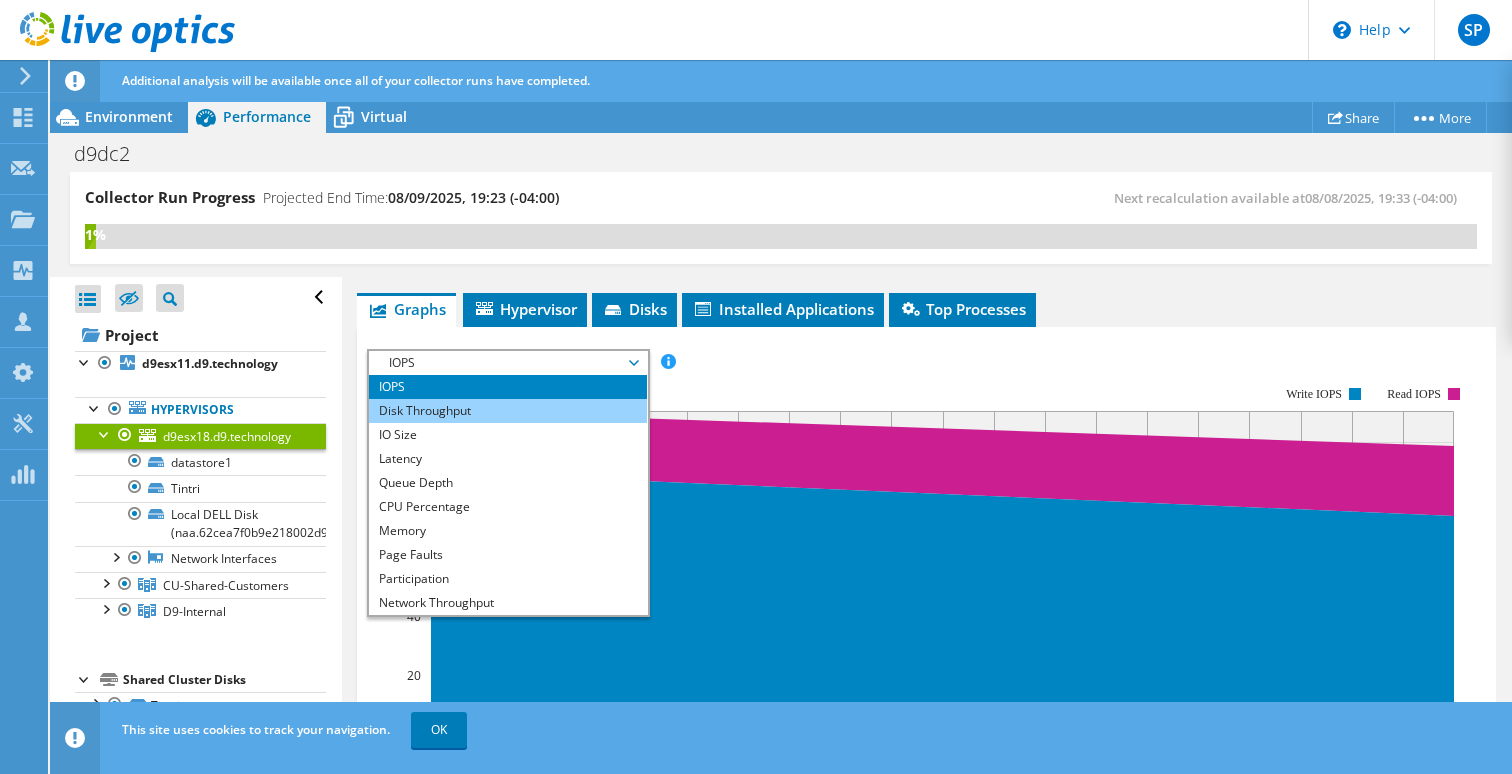 click on "Disk Throughput" at bounding box center (507, 411) 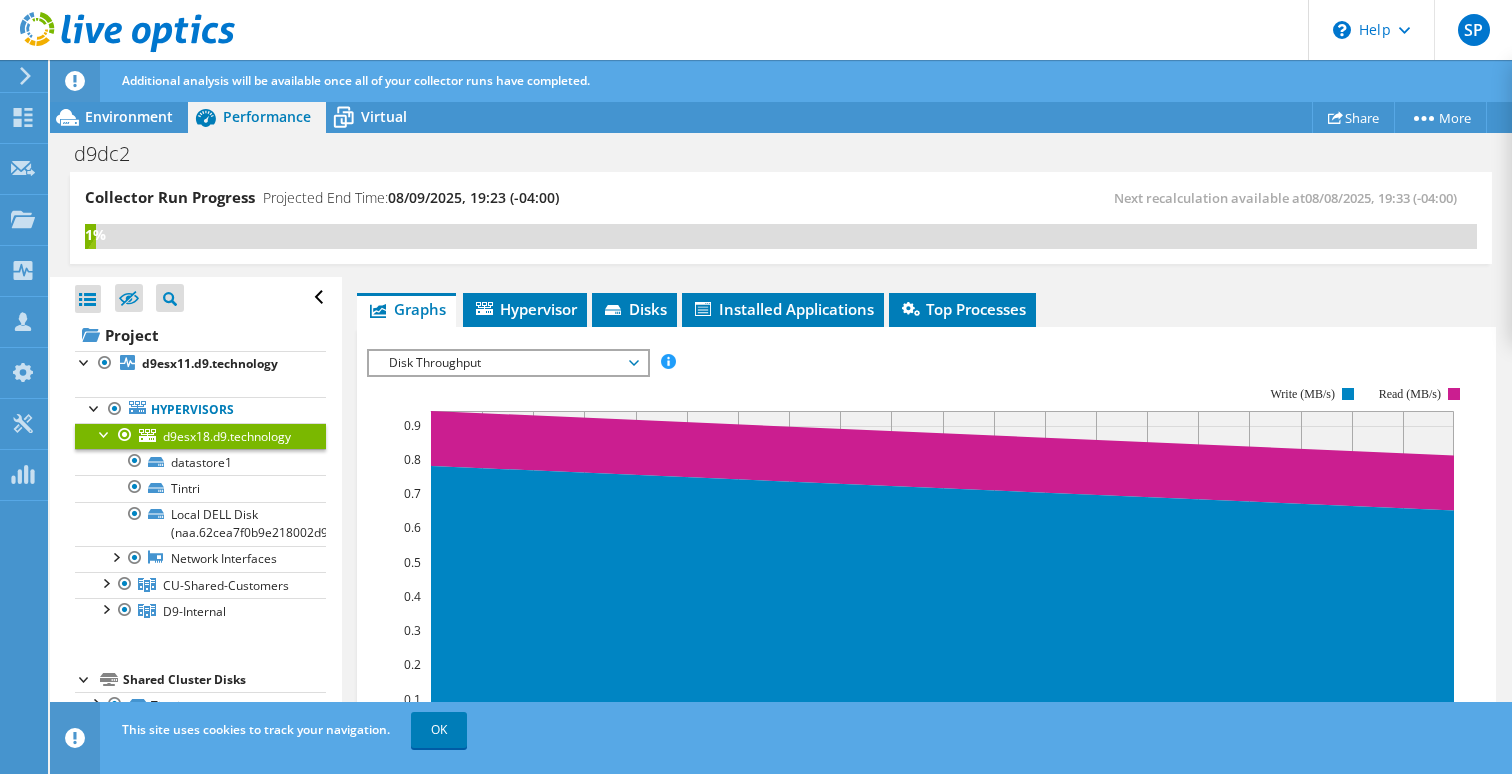 click on "Disk Throughput" at bounding box center [507, 363] 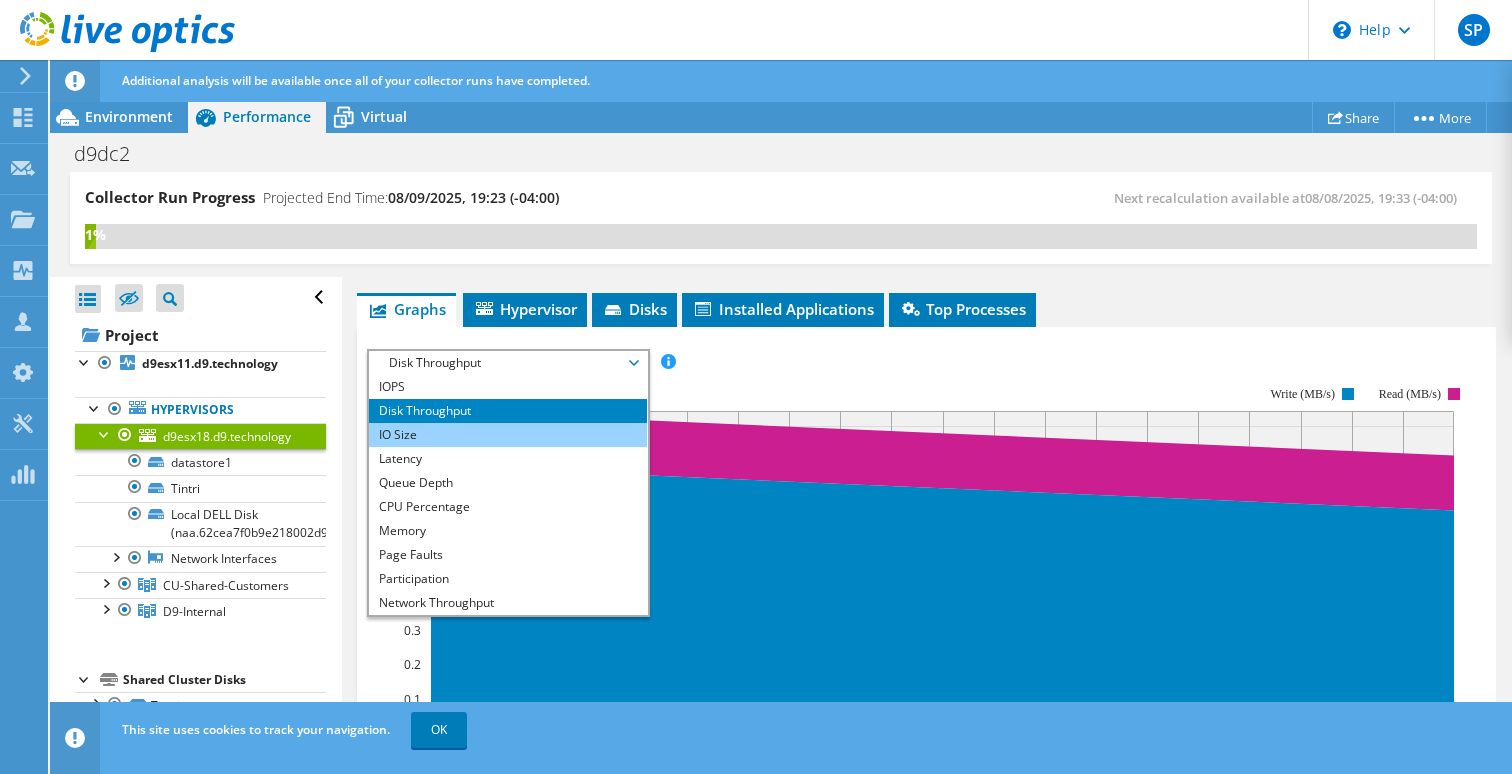 click on "IO Size" at bounding box center (507, 435) 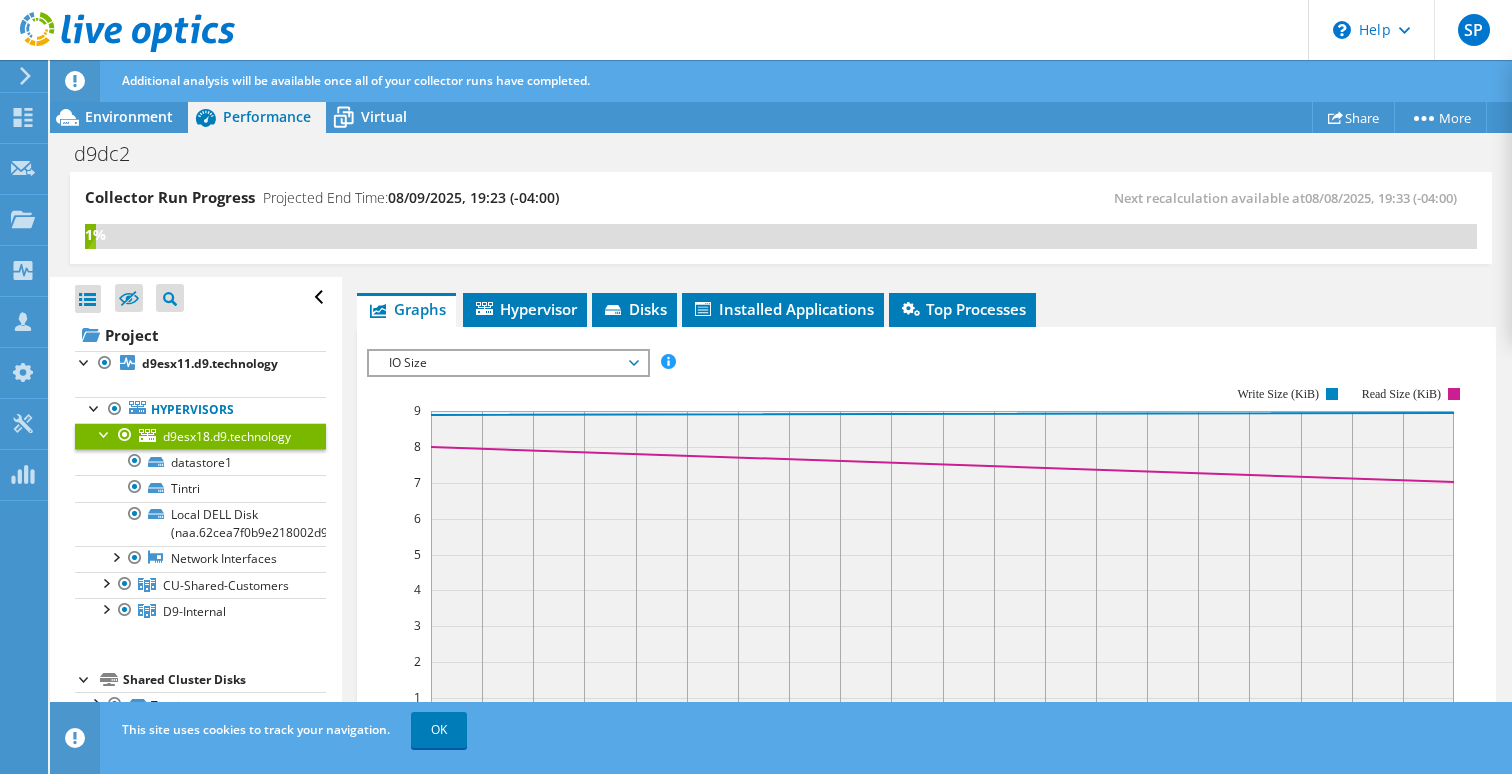 click on "IO Size" at bounding box center (507, 363) 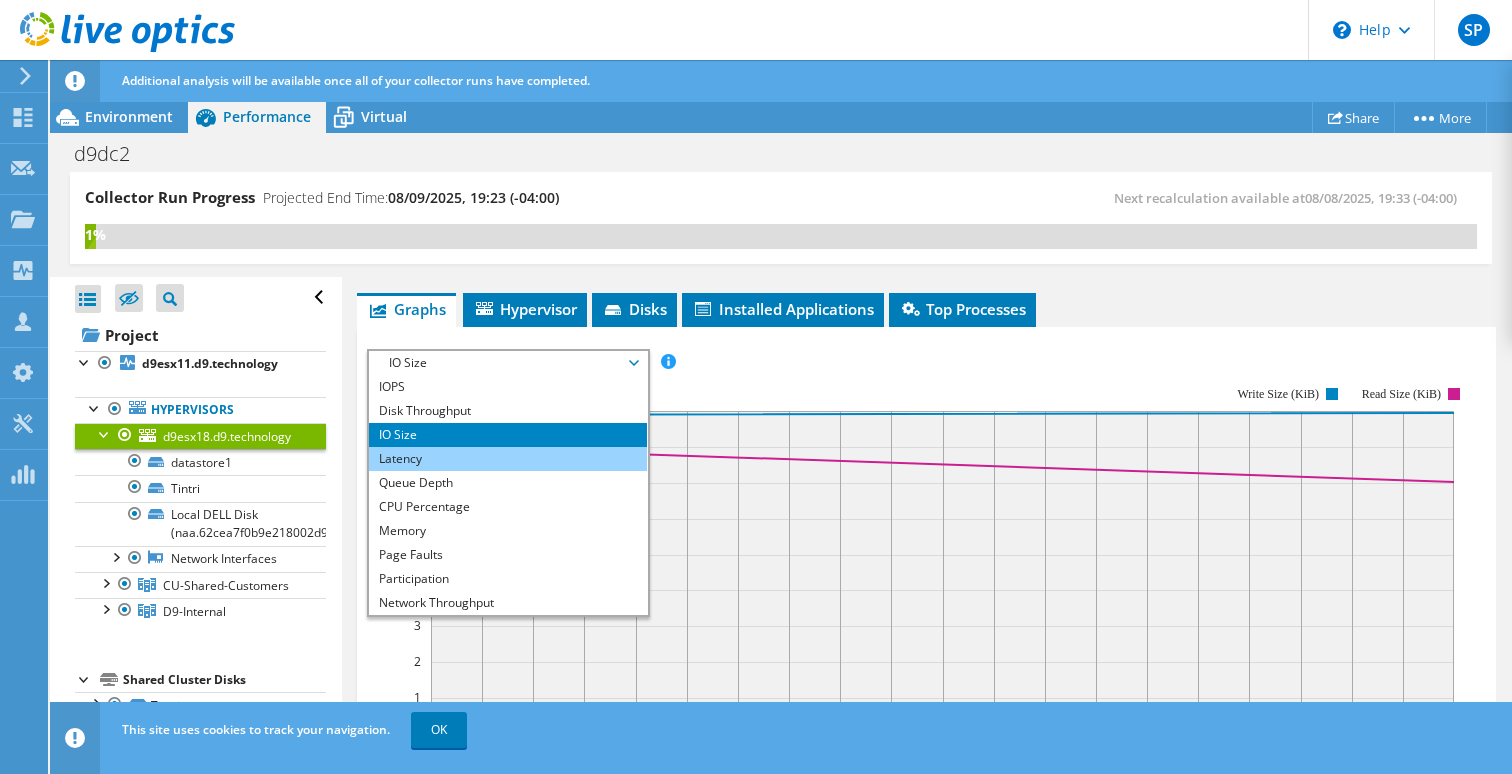 click on "Latency" at bounding box center (507, 459) 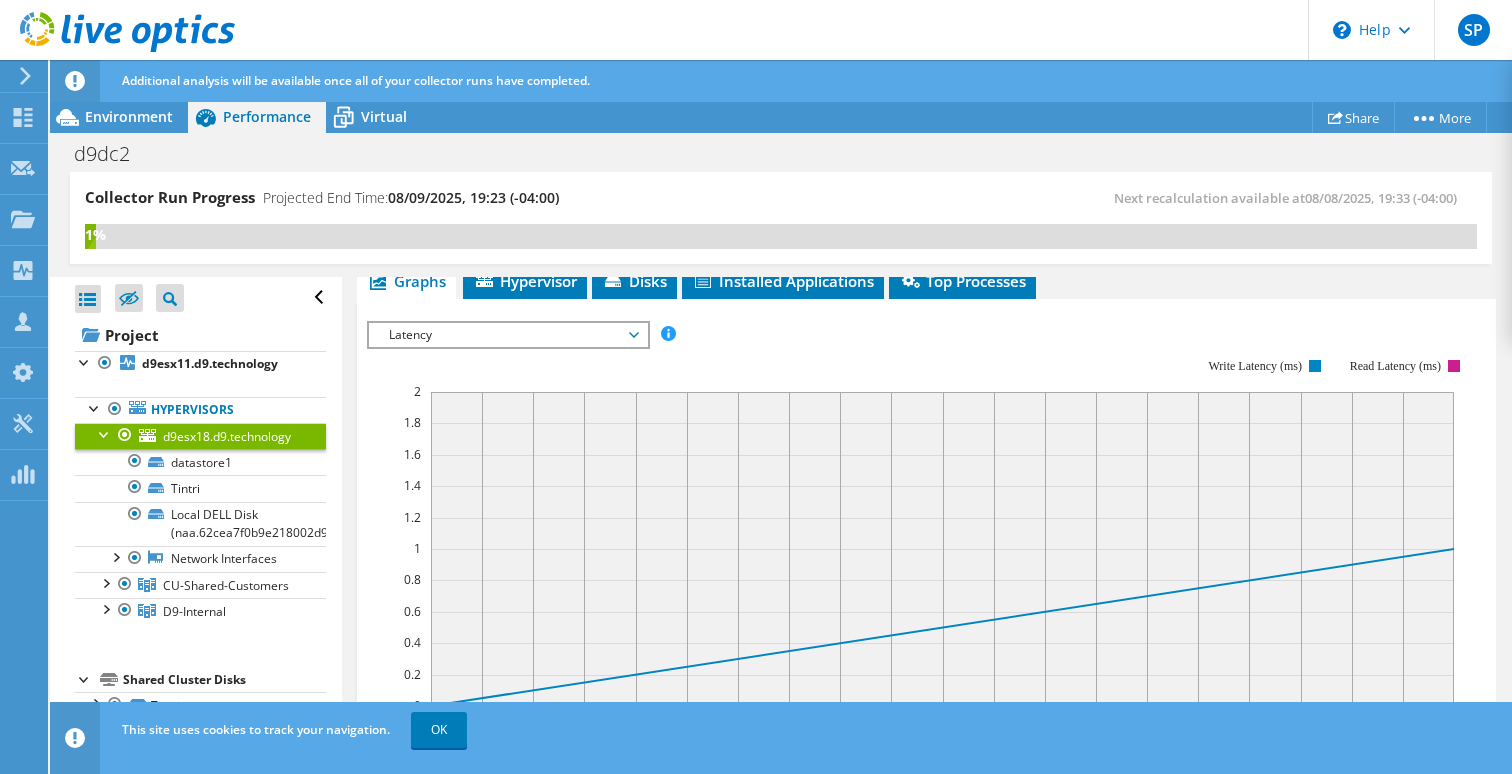 scroll, scrollTop: 272, scrollLeft: 0, axis: vertical 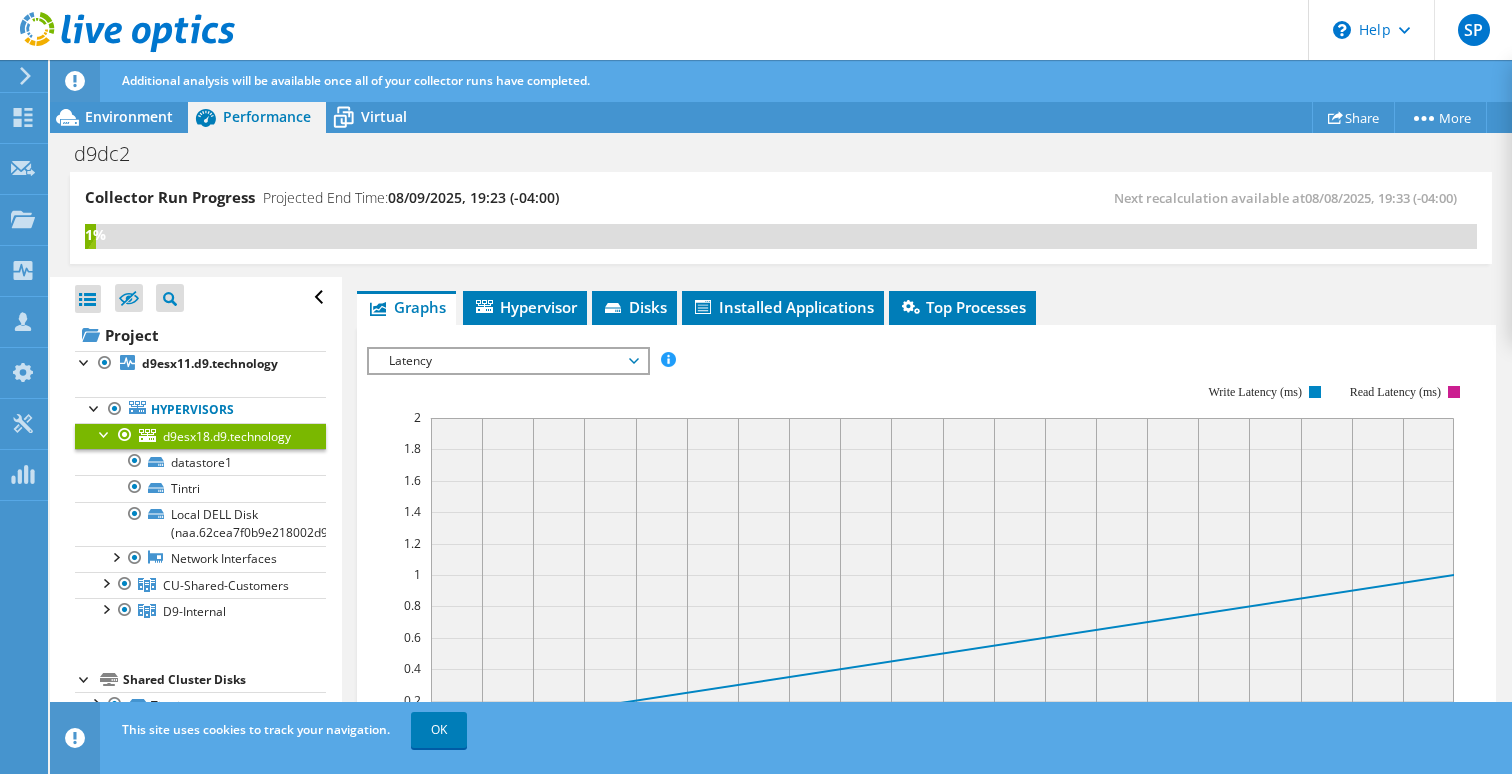 click on "Latency" at bounding box center [507, 361] 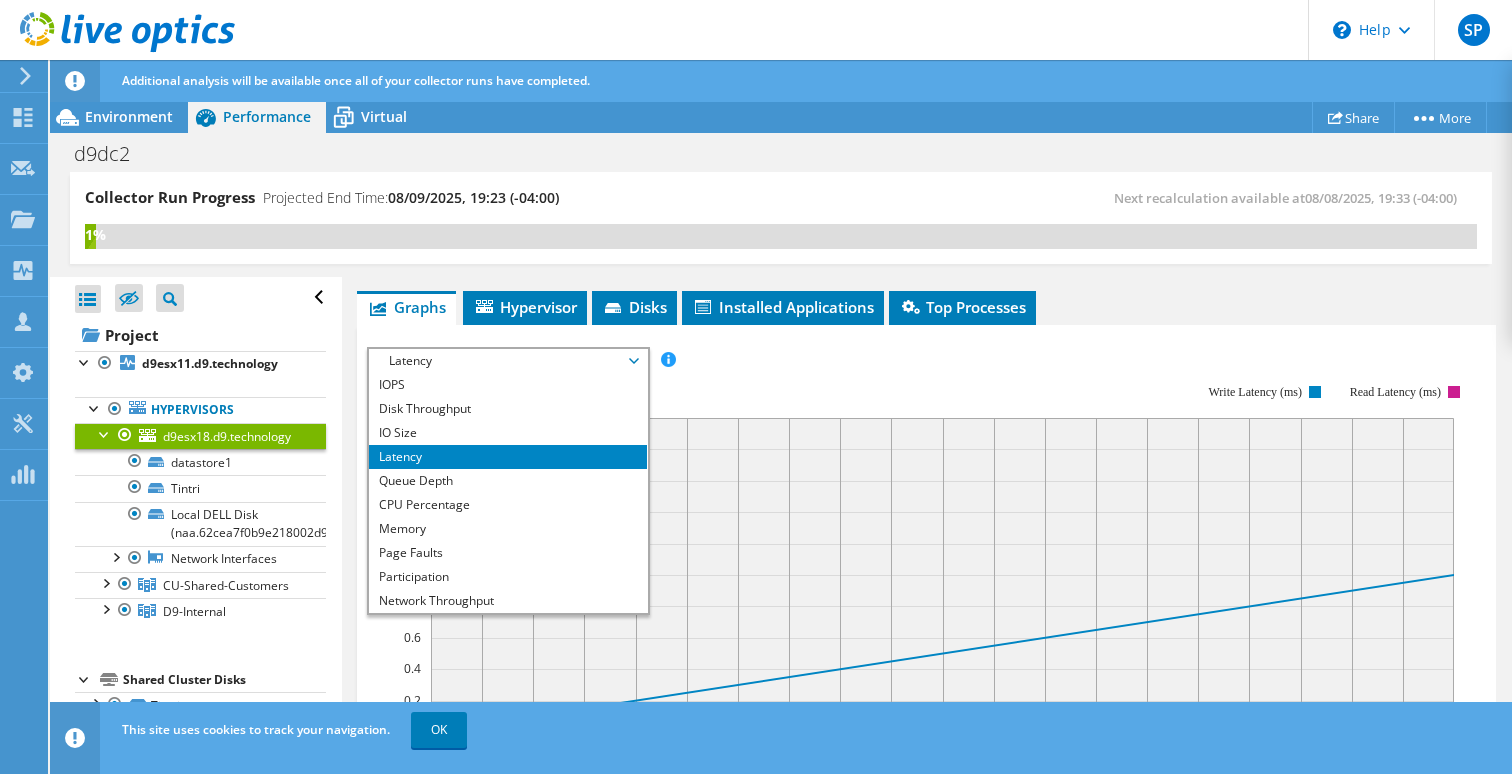 click 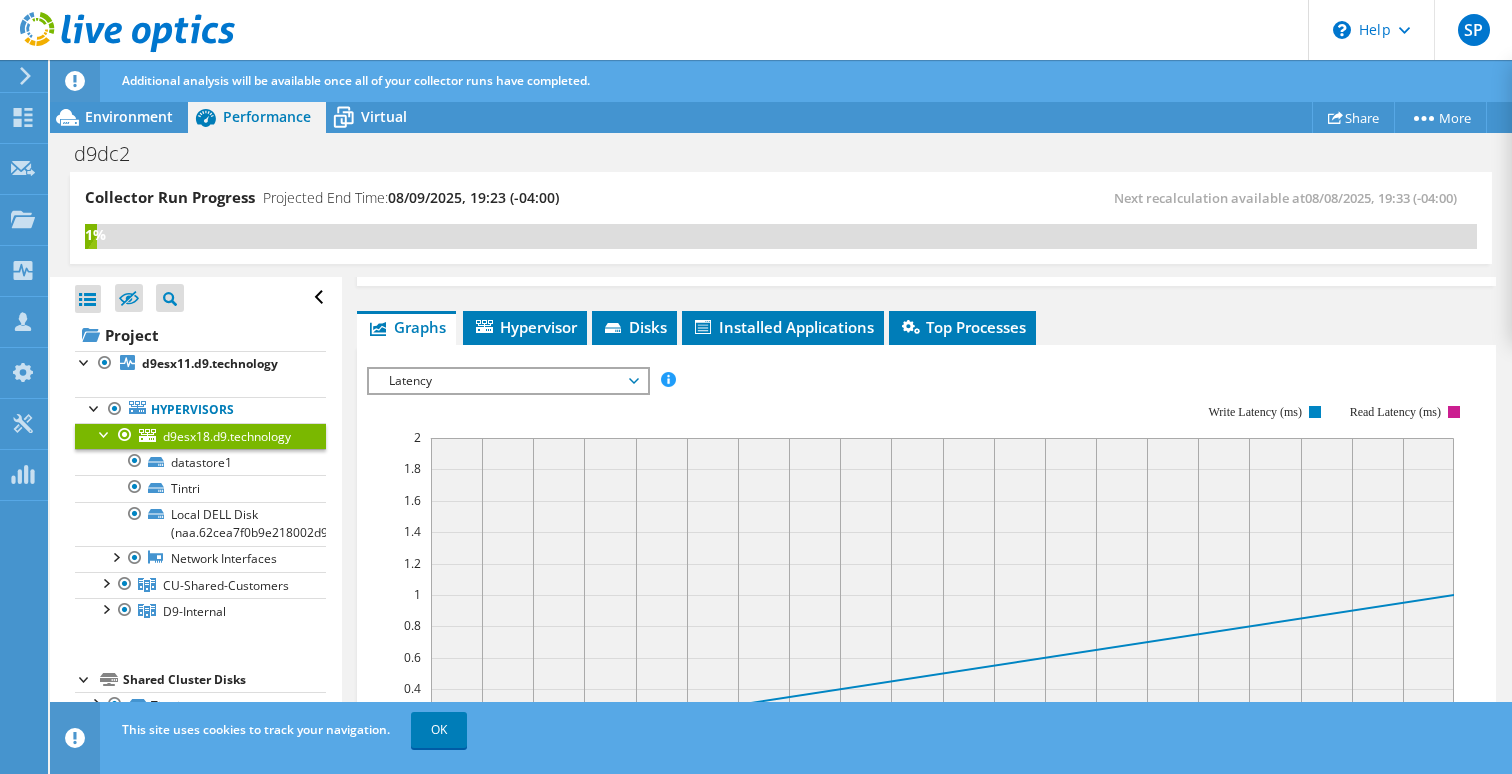 scroll, scrollTop: 224, scrollLeft: 0, axis: vertical 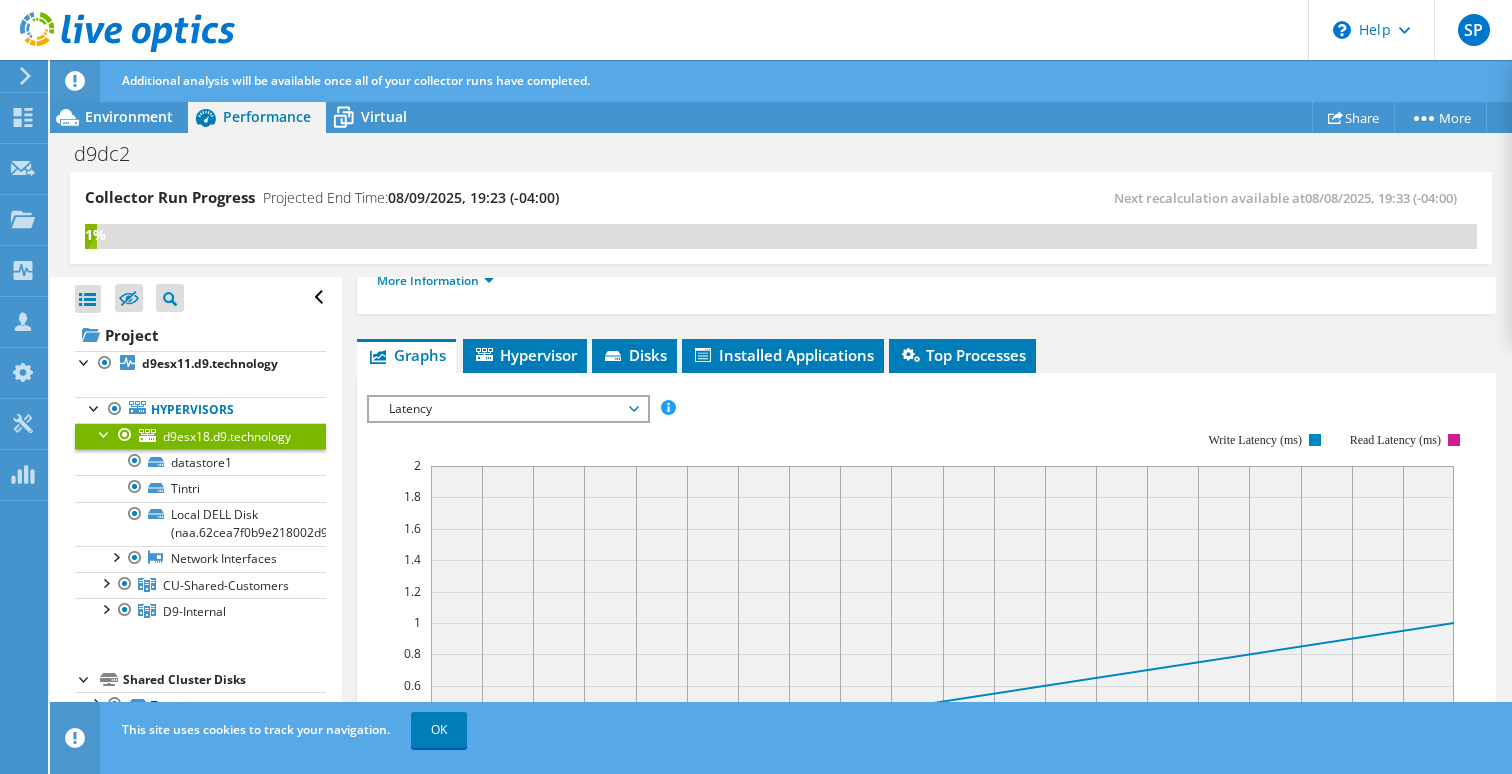 click on "Latency" at bounding box center [507, 409] 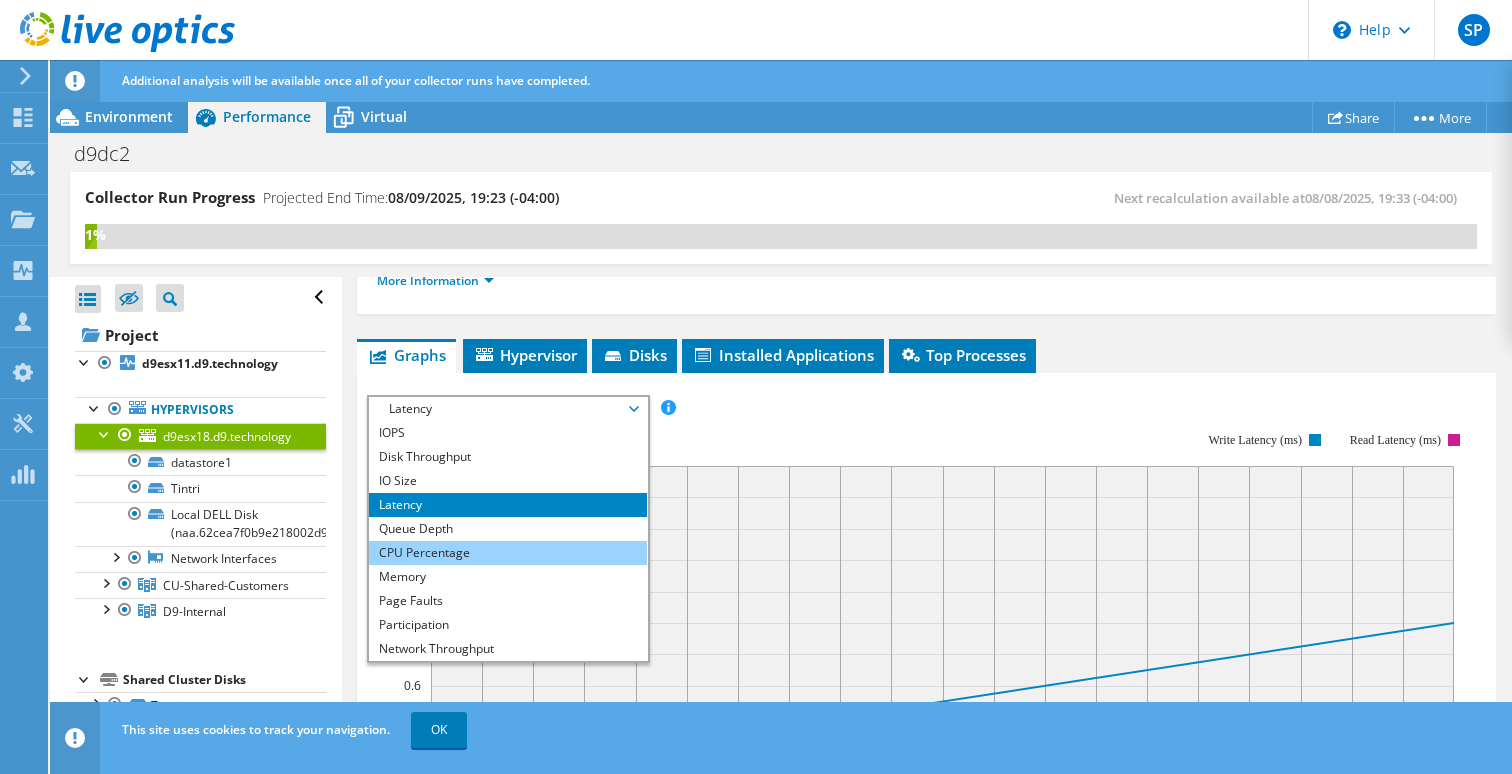 click on "CPU Percentage" at bounding box center [507, 553] 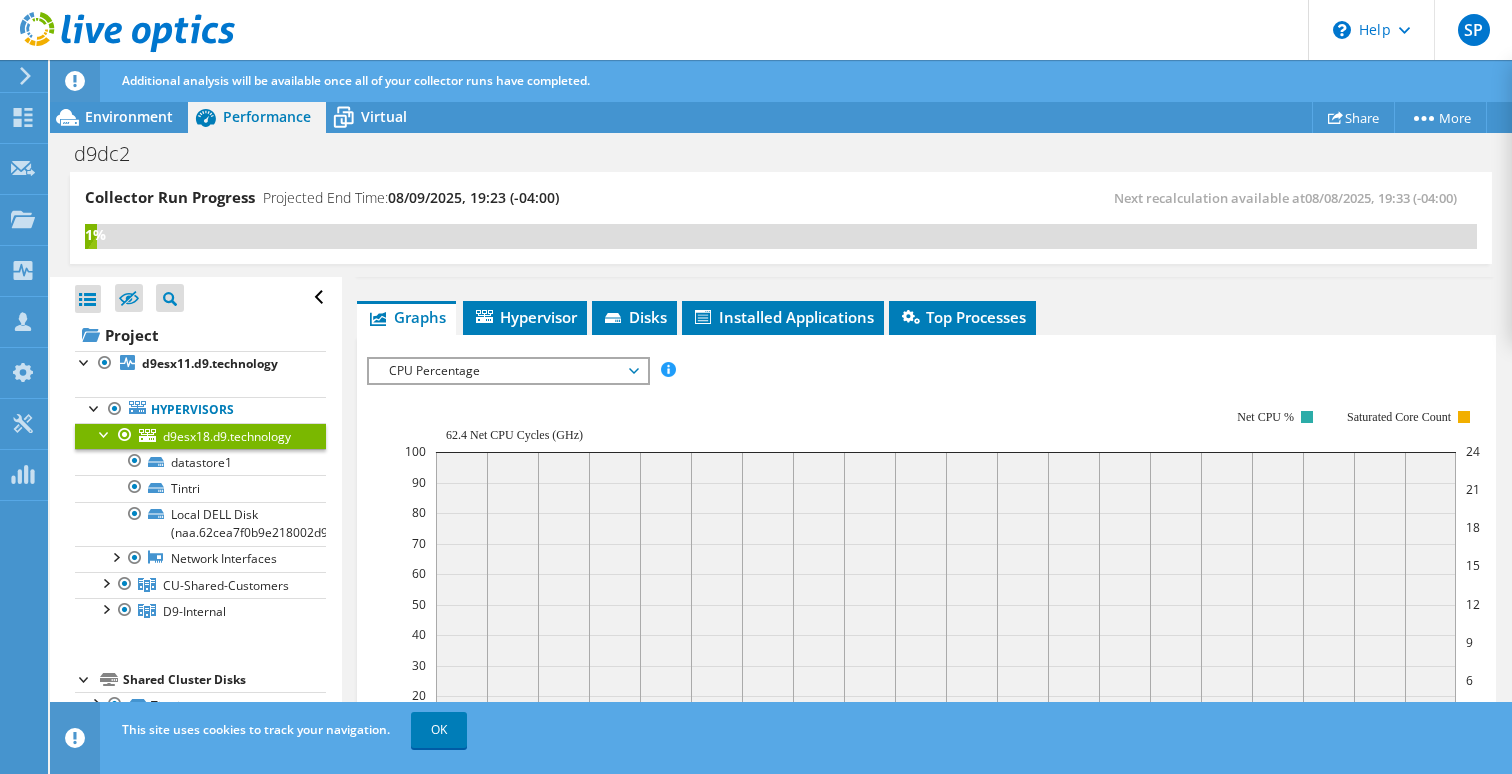 scroll, scrollTop: 257, scrollLeft: 0, axis: vertical 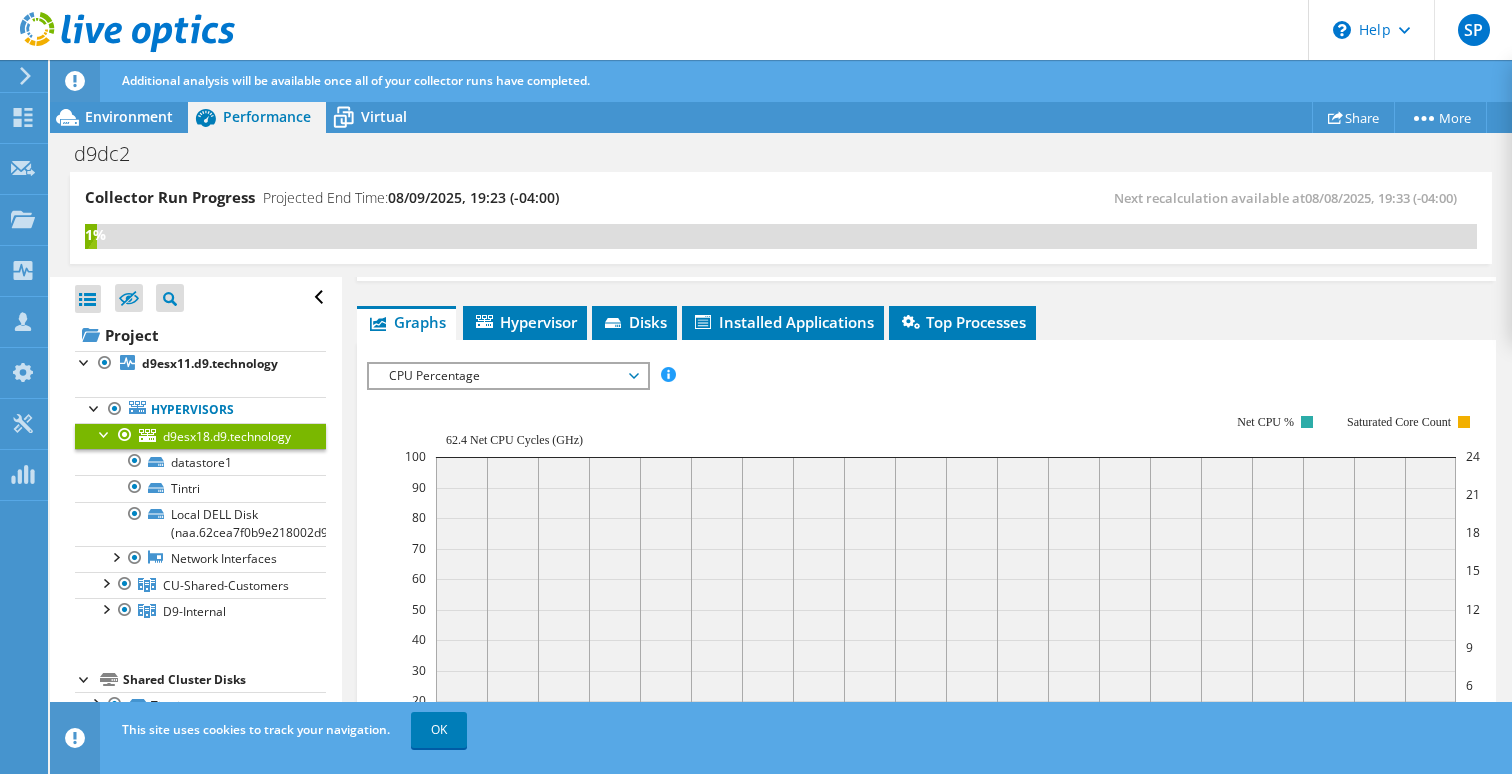click 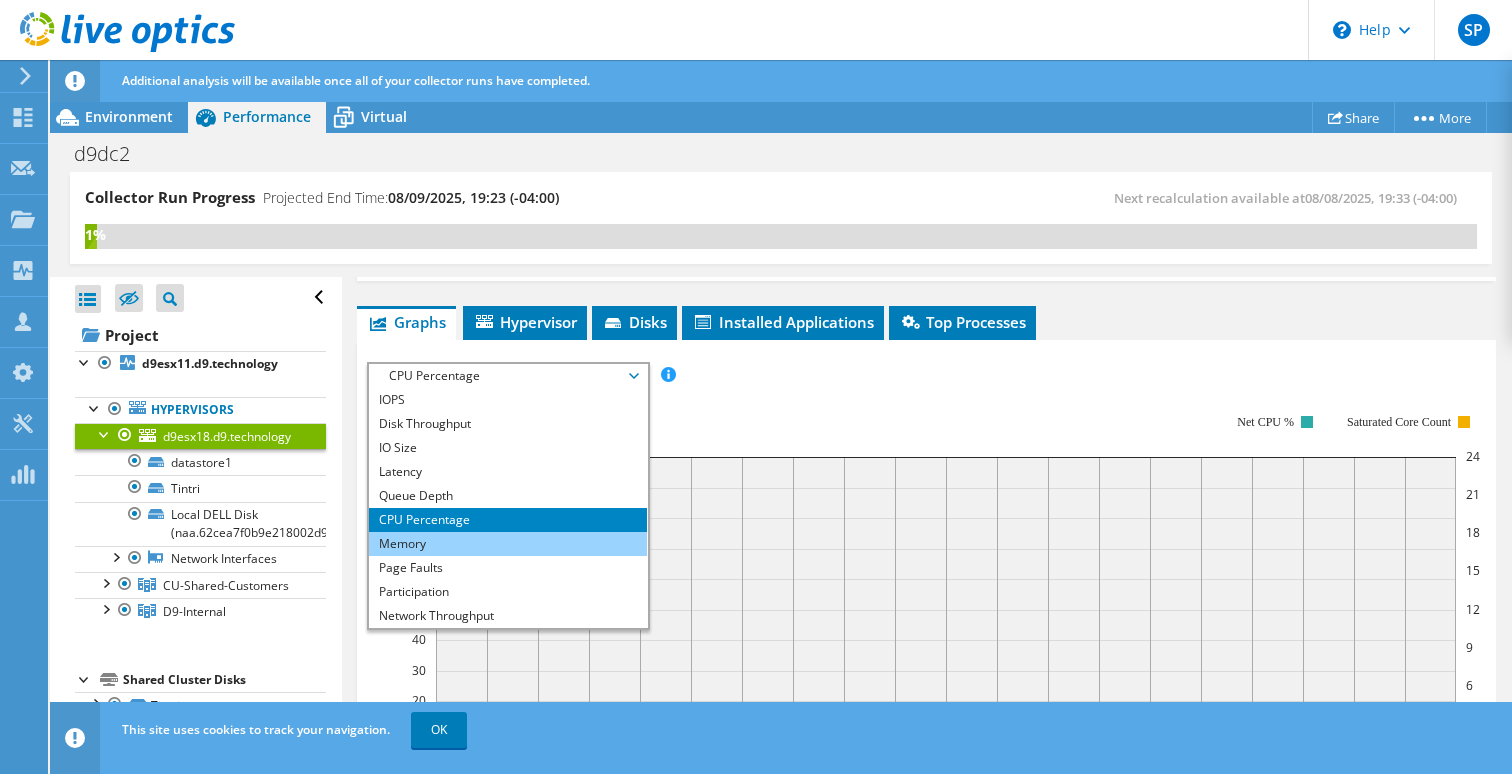 click on "Memory" at bounding box center (507, 544) 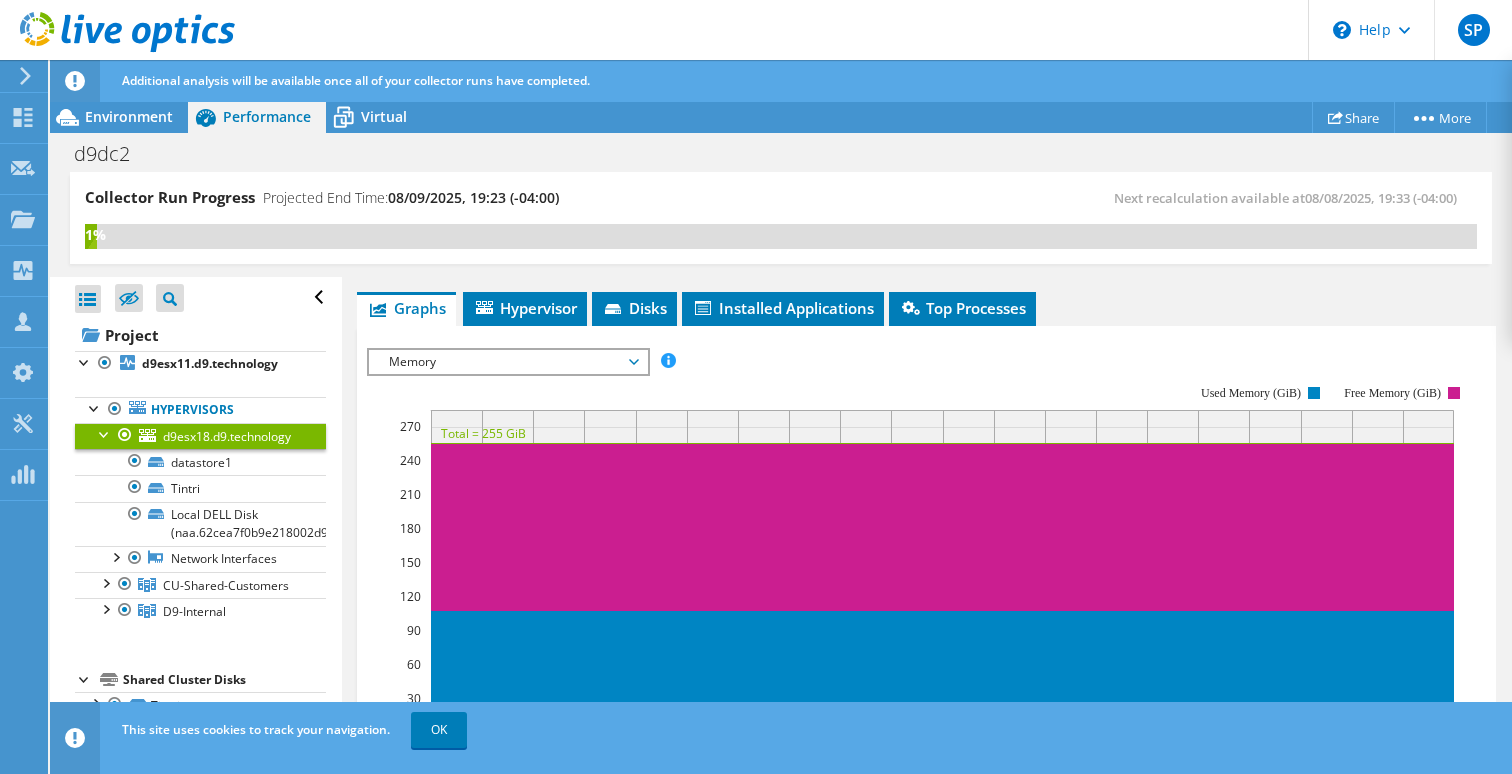 scroll, scrollTop: 267, scrollLeft: 0, axis: vertical 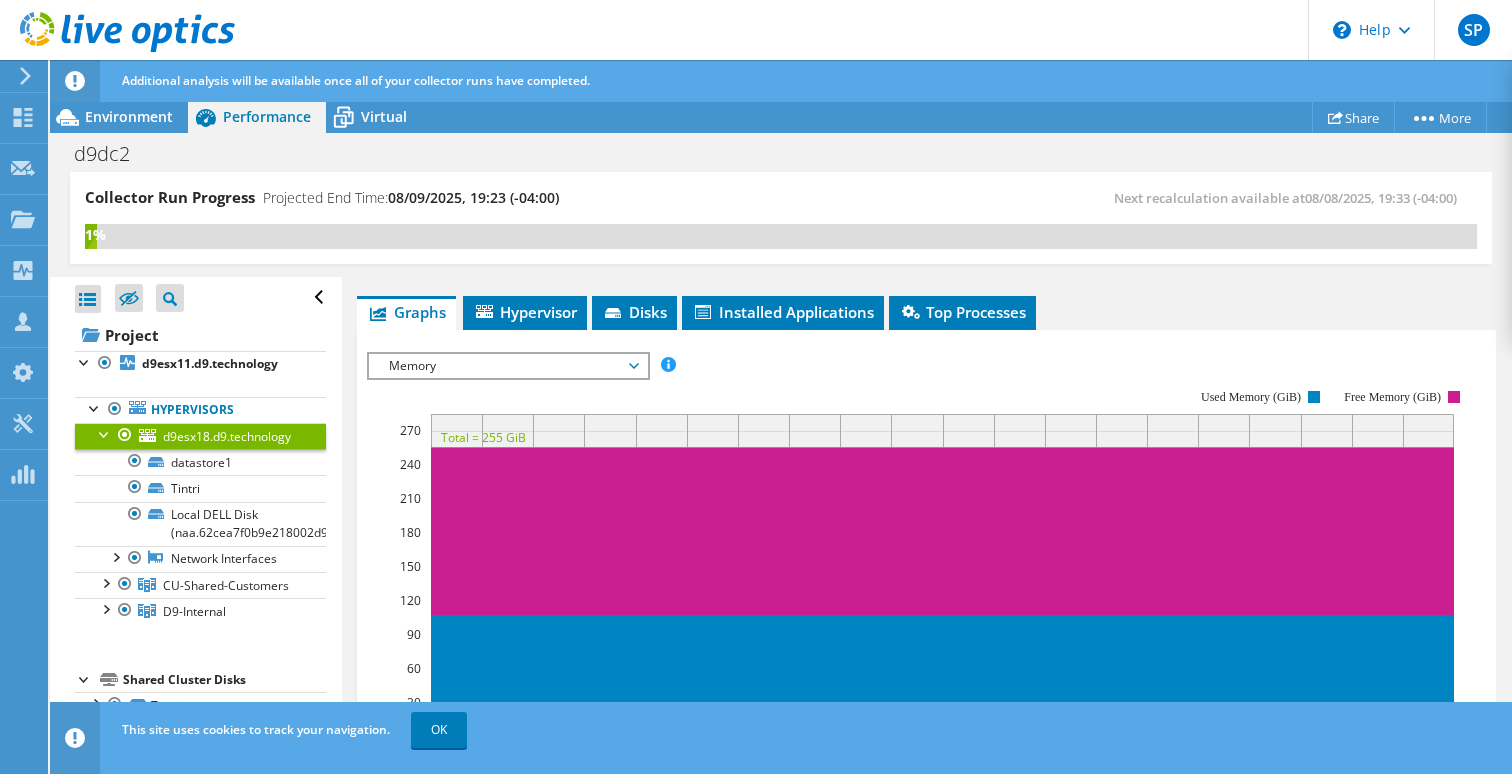 click on "Memory" at bounding box center (507, 366) 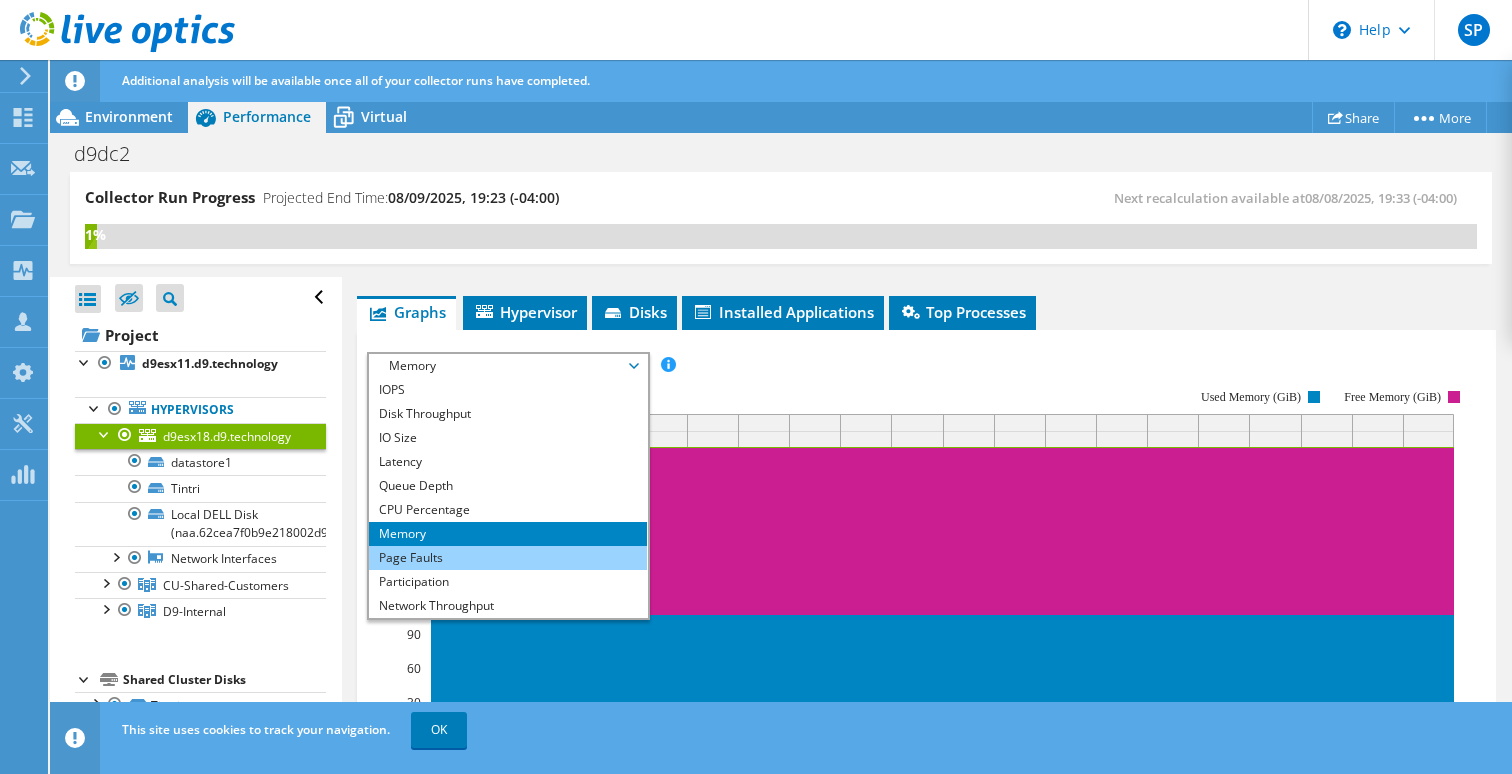click on "Page Faults" at bounding box center [507, 558] 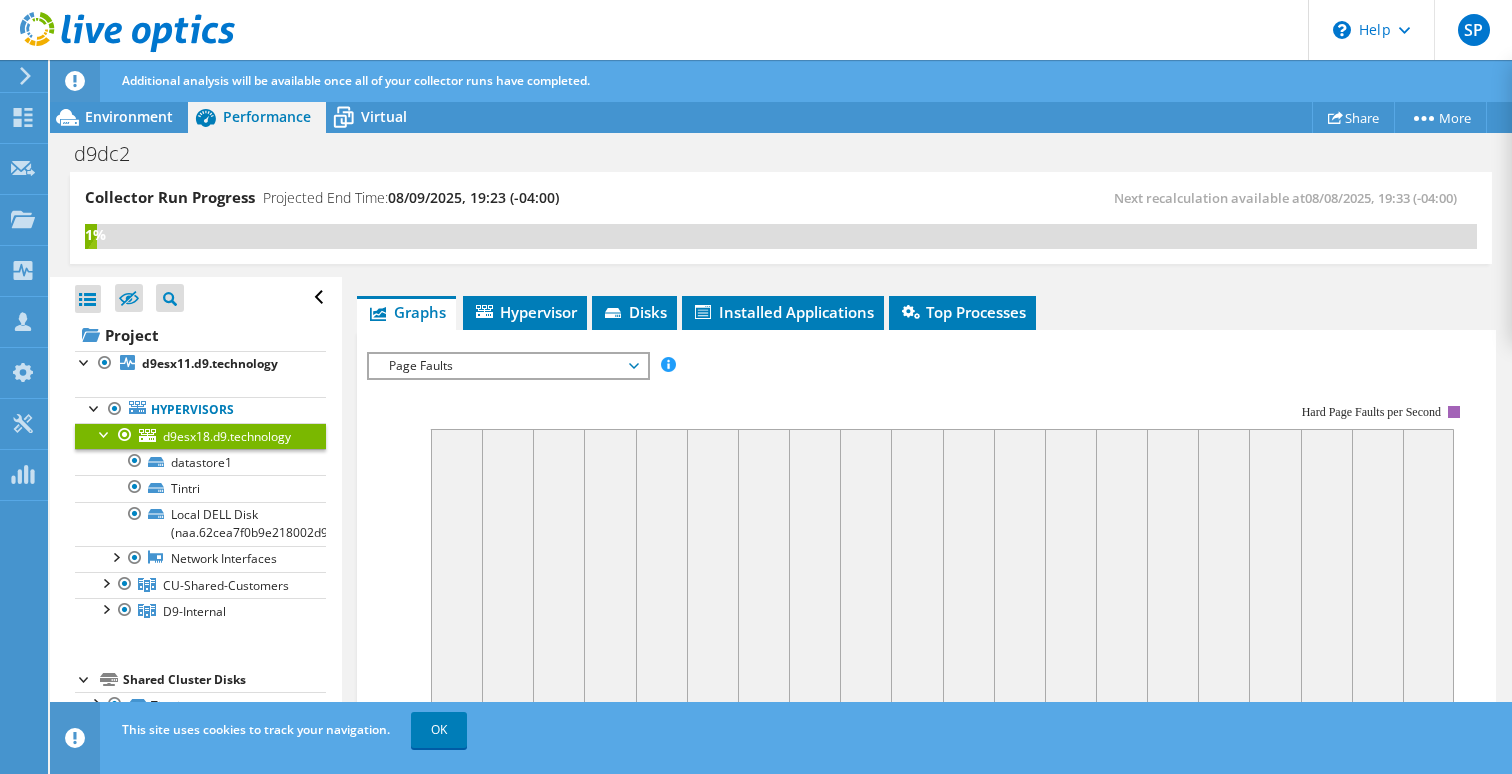 click on "Page Faults" at bounding box center [507, 366] 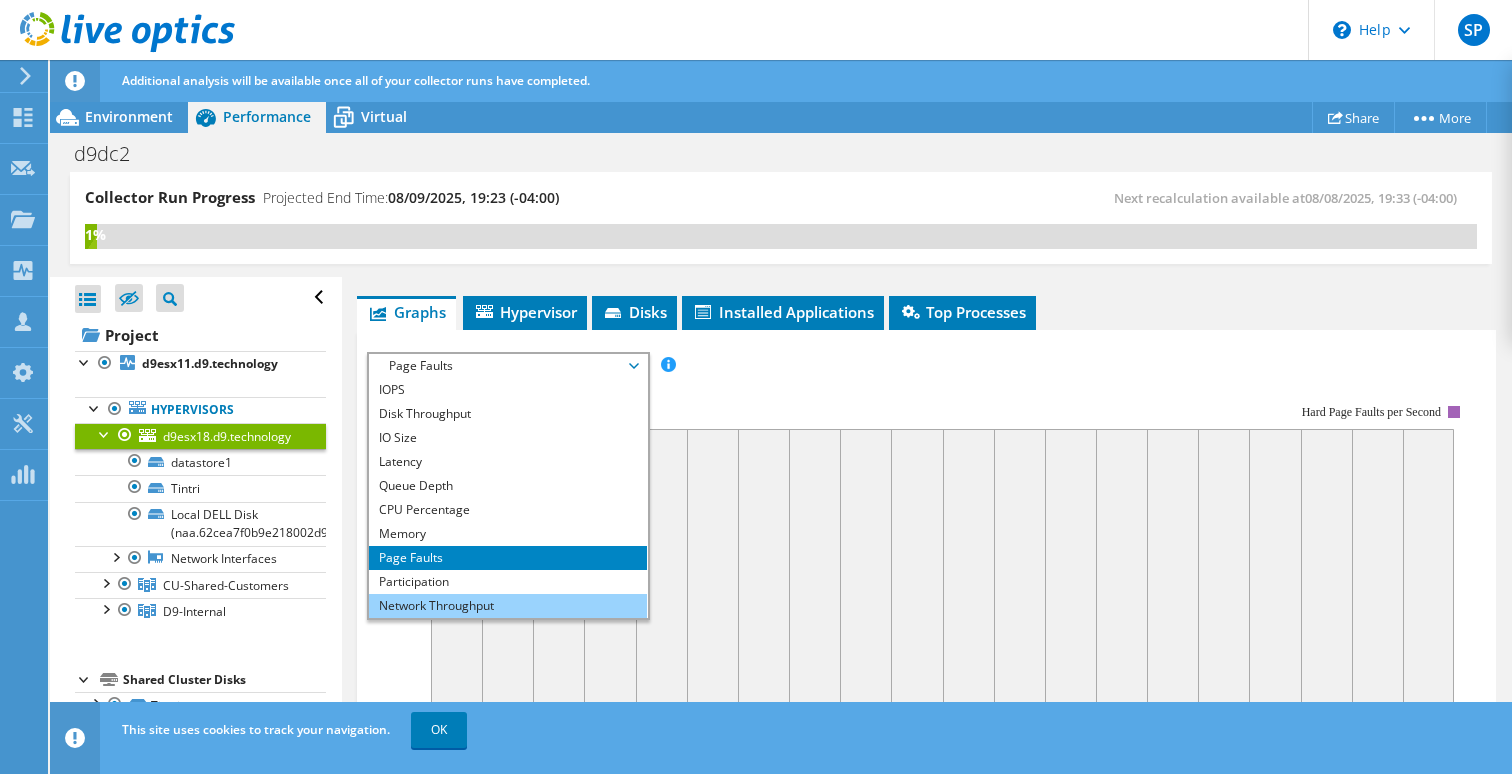 click on "Network Throughput" at bounding box center [507, 606] 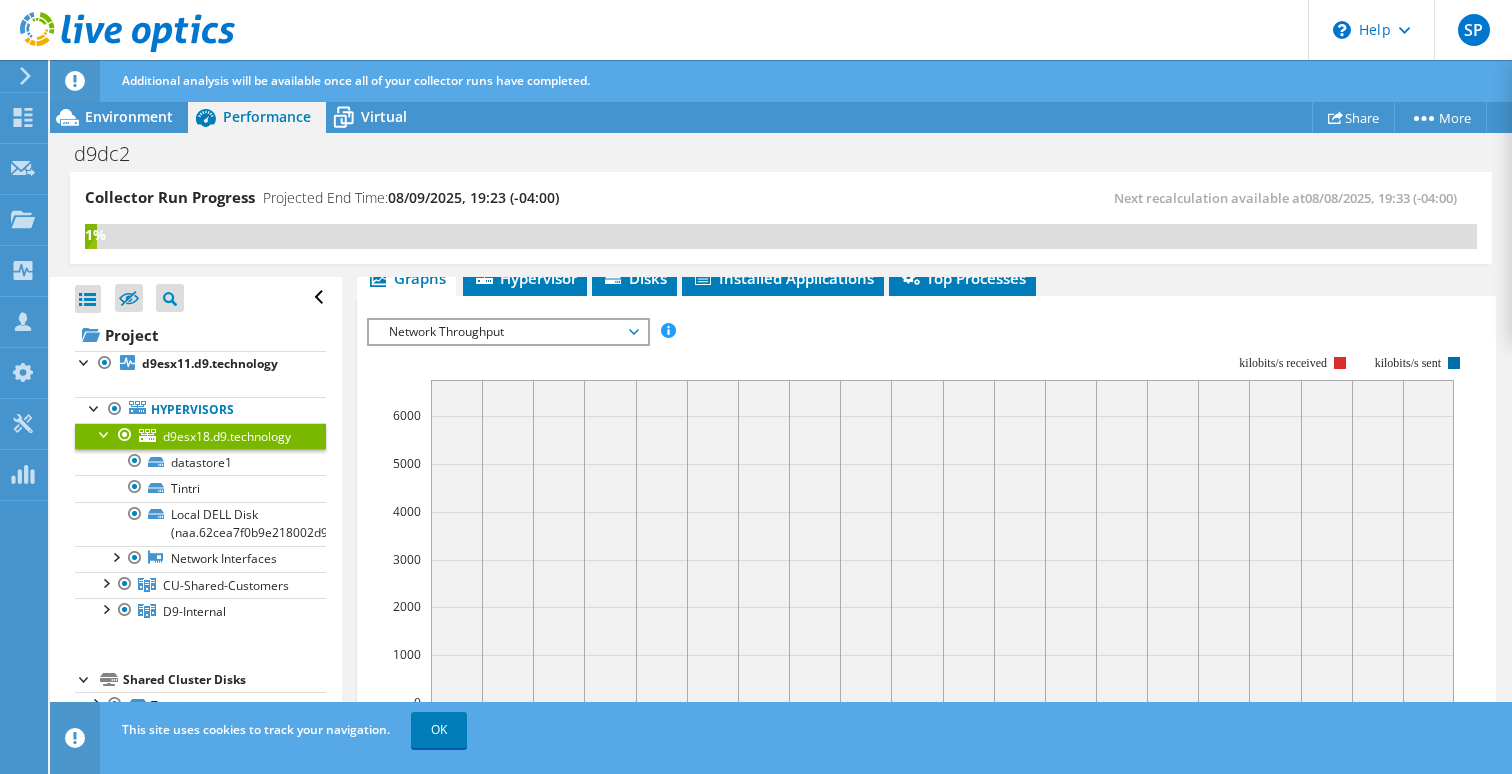 scroll, scrollTop: 284, scrollLeft: 0, axis: vertical 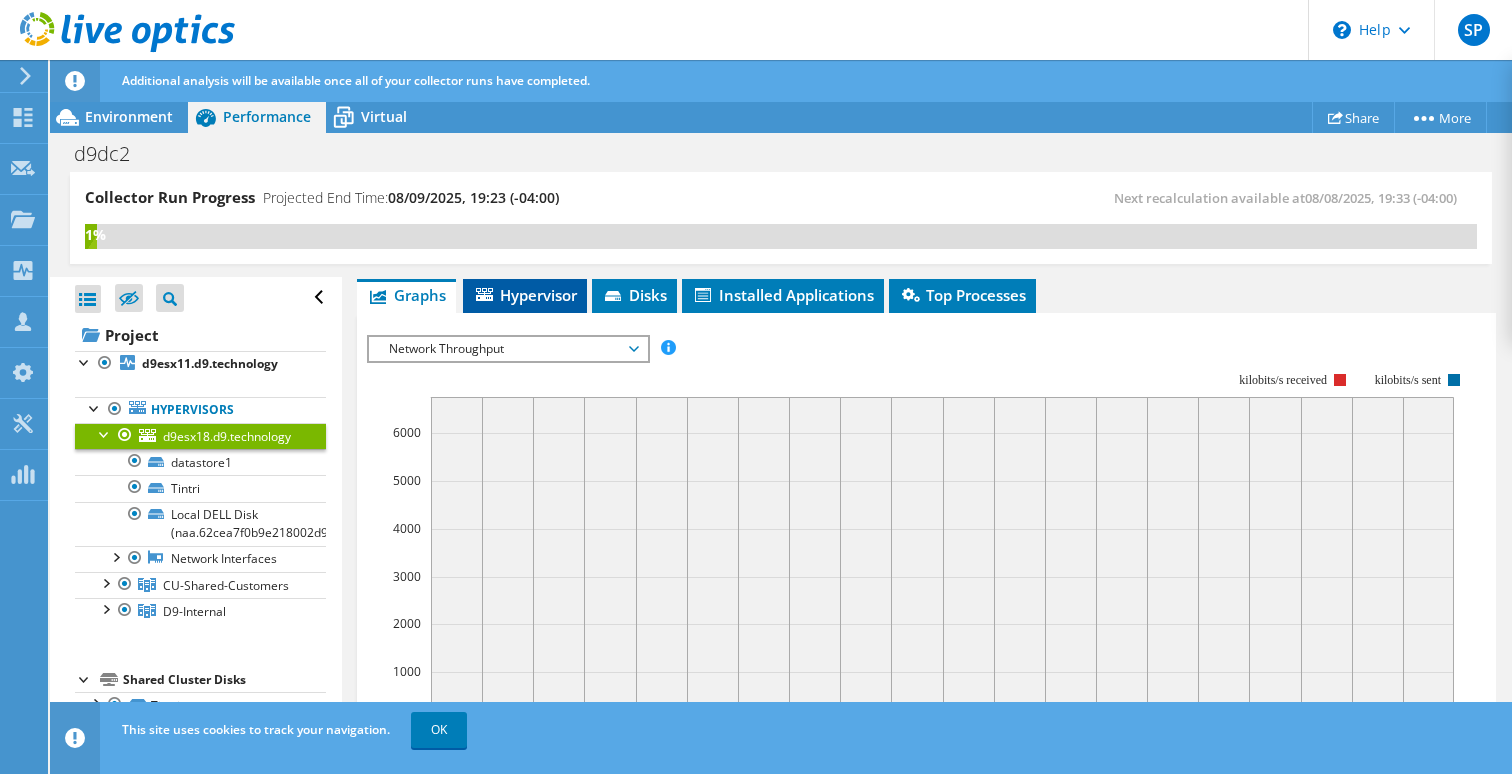 click on "Hypervisor" at bounding box center (525, 295) 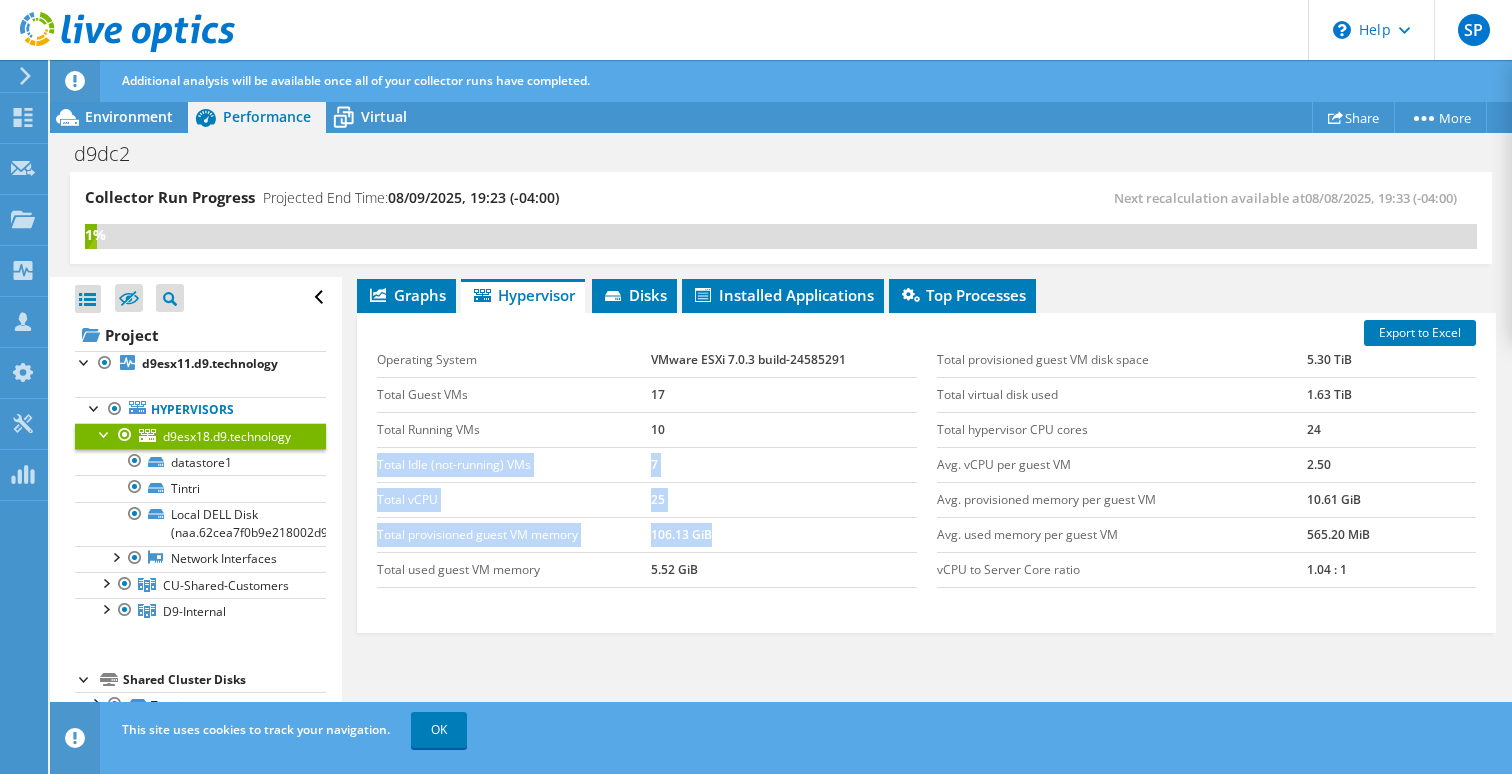 drag, startPoint x: 683, startPoint y: 426, endPoint x: 721, endPoint y: 520, distance: 101.390335 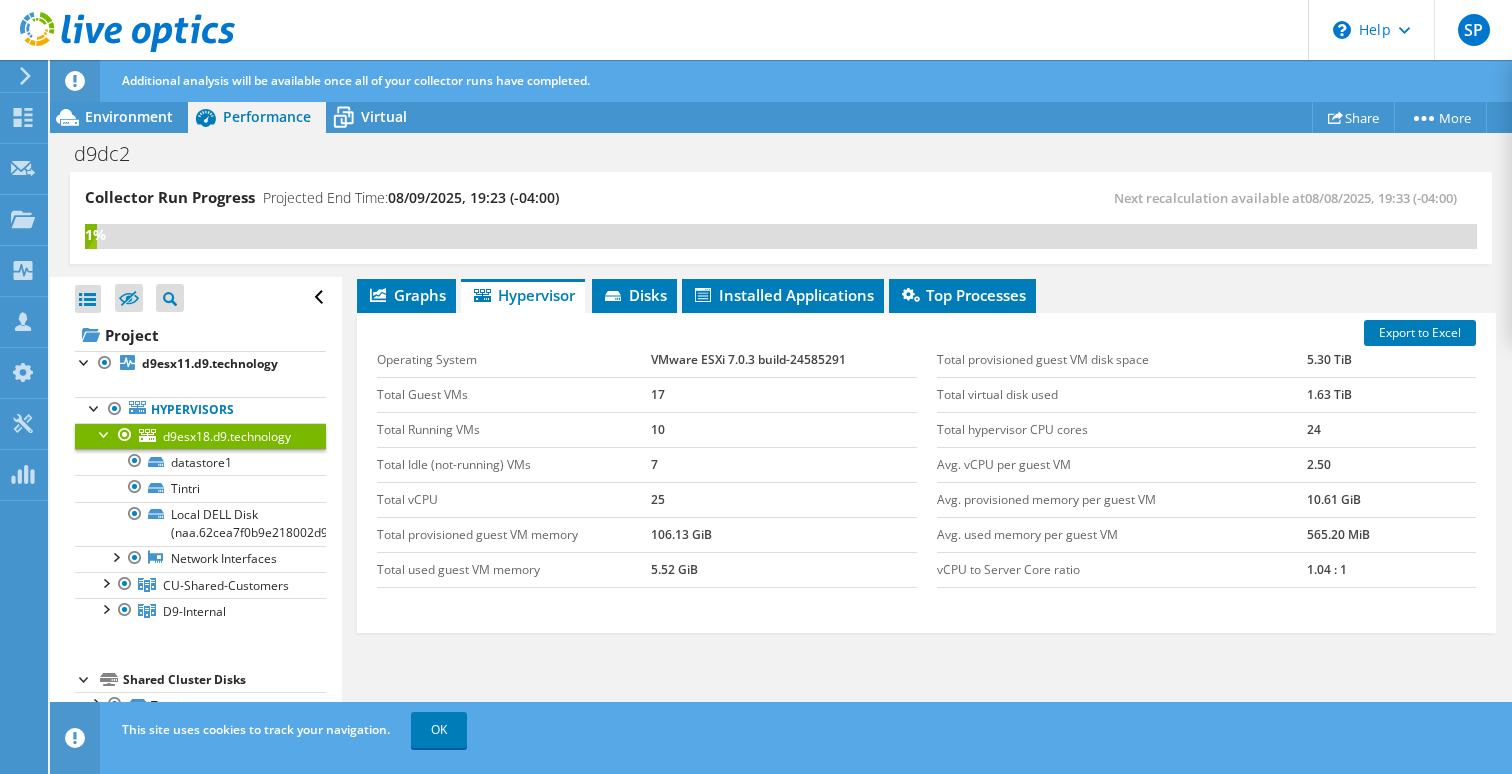 click on "25" at bounding box center (784, 499) 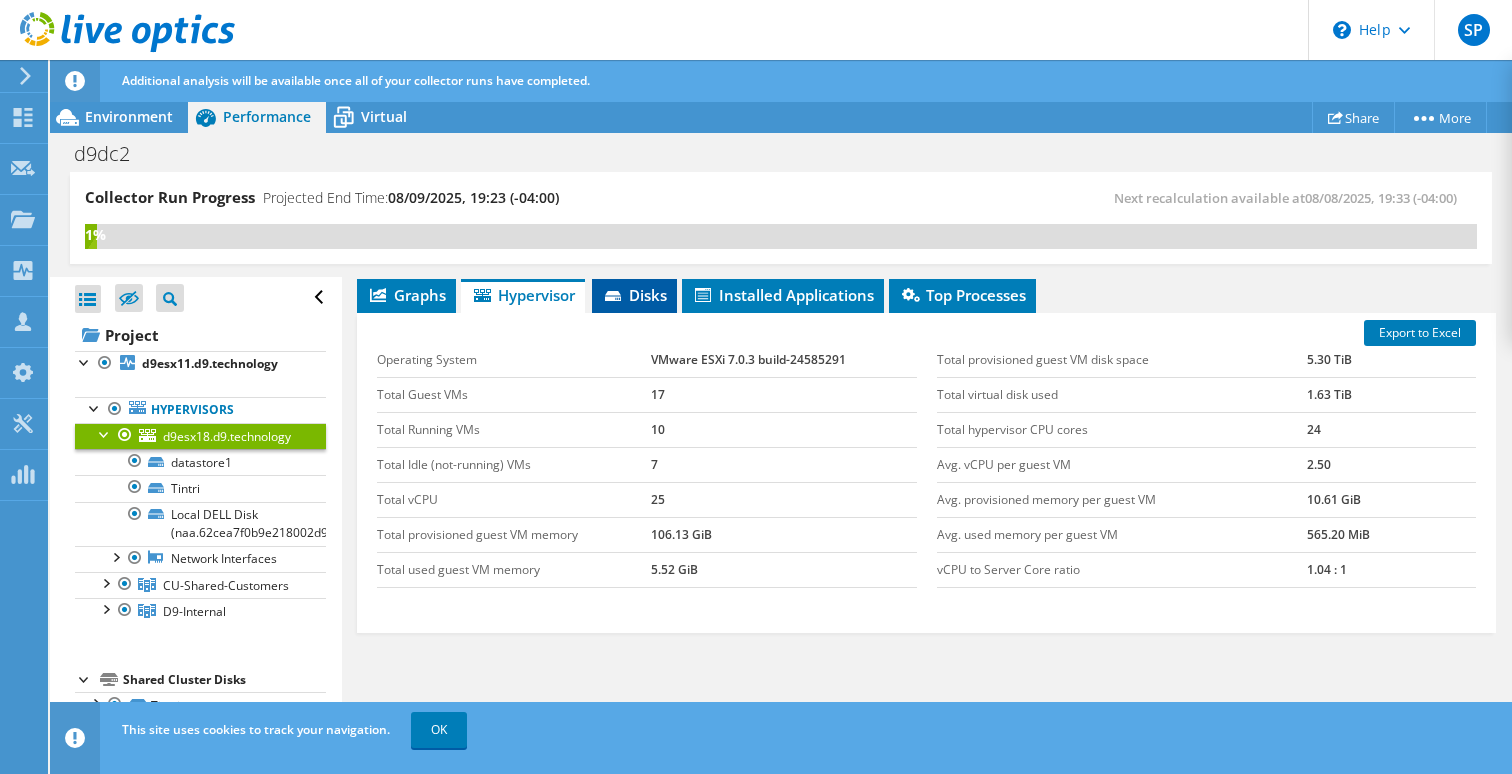 click on "Disks" at bounding box center (634, 295) 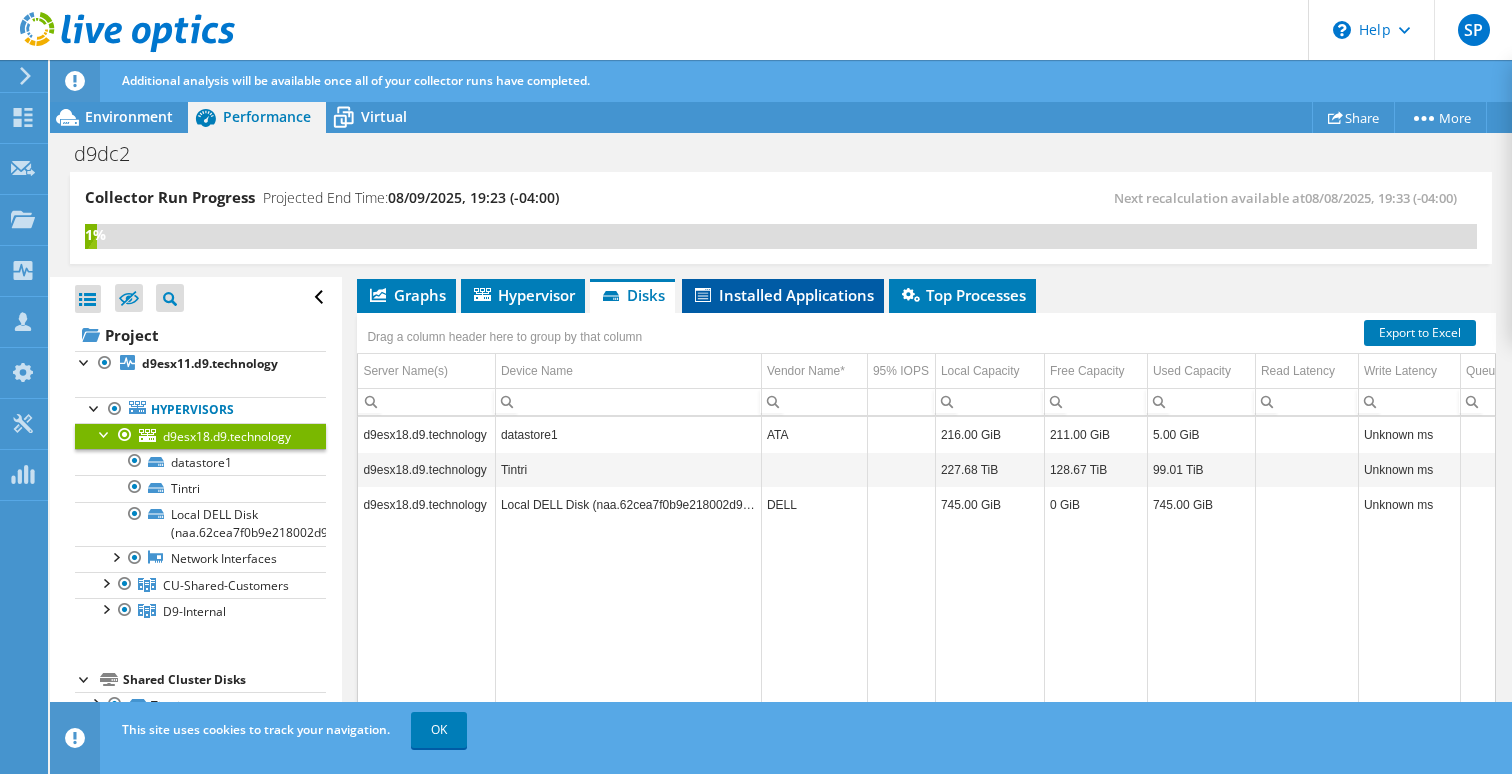 click on "Installed Applications" at bounding box center [783, 295] 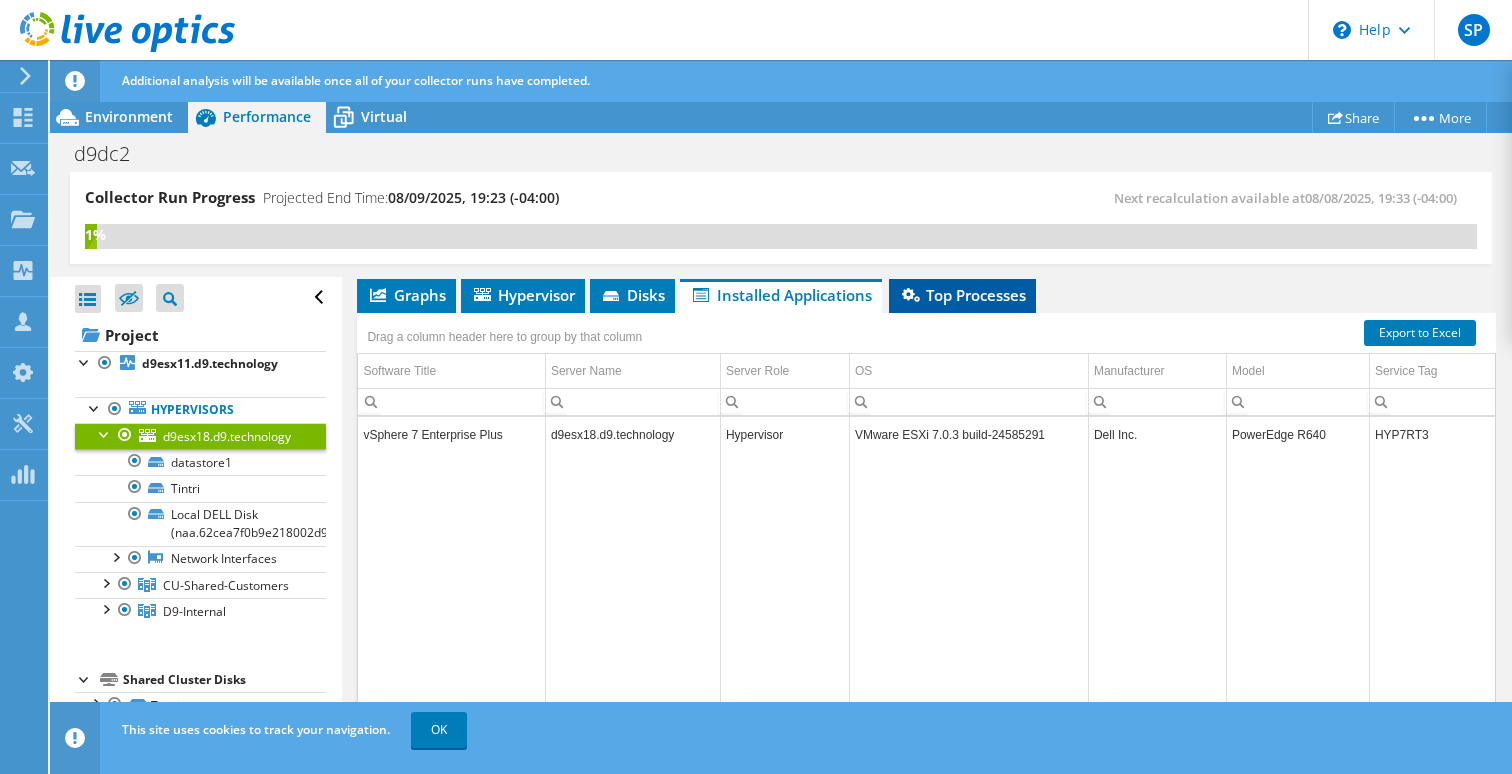 click on "Top Processes" at bounding box center [962, 295] 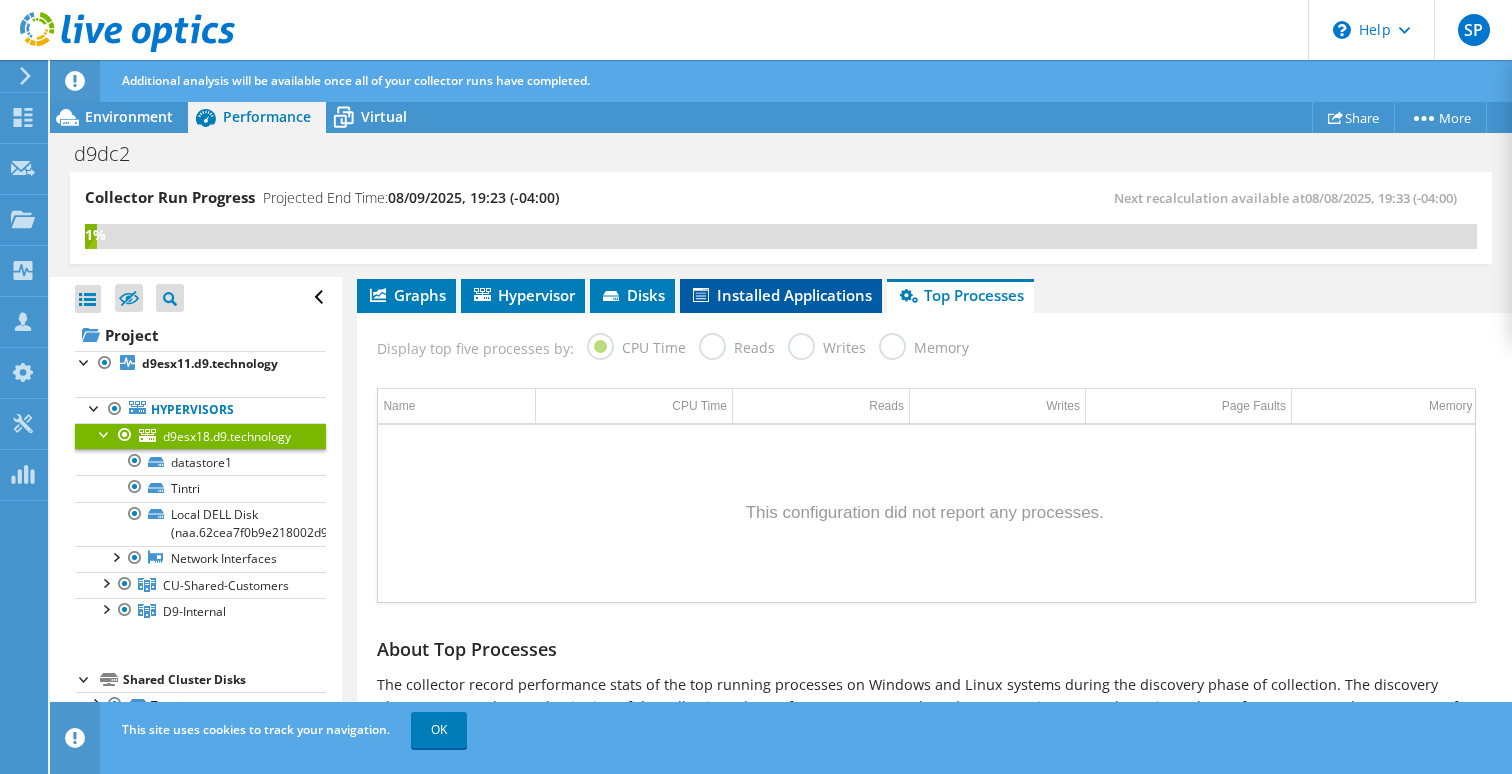 click on "Installed Applications" at bounding box center (781, 296) 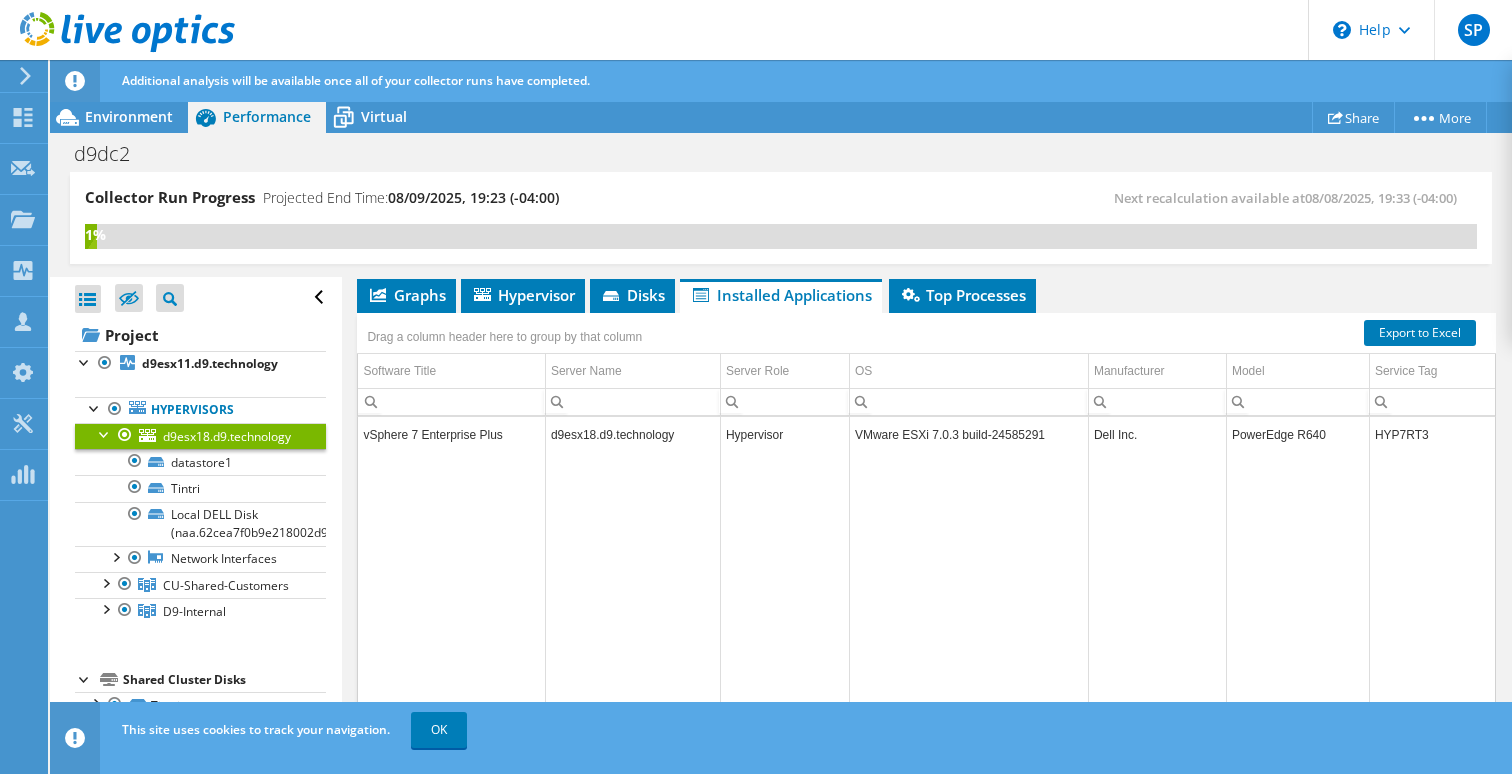 click at bounding box center (105, 433) 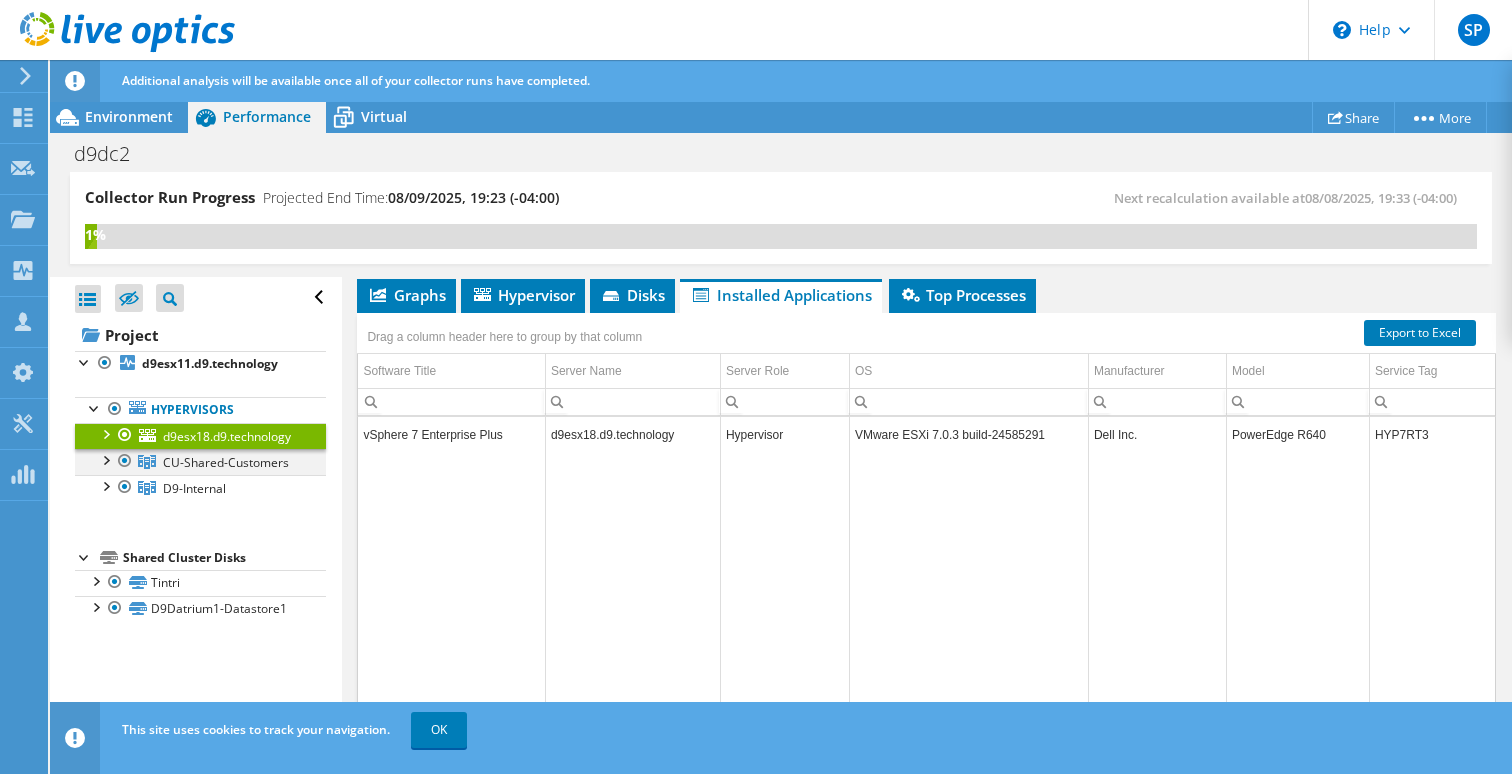 click at bounding box center [105, 459] 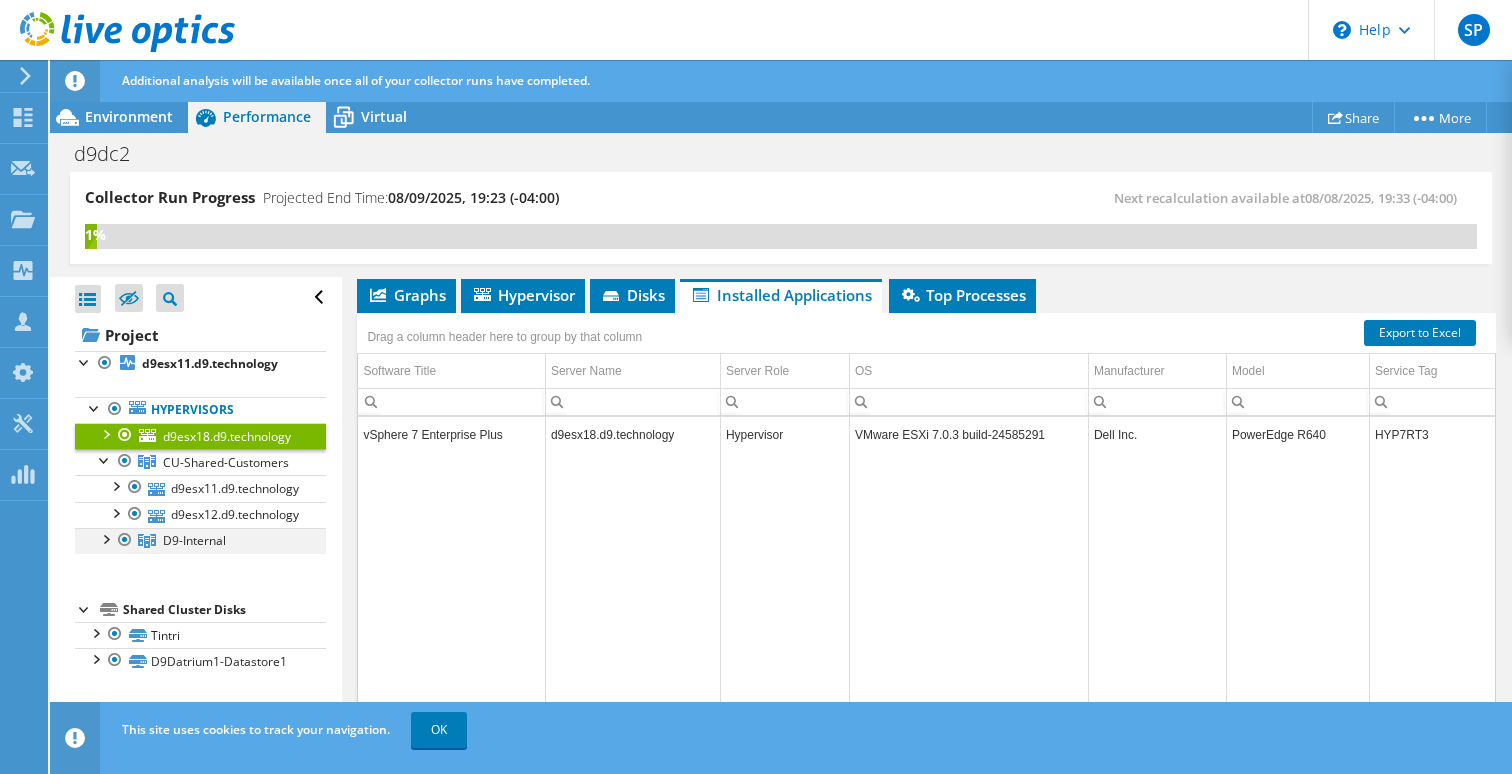 click at bounding box center [105, 538] 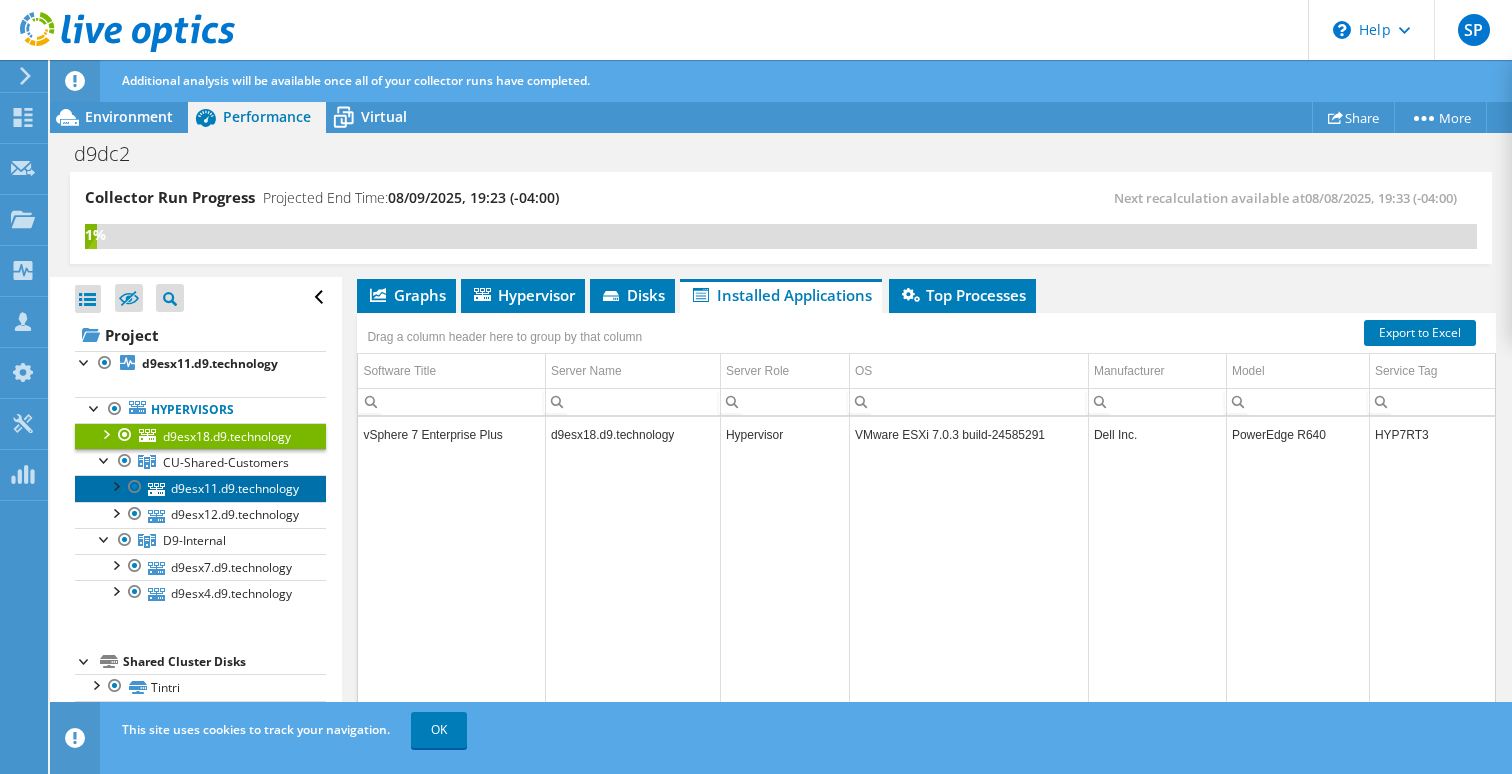 click on "d9esx11.d9.technology" at bounding box center [200, 488] 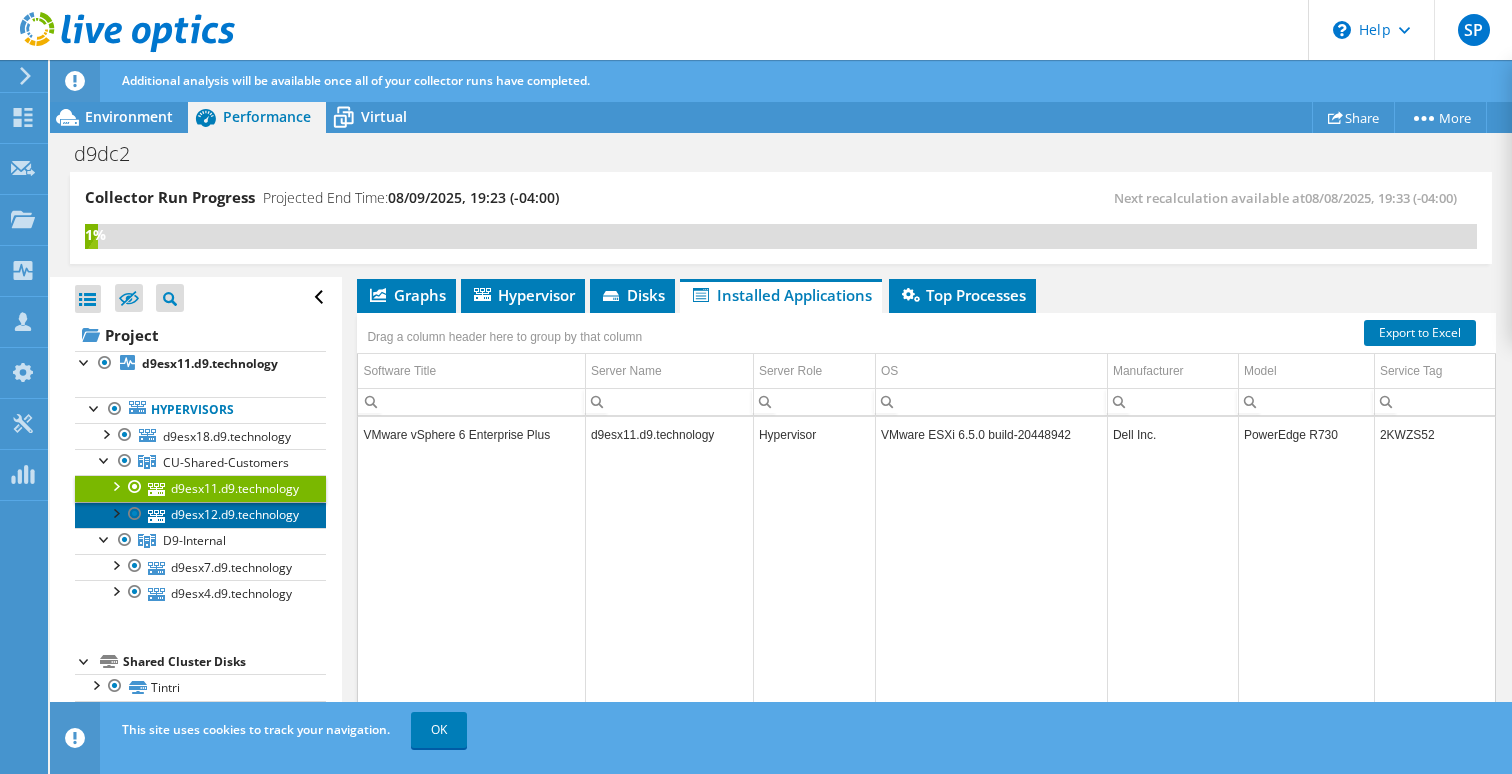 click on "d9esx12.d9.technology" at bounding box center (200, 515) 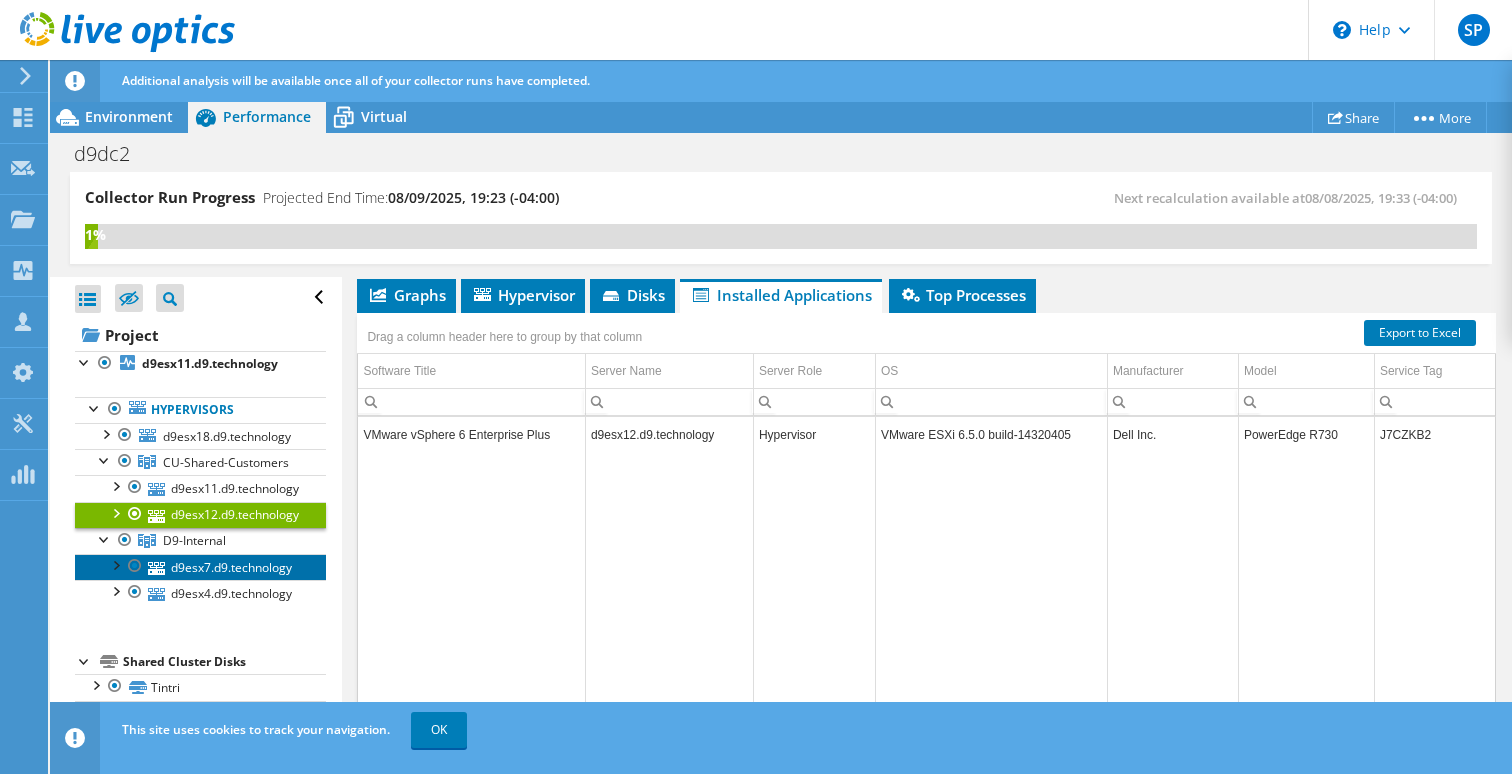 click on "d9esx7.d9.technology" at bounding box center (200, 567) 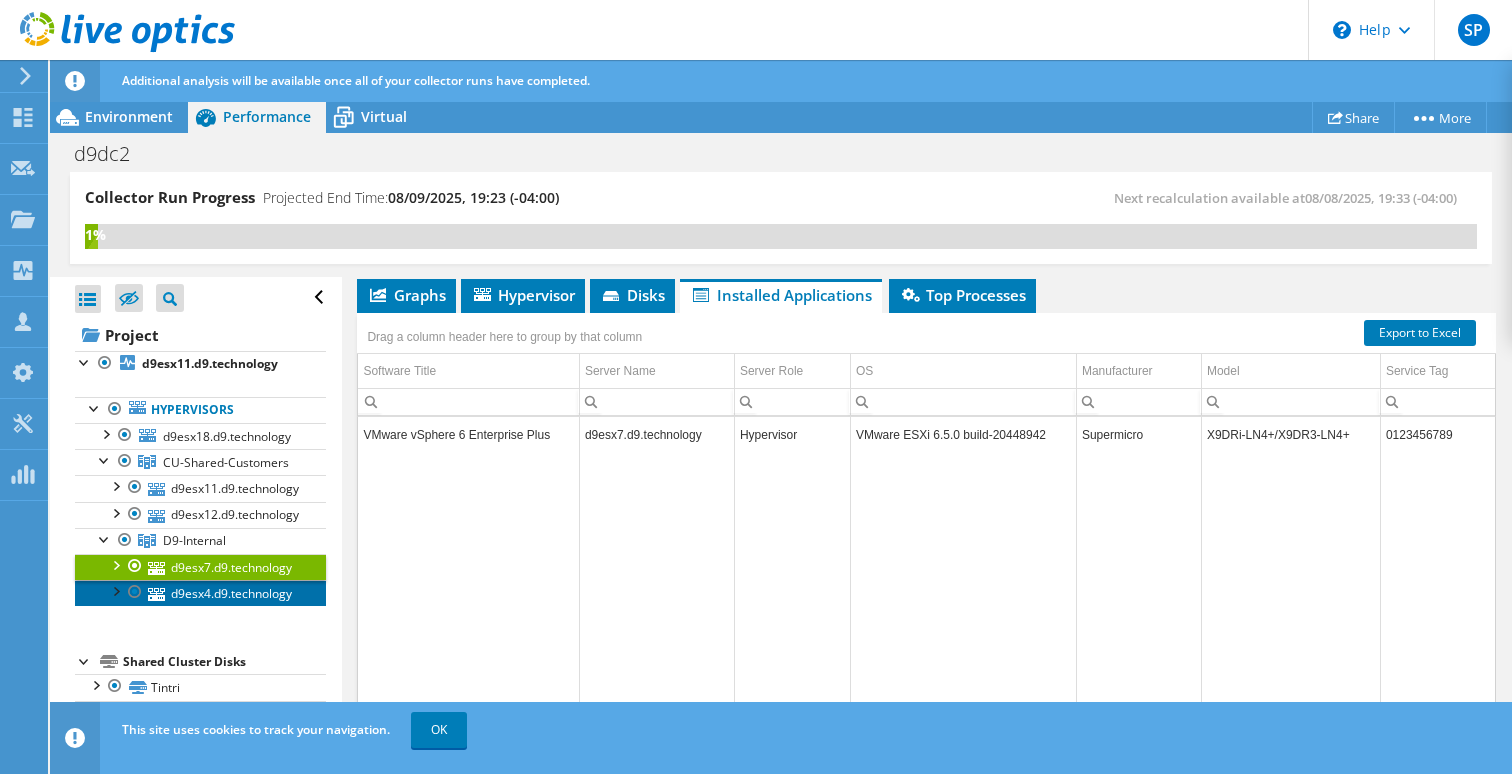 click on "d9esx4.d9.technology" at bounding box center [200, 593] 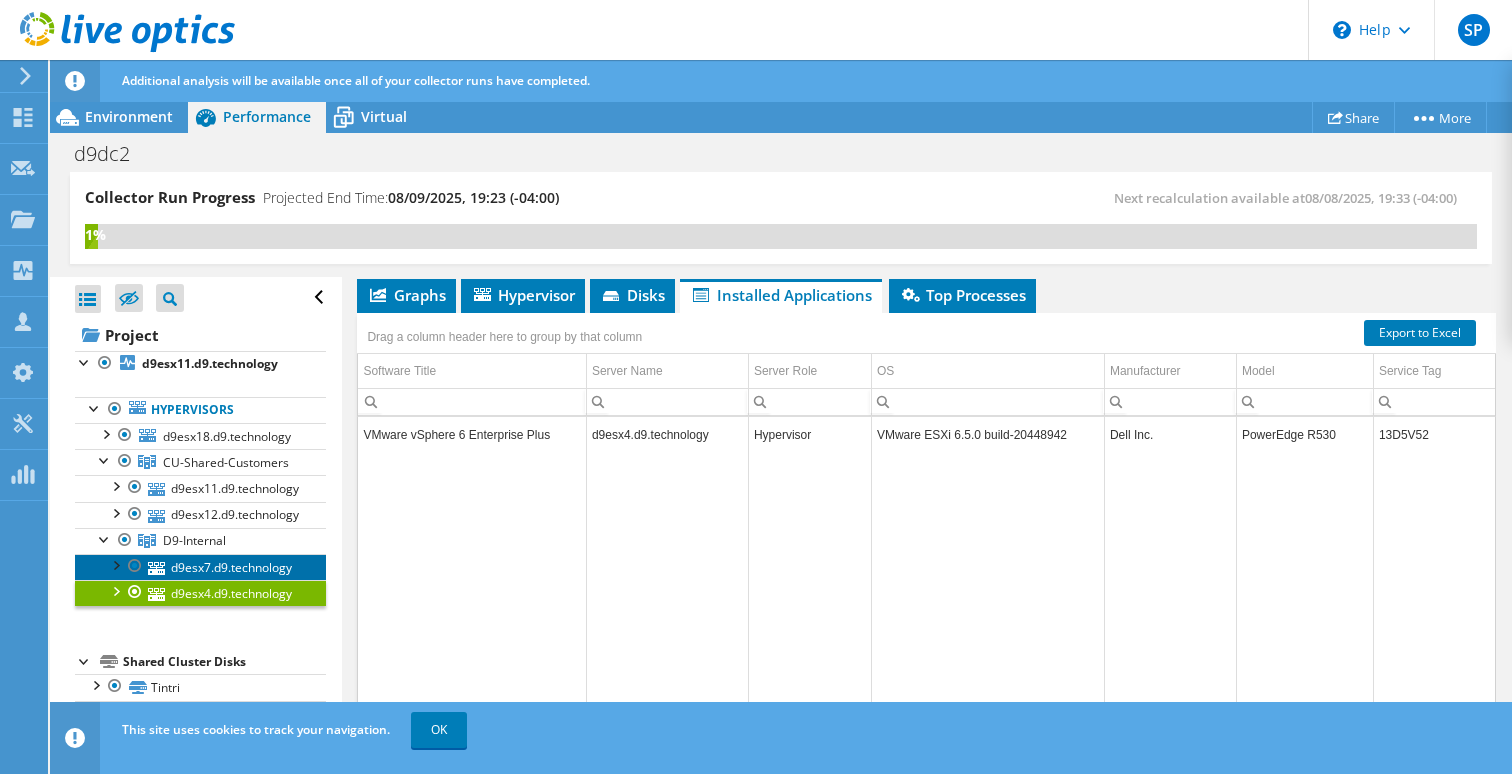 click on "d9esx7.d9.technology" at bounding box center [200, 567] 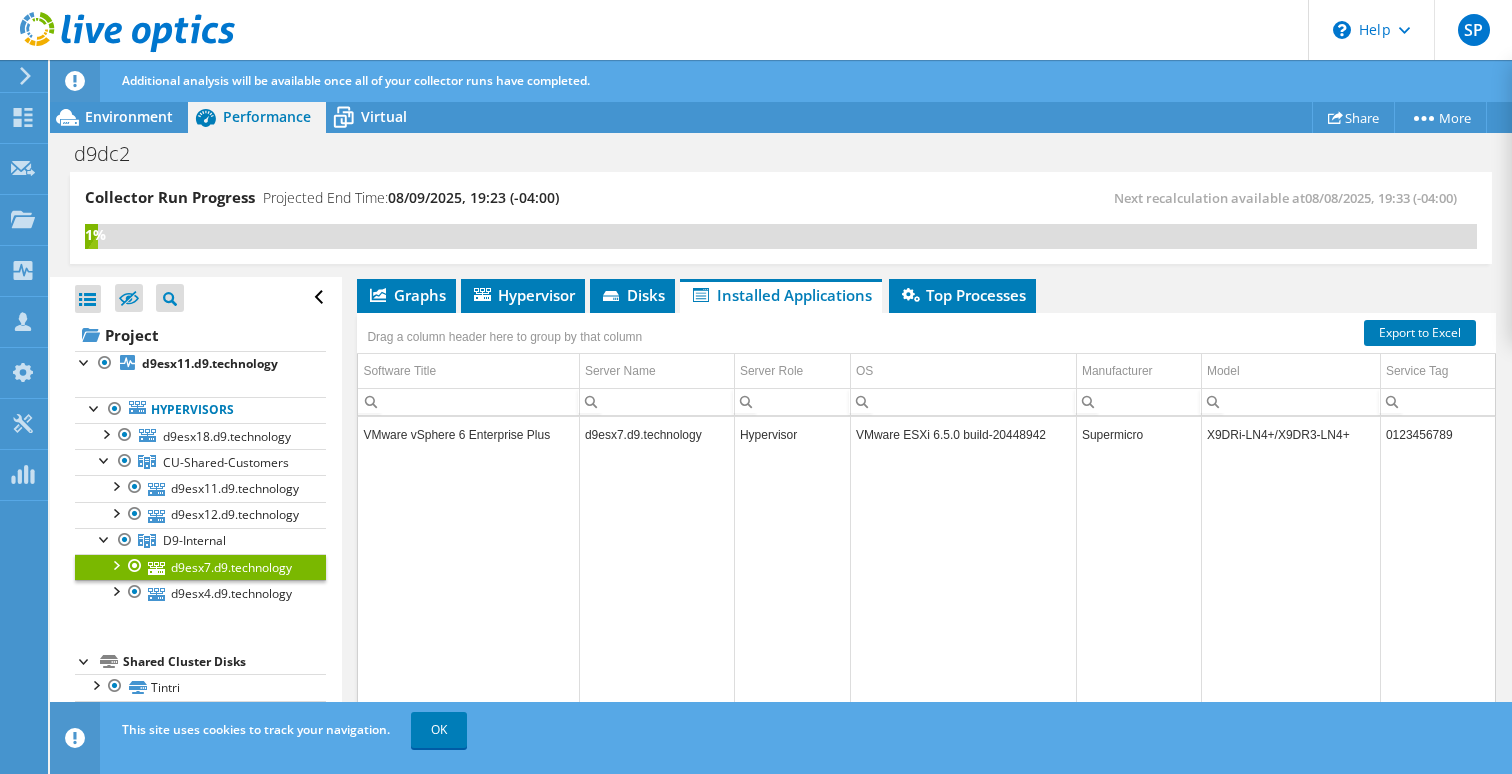 click at bounding box center (115, 564) 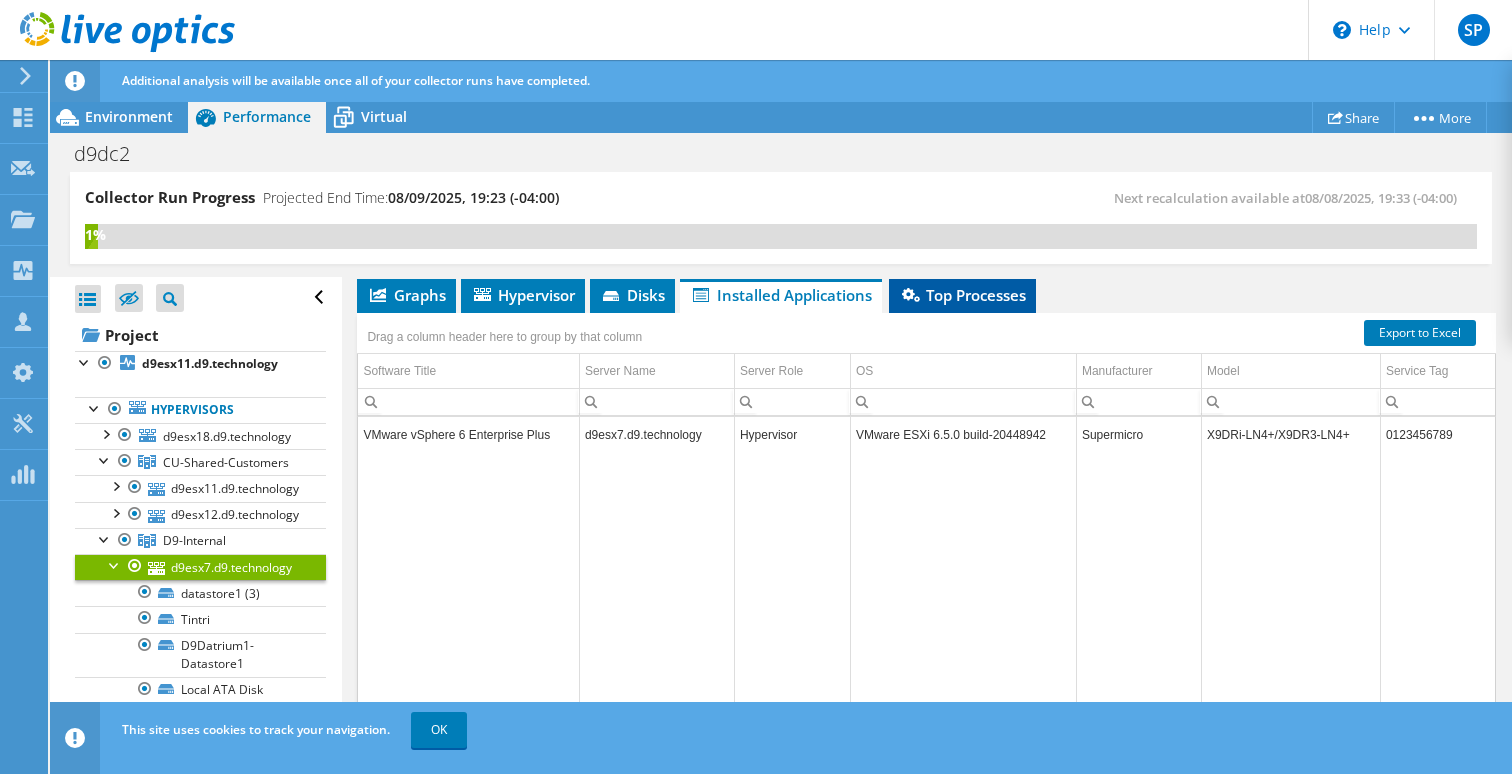 click on "Top Processes" at bounding box center [962, 295] 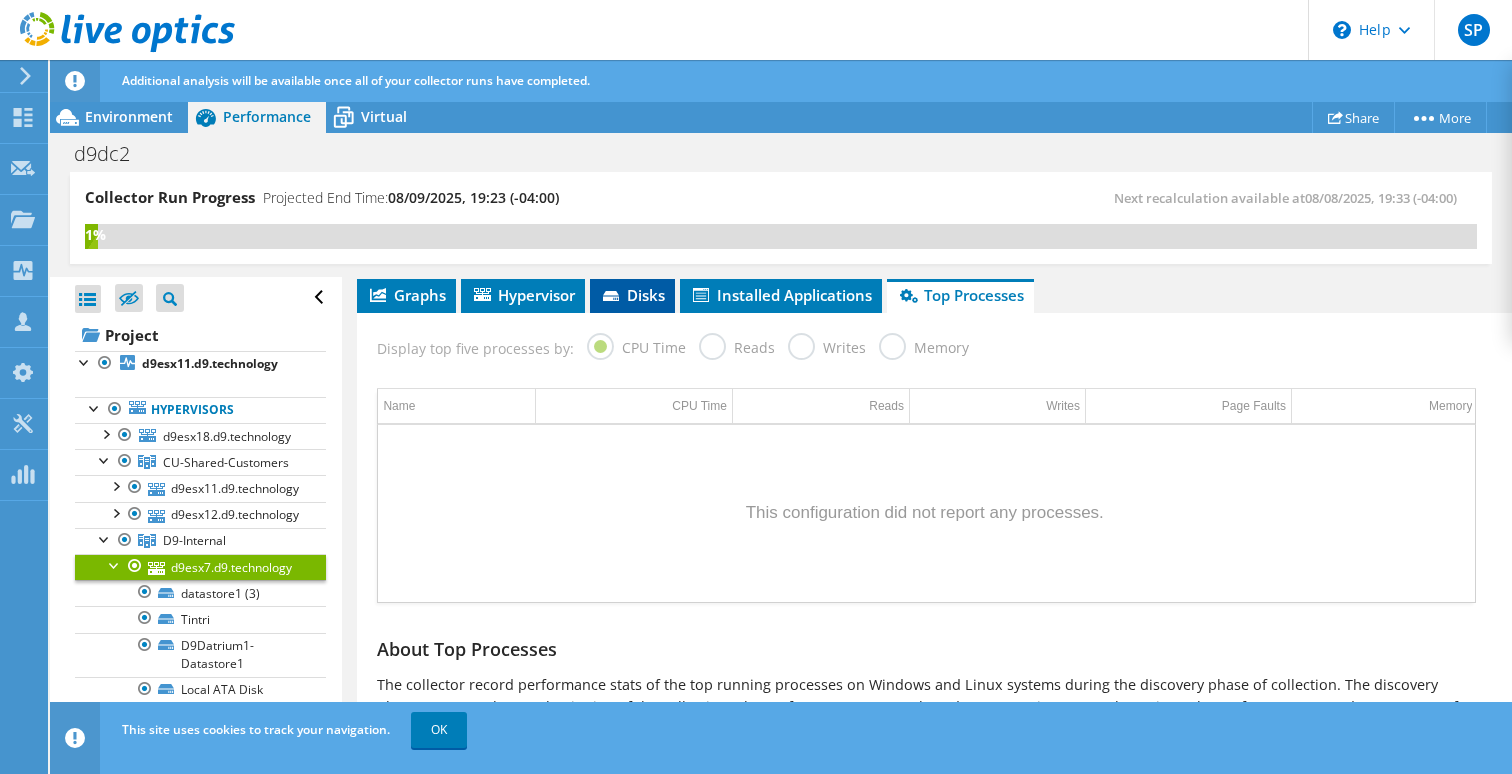 click on "Disks" at bounding box center [632, 295] 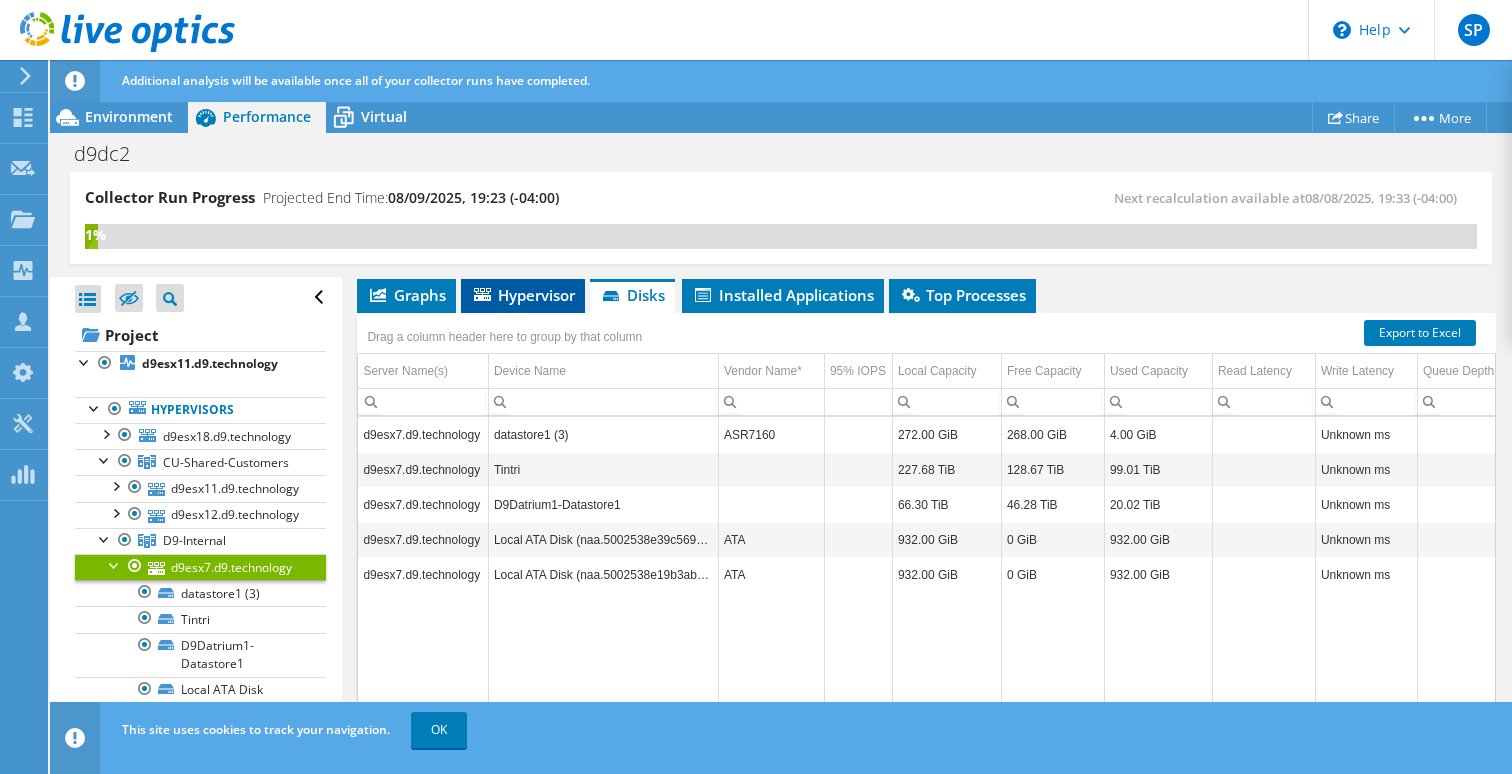 click on "Hypervisor" at bounding box center (523, 295) 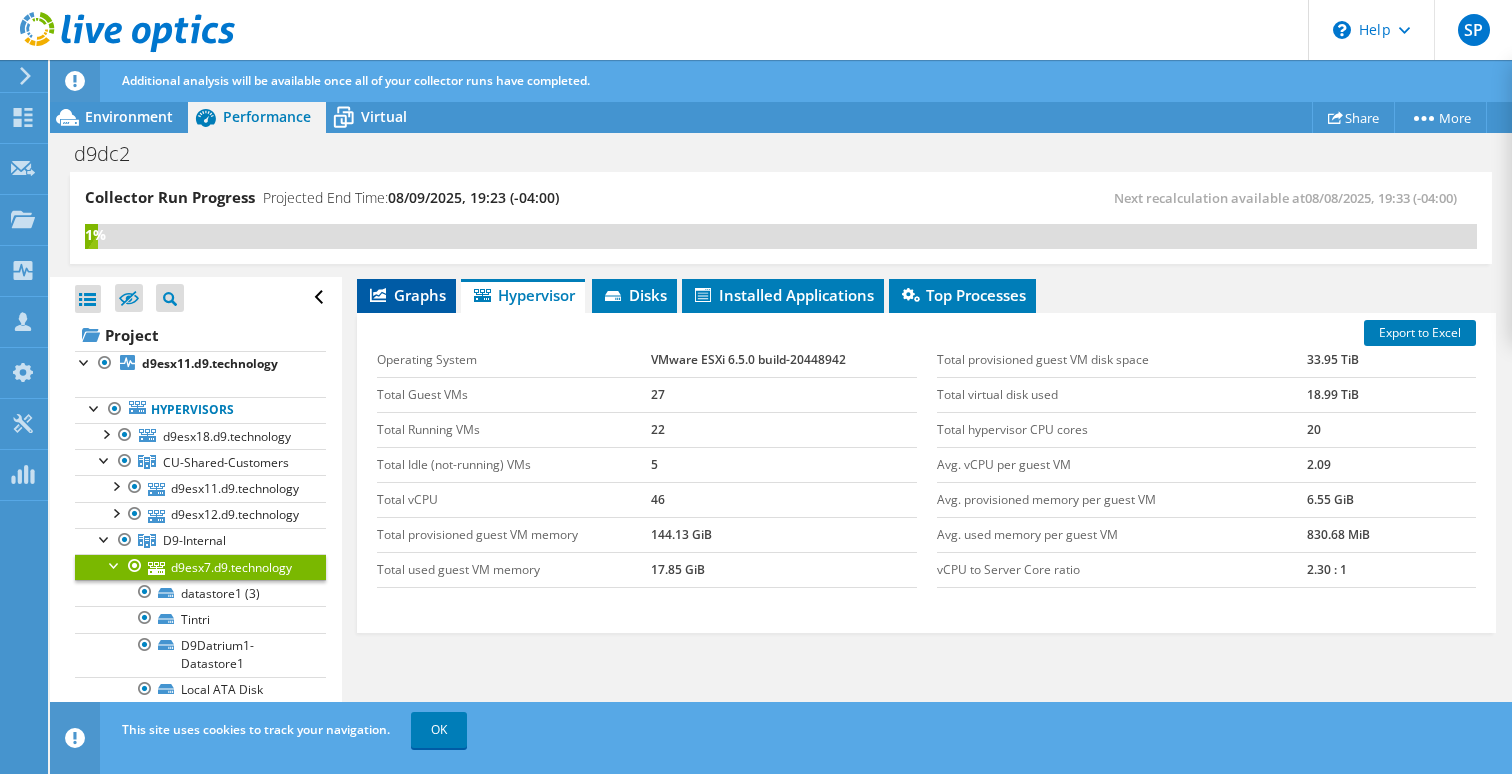 click on "Graphs" at bounding box center [406, 295] 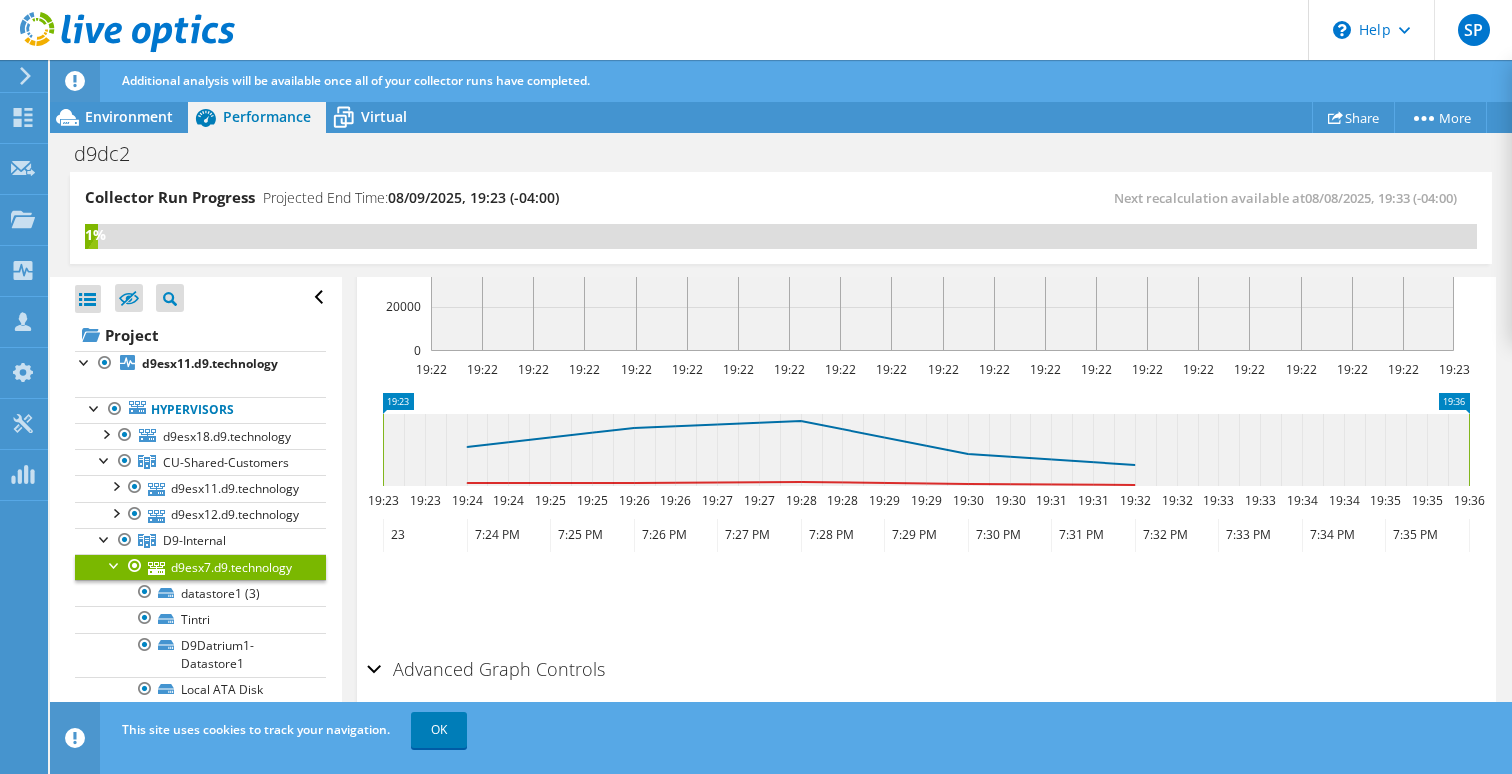 scroll, scrollTop: 655, scrollLeft: 0, axis: vertical 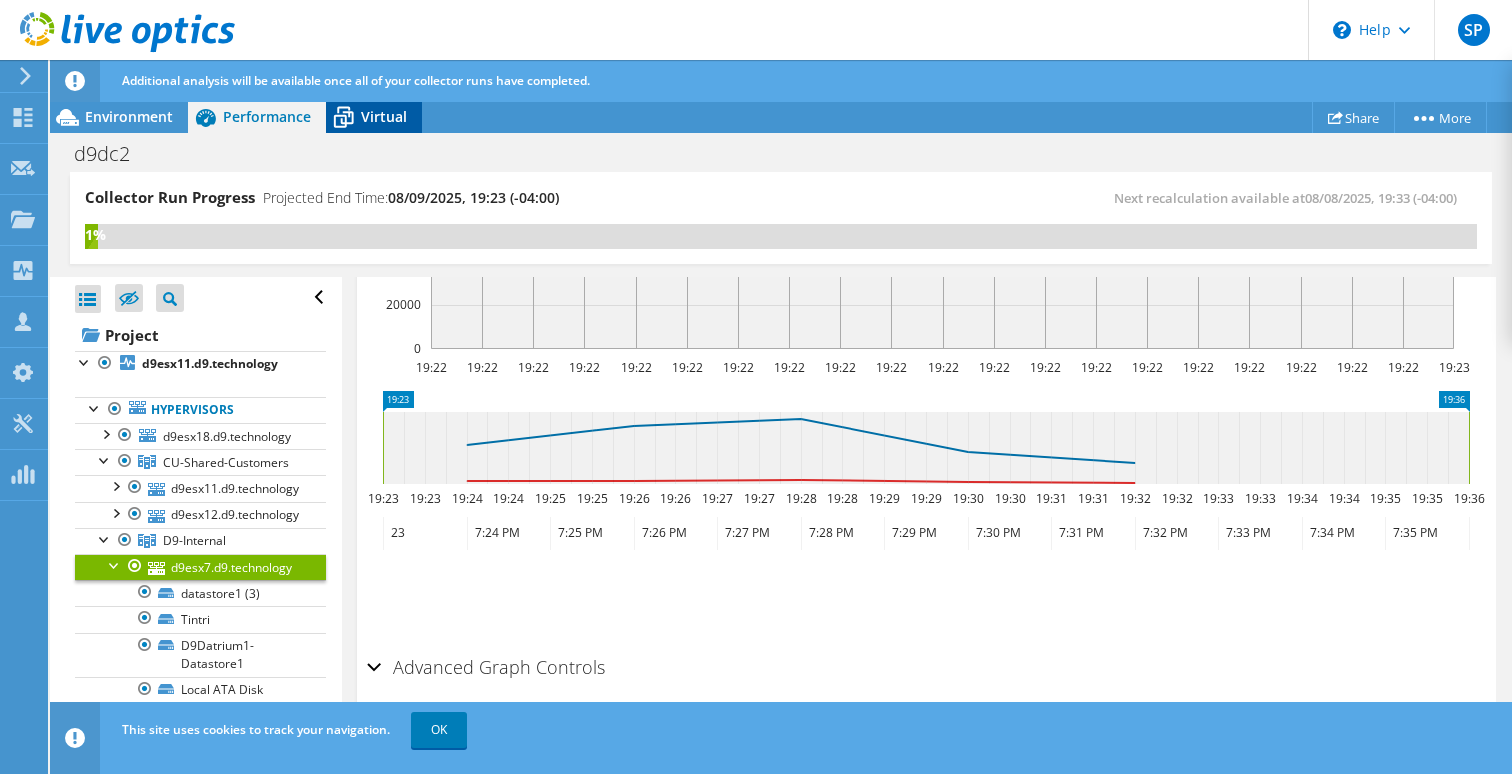 click on "Virtual" at bounding box center [384, 116] 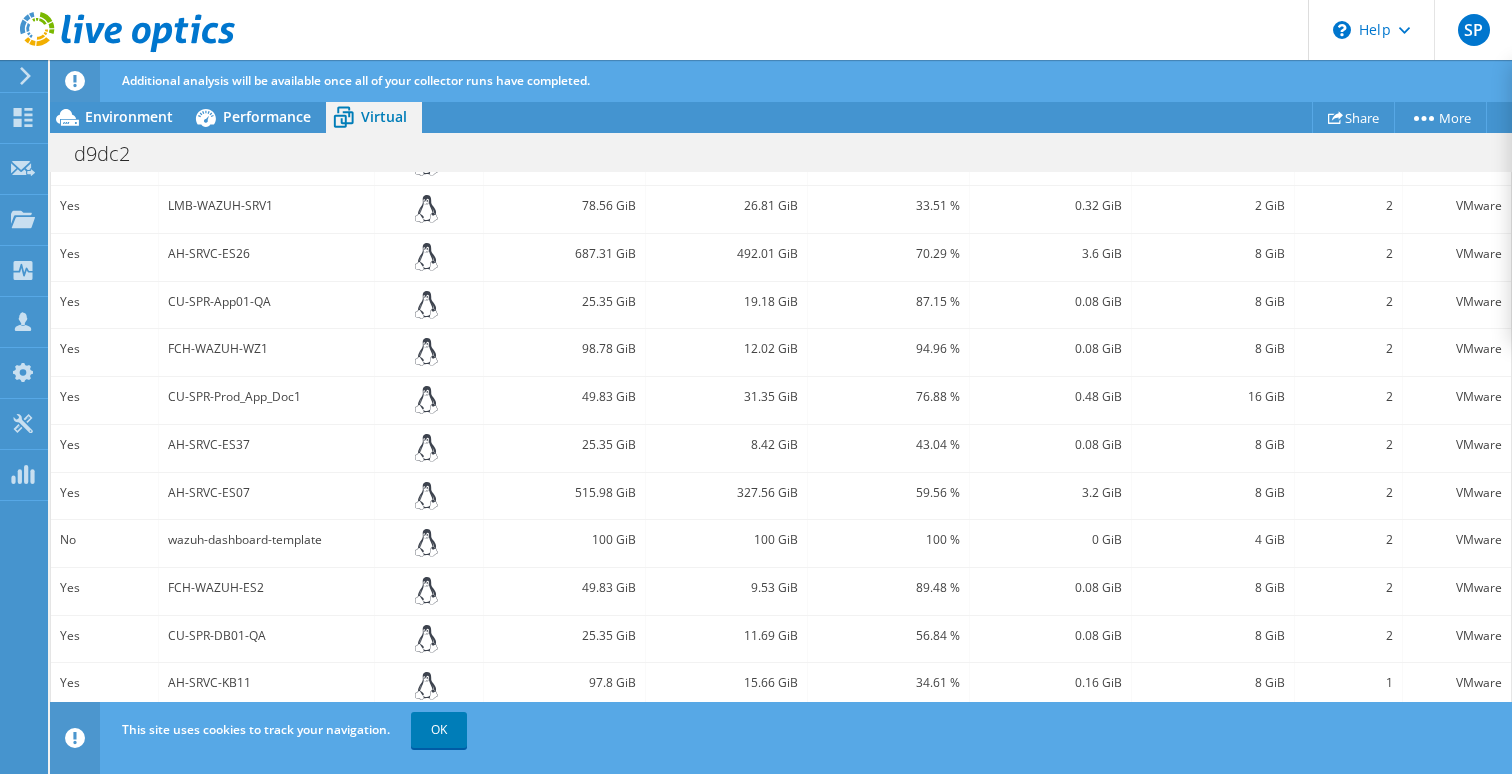 scroll, scrollTop: 733, scrollLeft: 0, axis: vertical 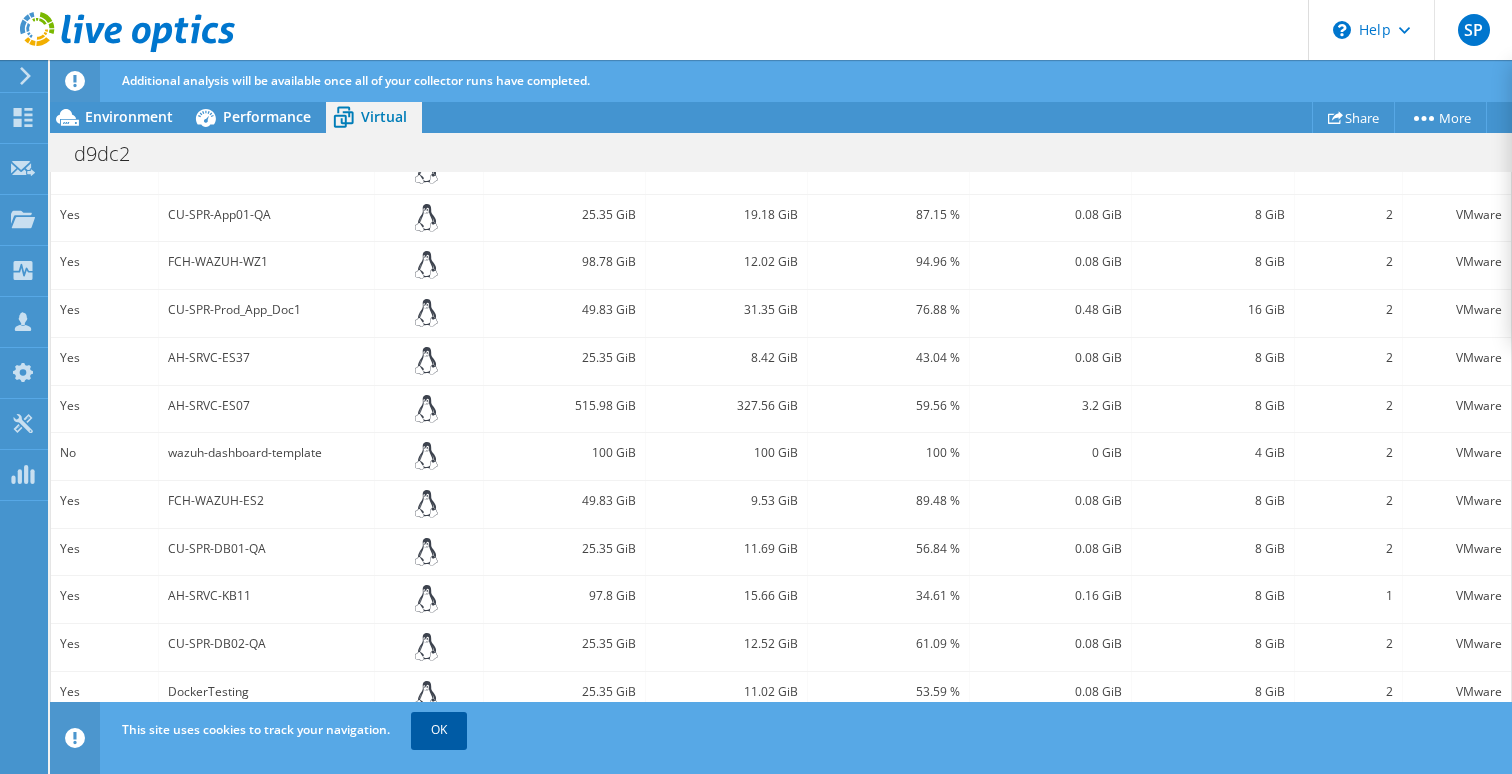 click on "OK" at bounding box center [439, 730] 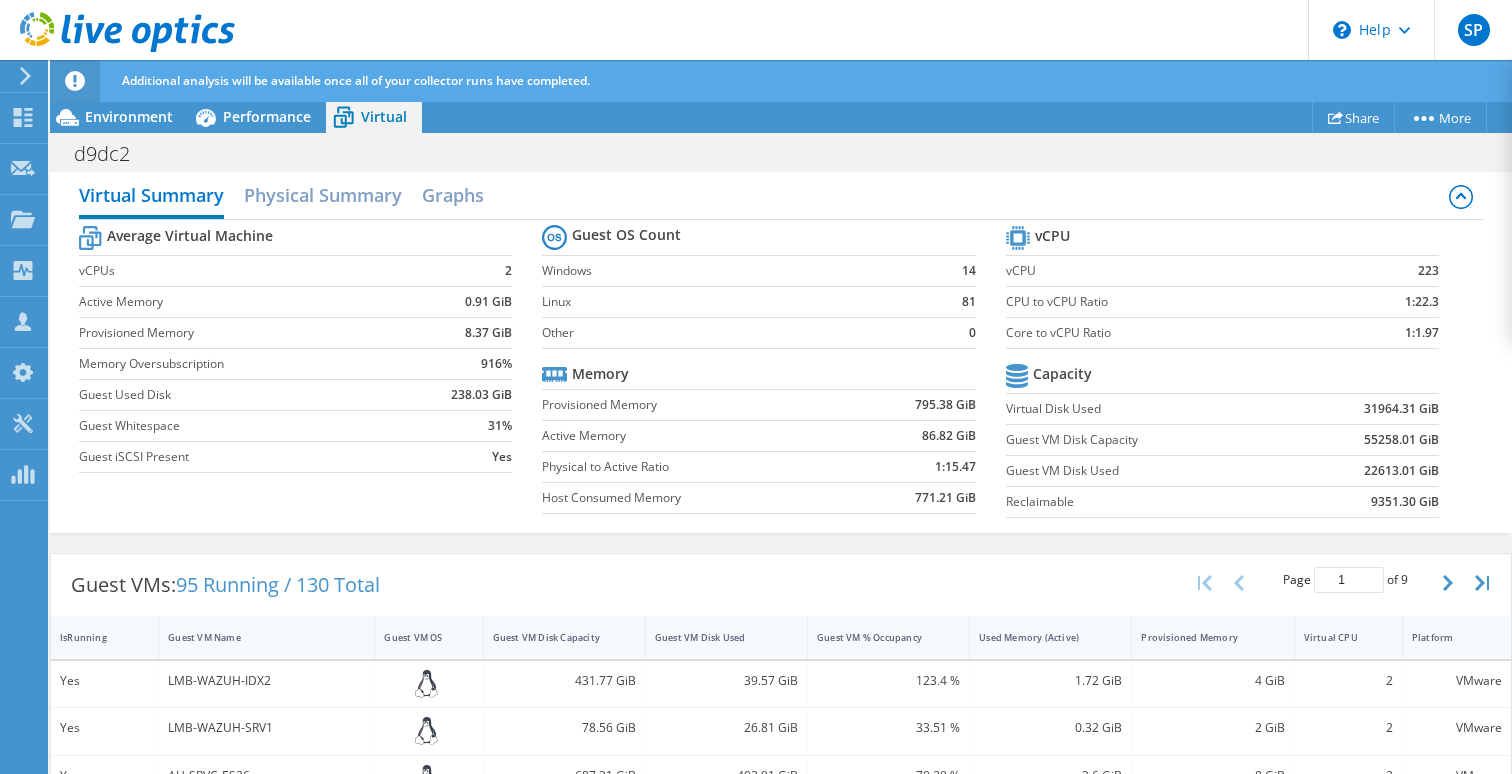 scroll, scrollTop: 160, scrollLeft: 0, axis: vertical 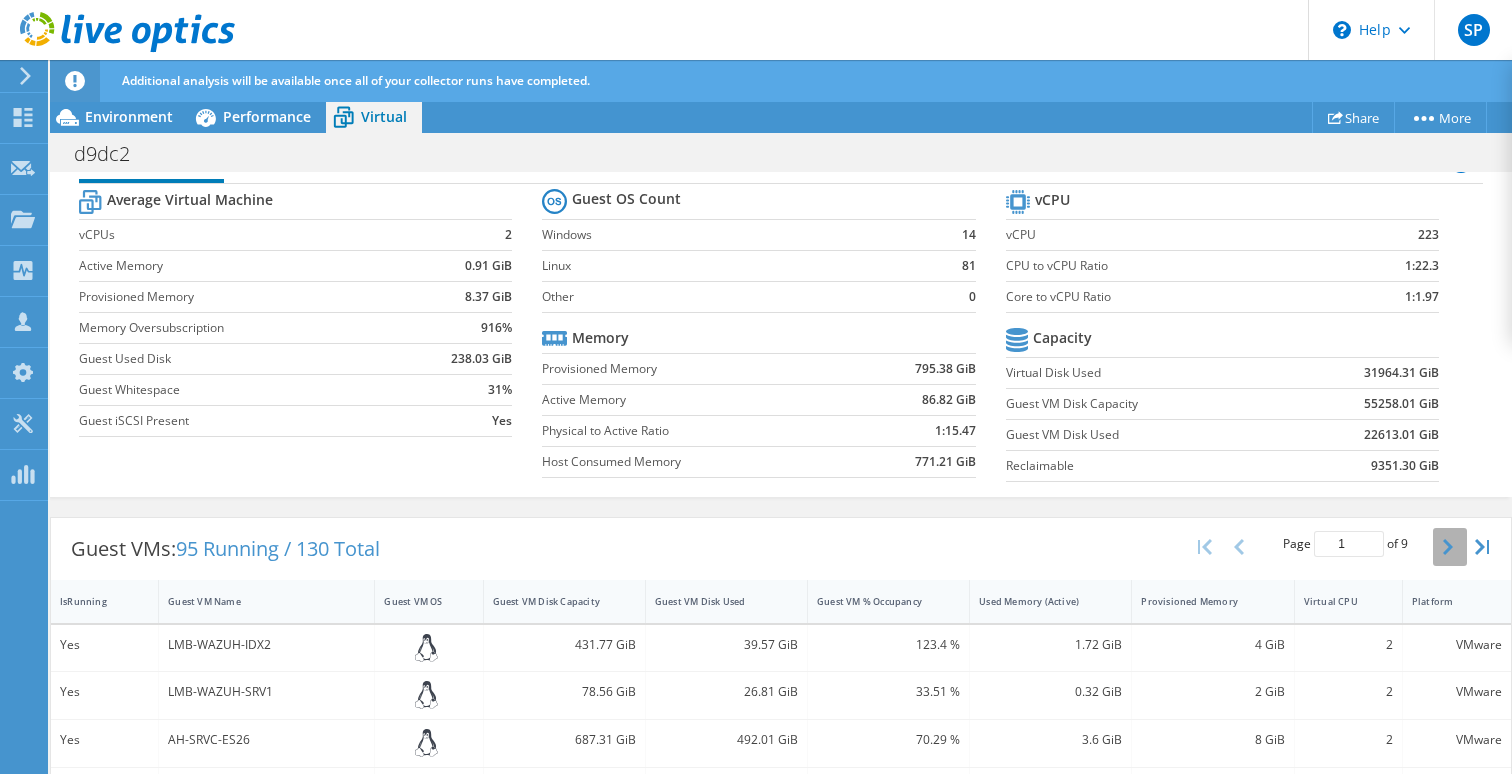 click 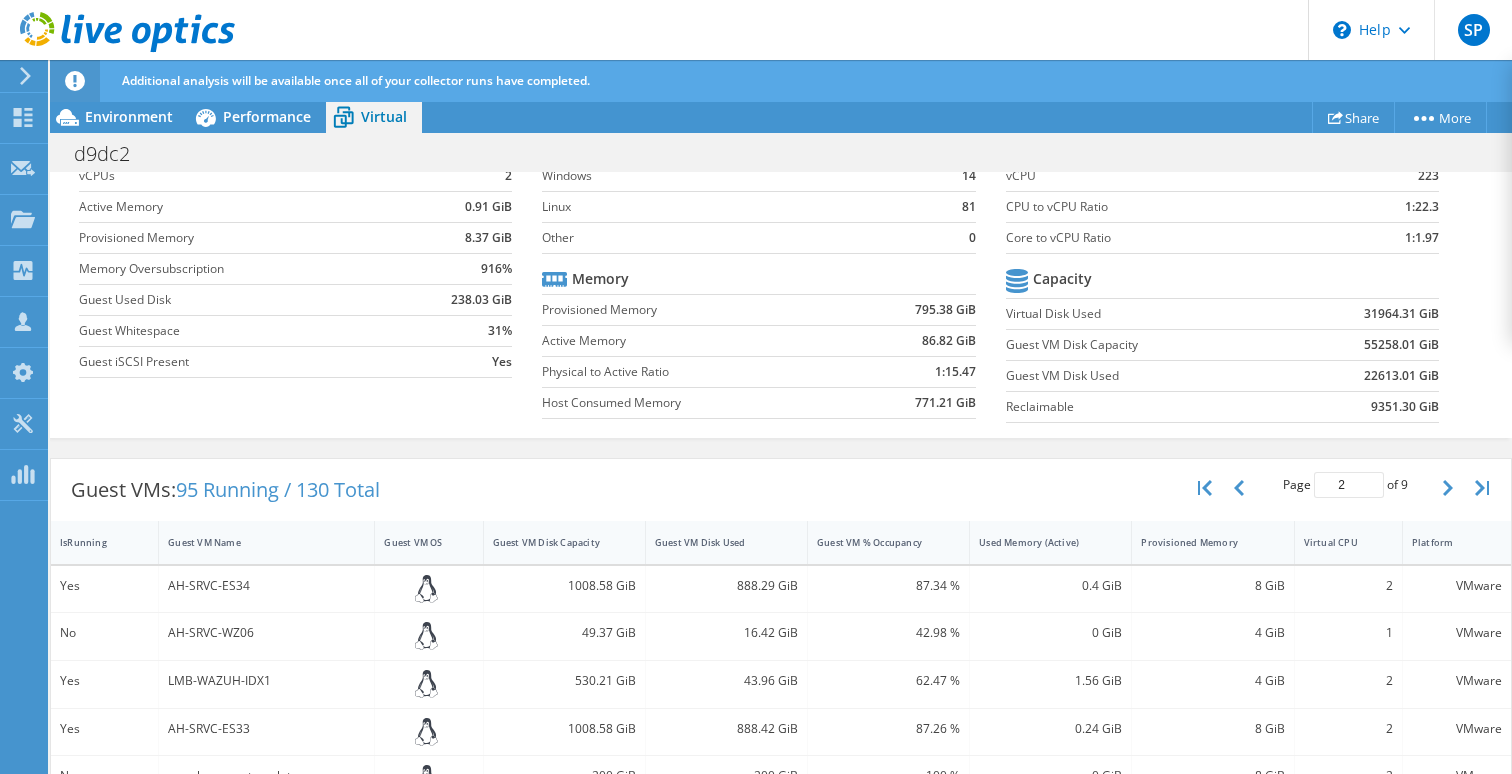 scroll, scrollTop: 157, scrollLeft: 0, axis: vertical 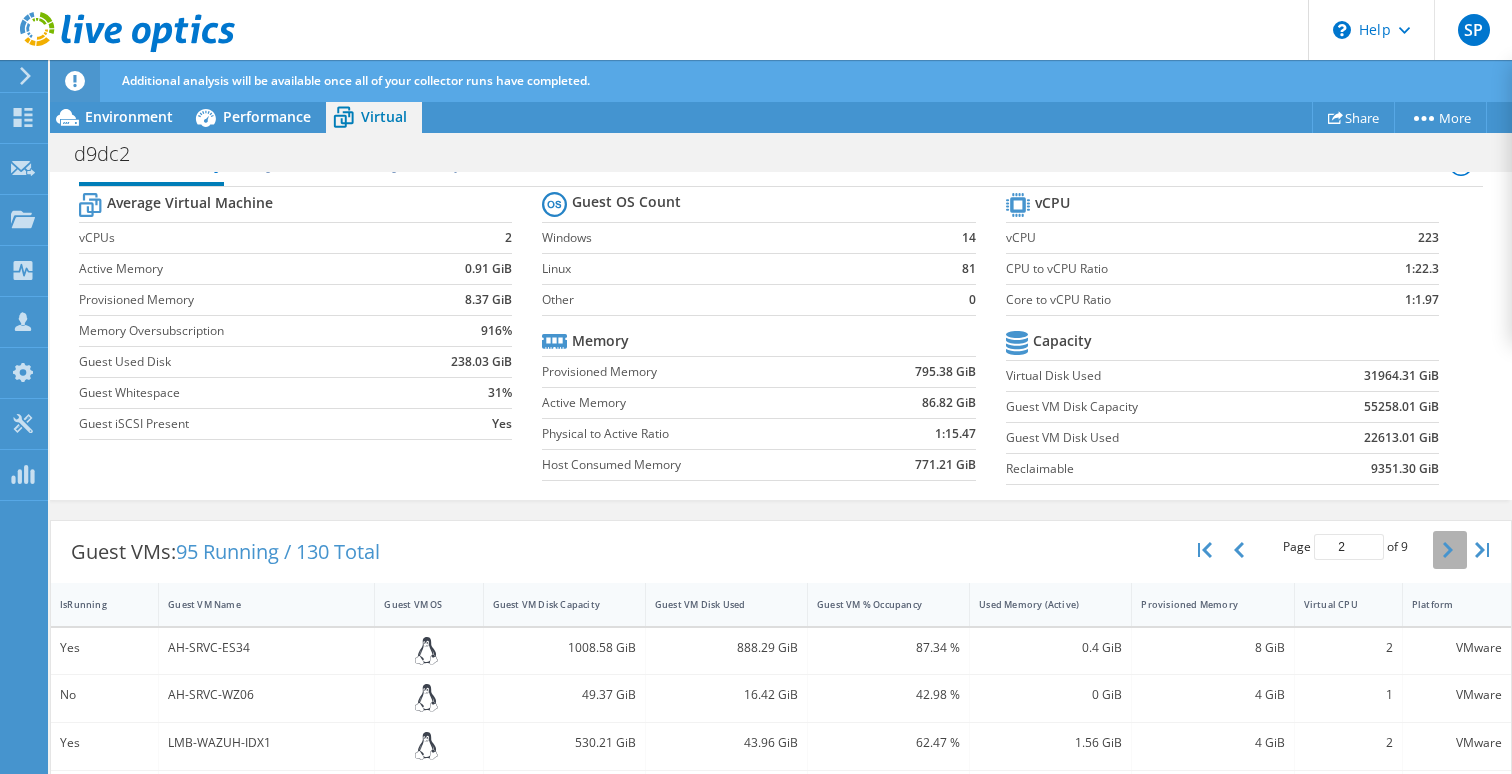 click at bounding box center (1450, 550) 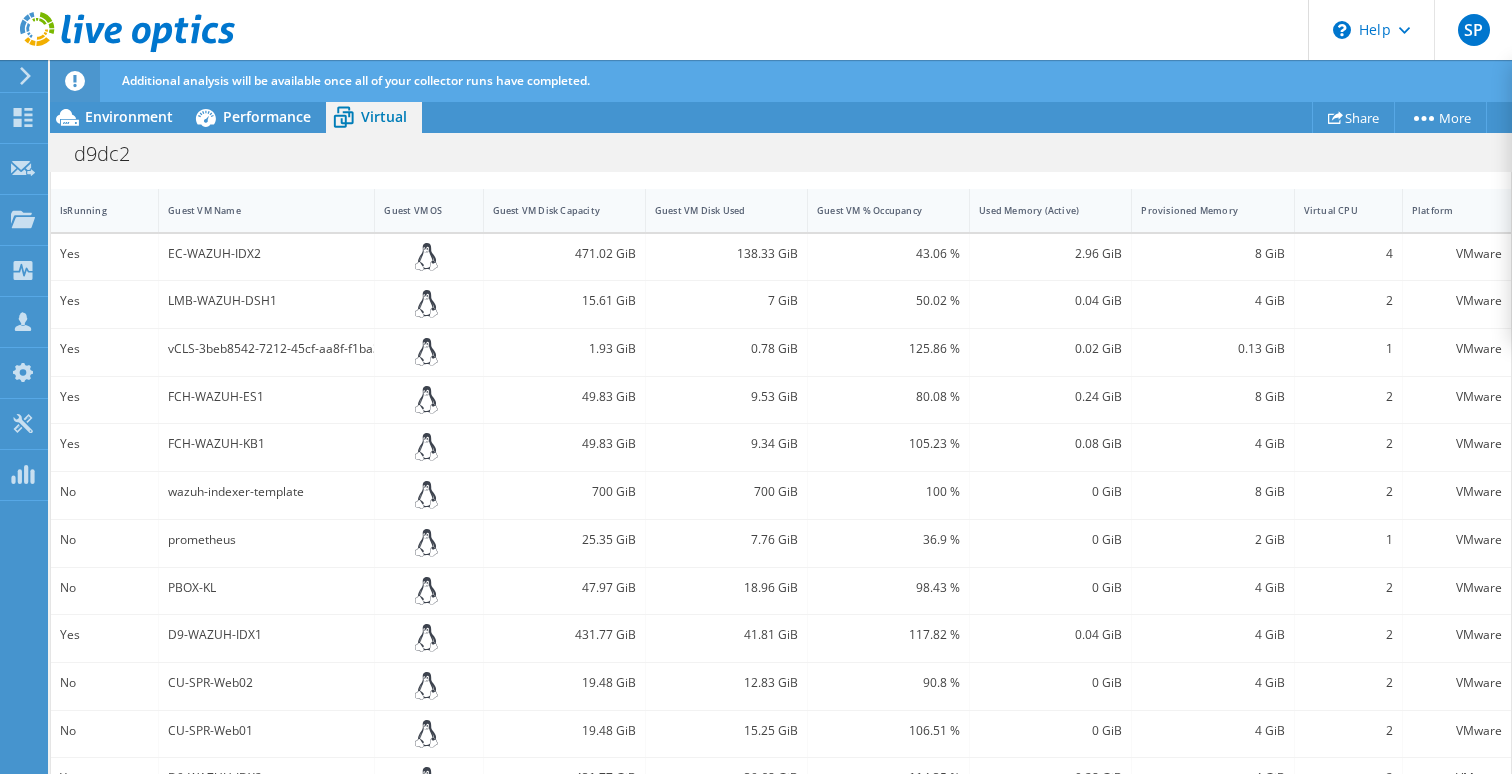 scroll, scrollTop: 523, scrollLeft: 0, axis: vertical 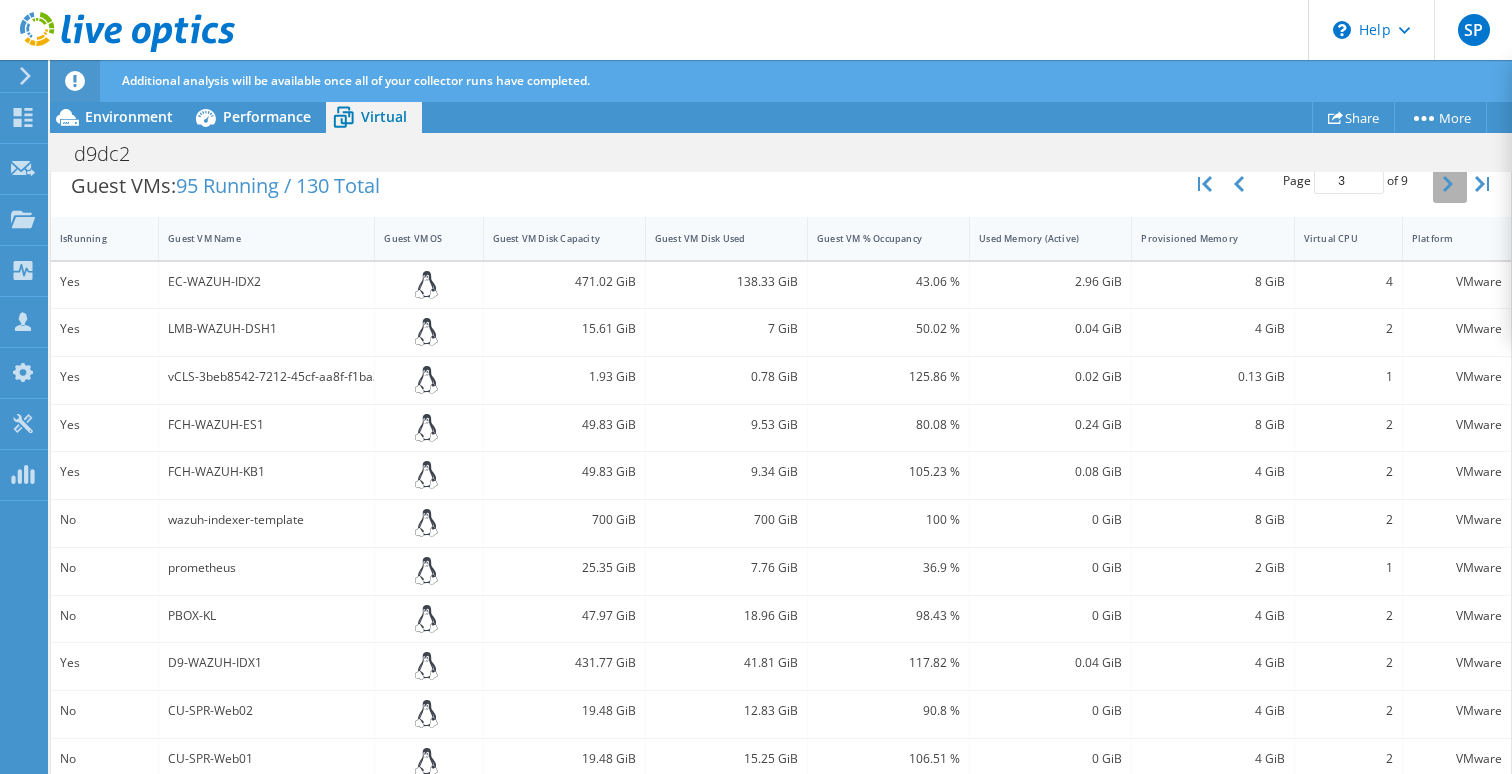 click 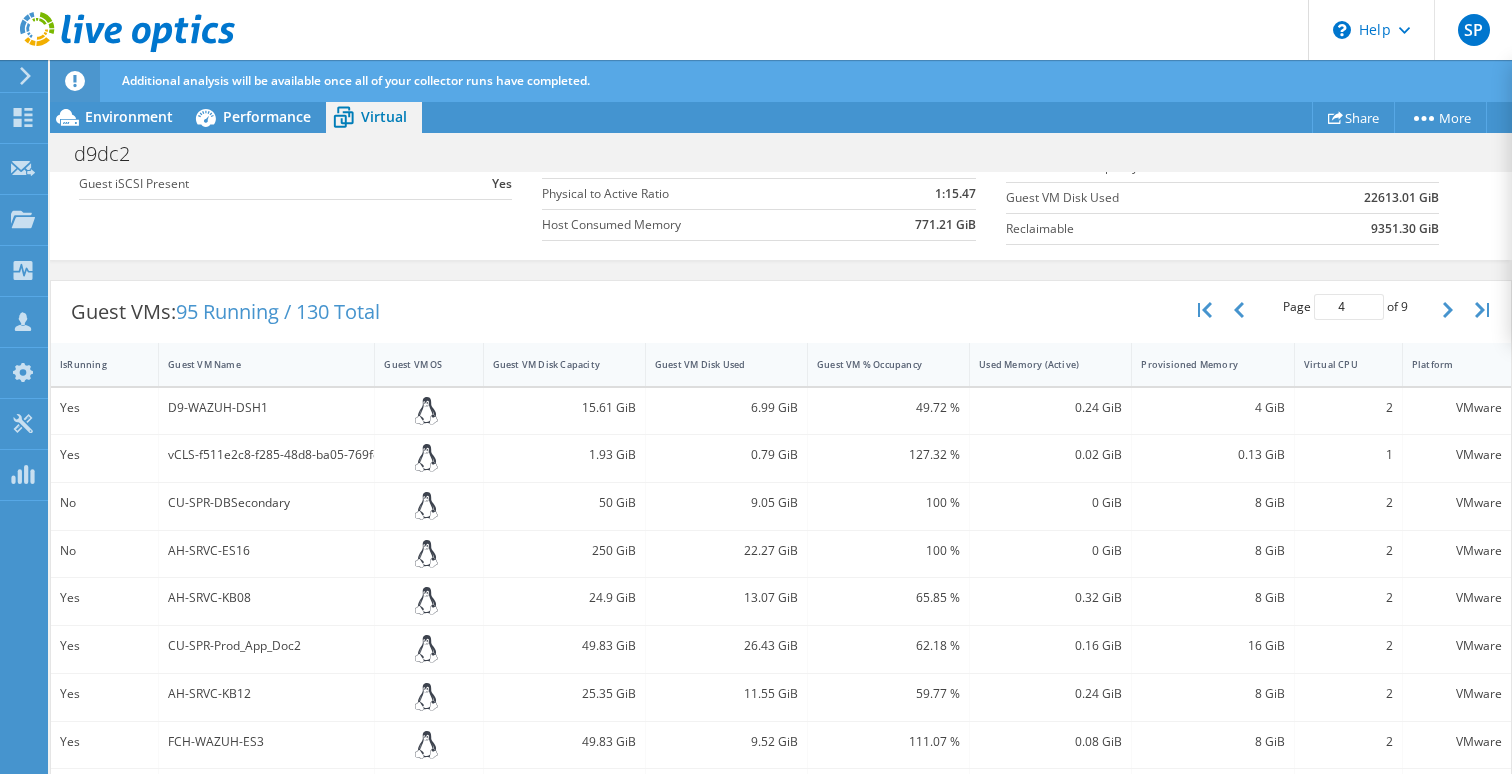 scroll, scrollTop: 164, scrollLeft: 0, axis: vertical 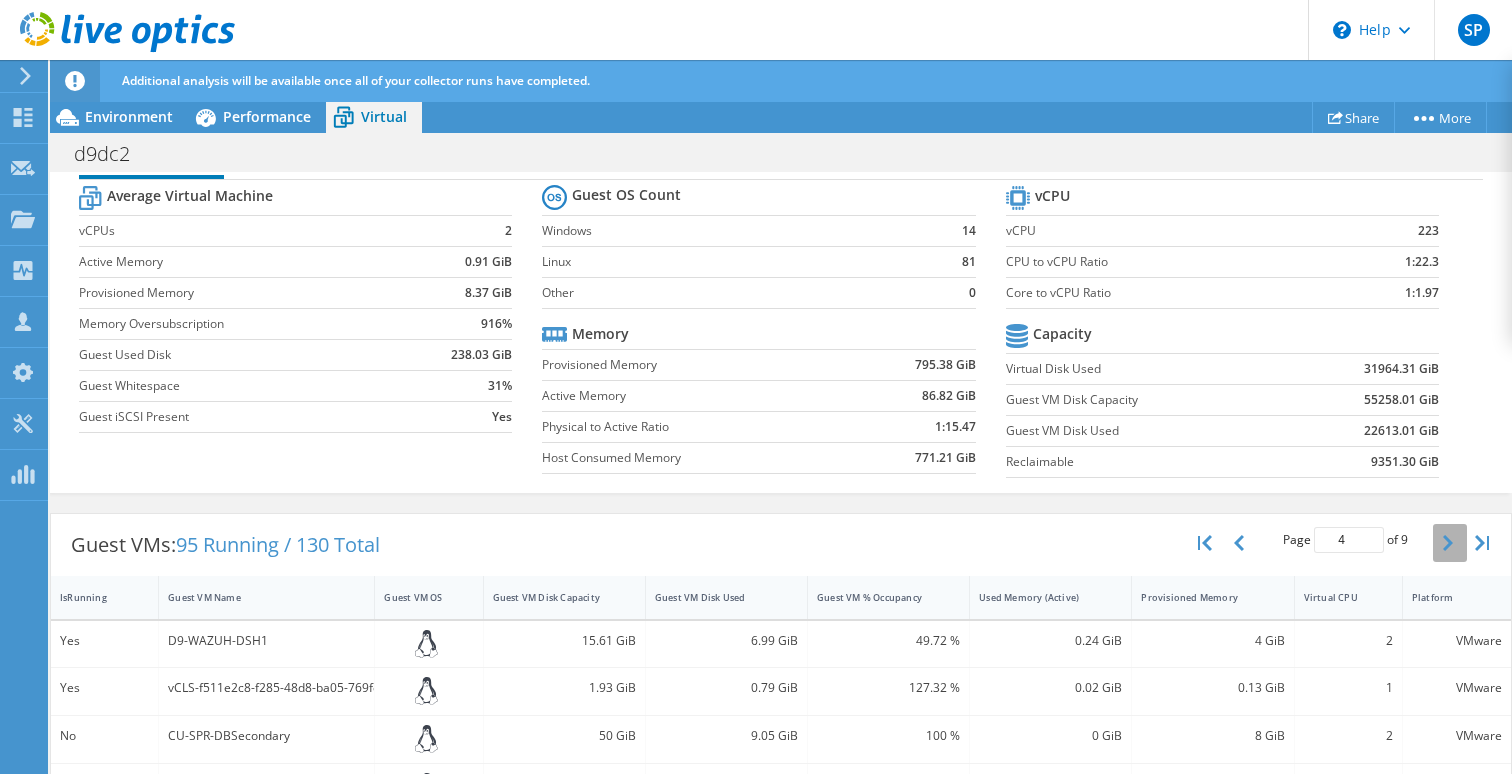 click at bounding box center (1450, 543) 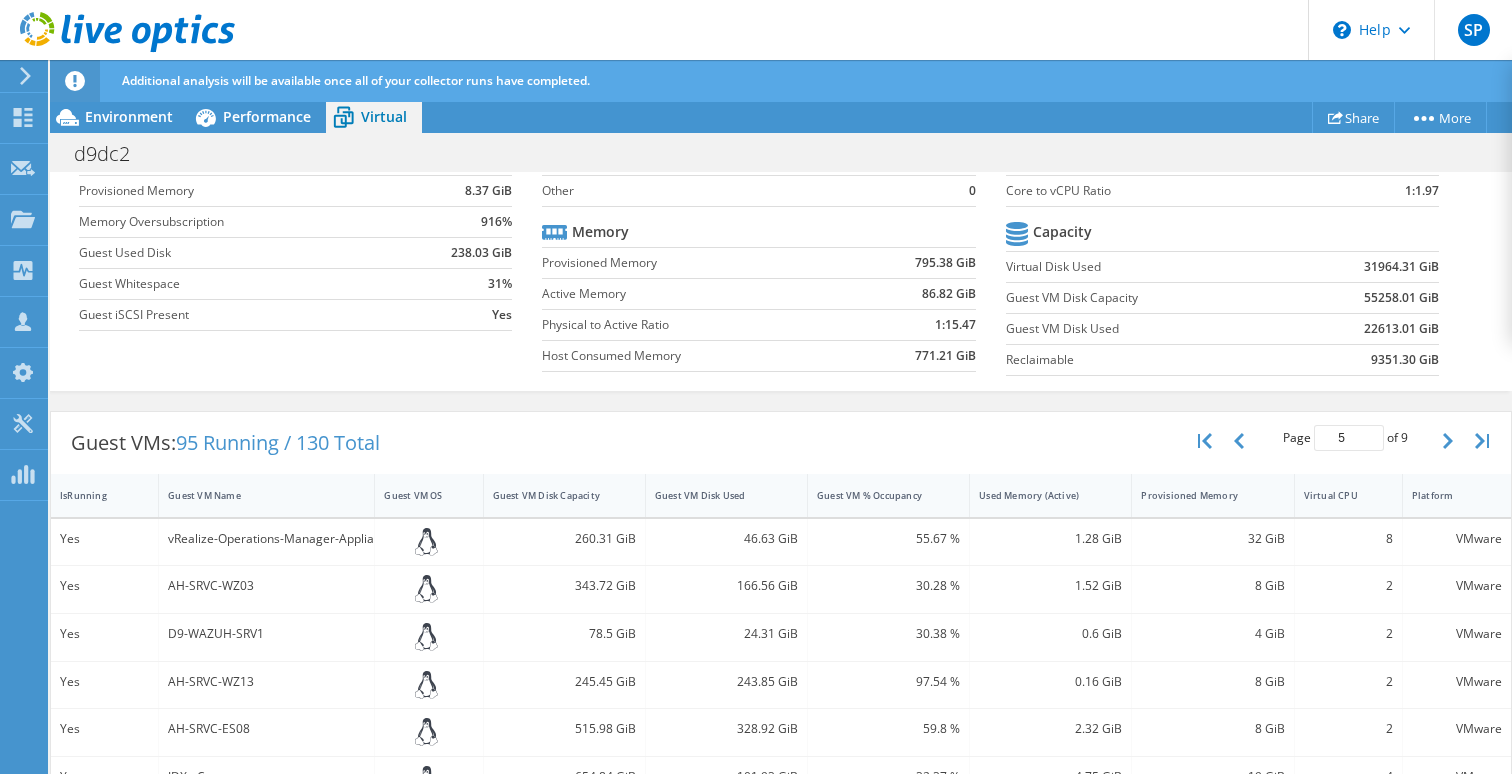 scroll, scrollTop: 206, scrollLeft: 0, axis: vertical 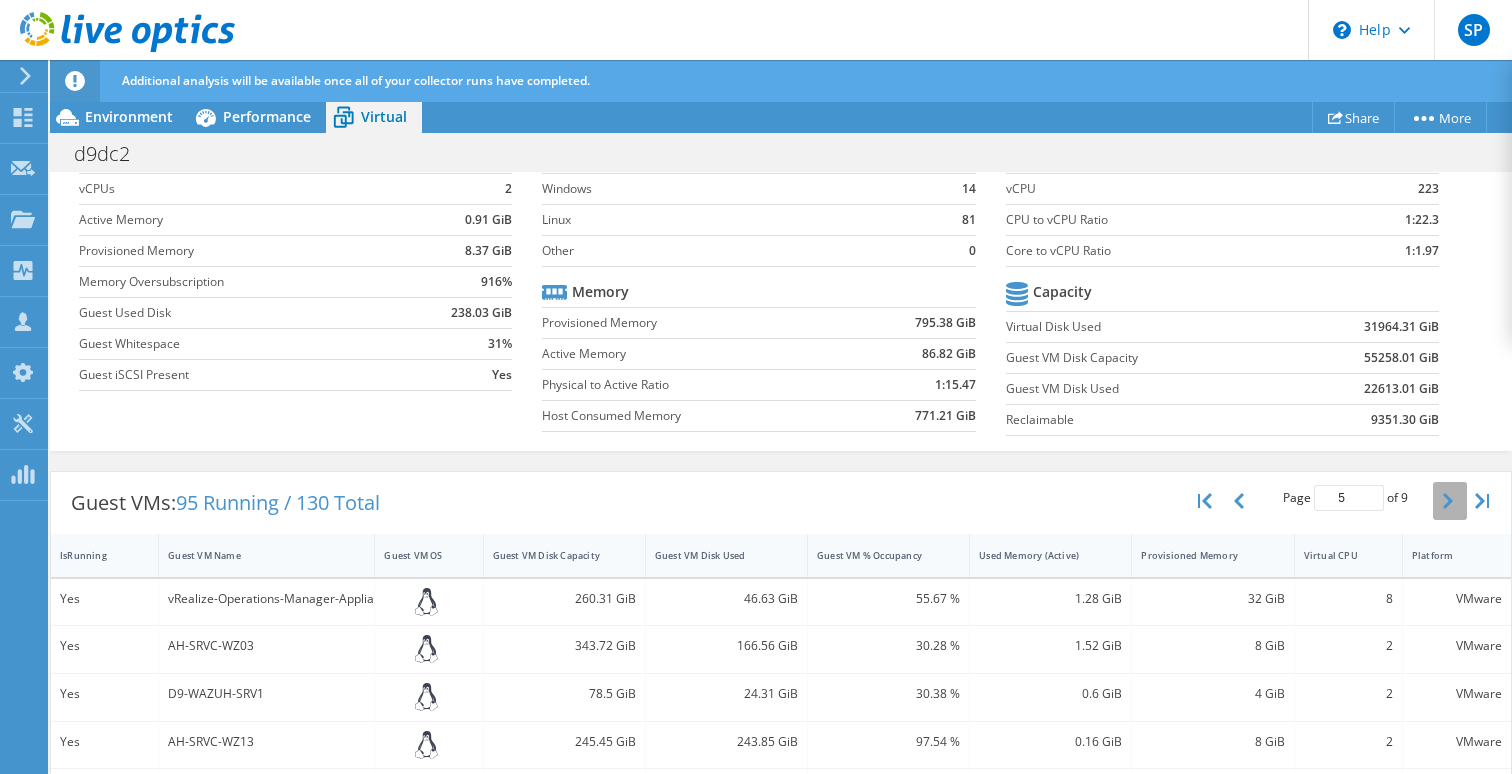click 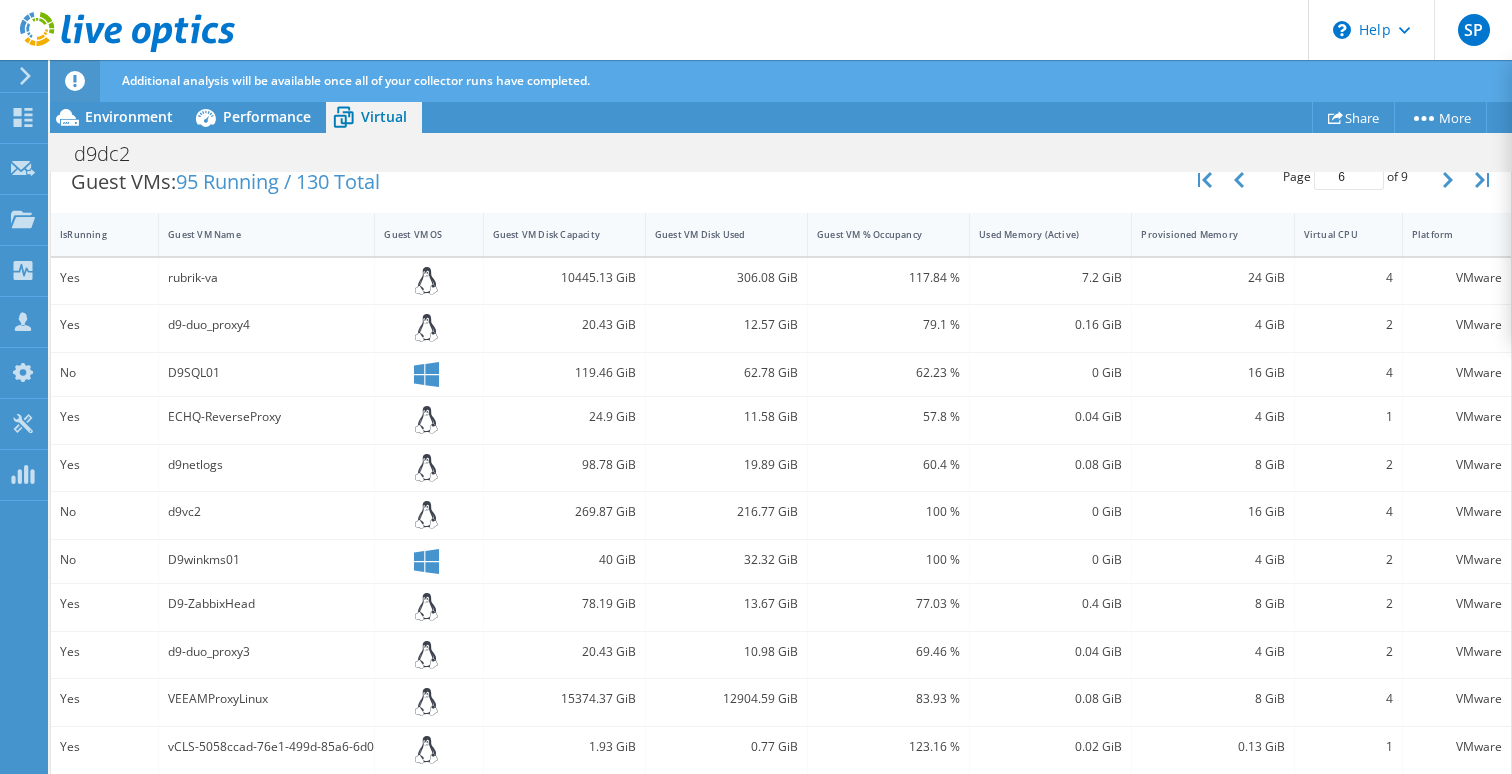 scroll, scrollTop: 416, scrollLeft: 0, axis: vertical 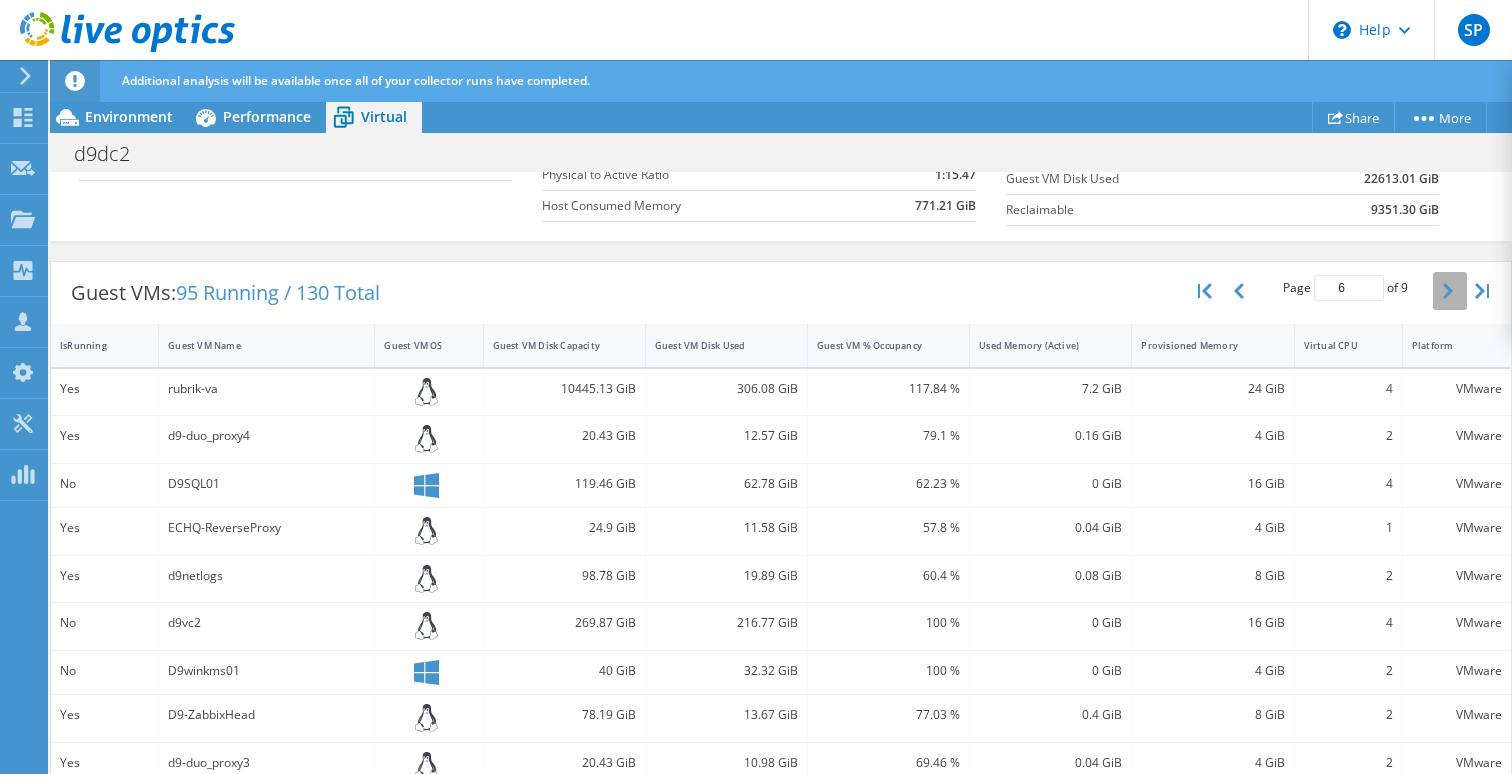 click 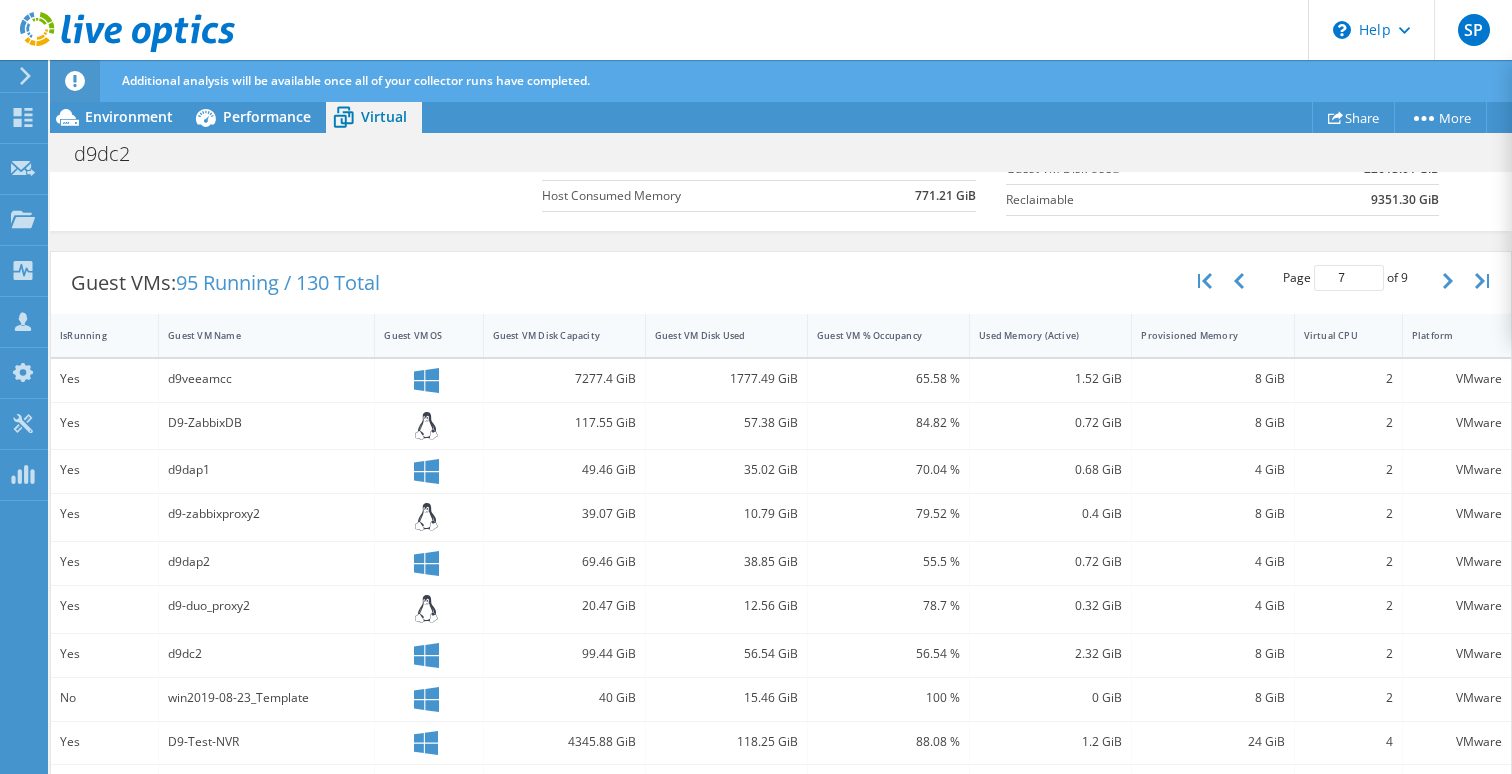 scroll, scrollTop: 404, scrollLeft: 0, axis: vertical 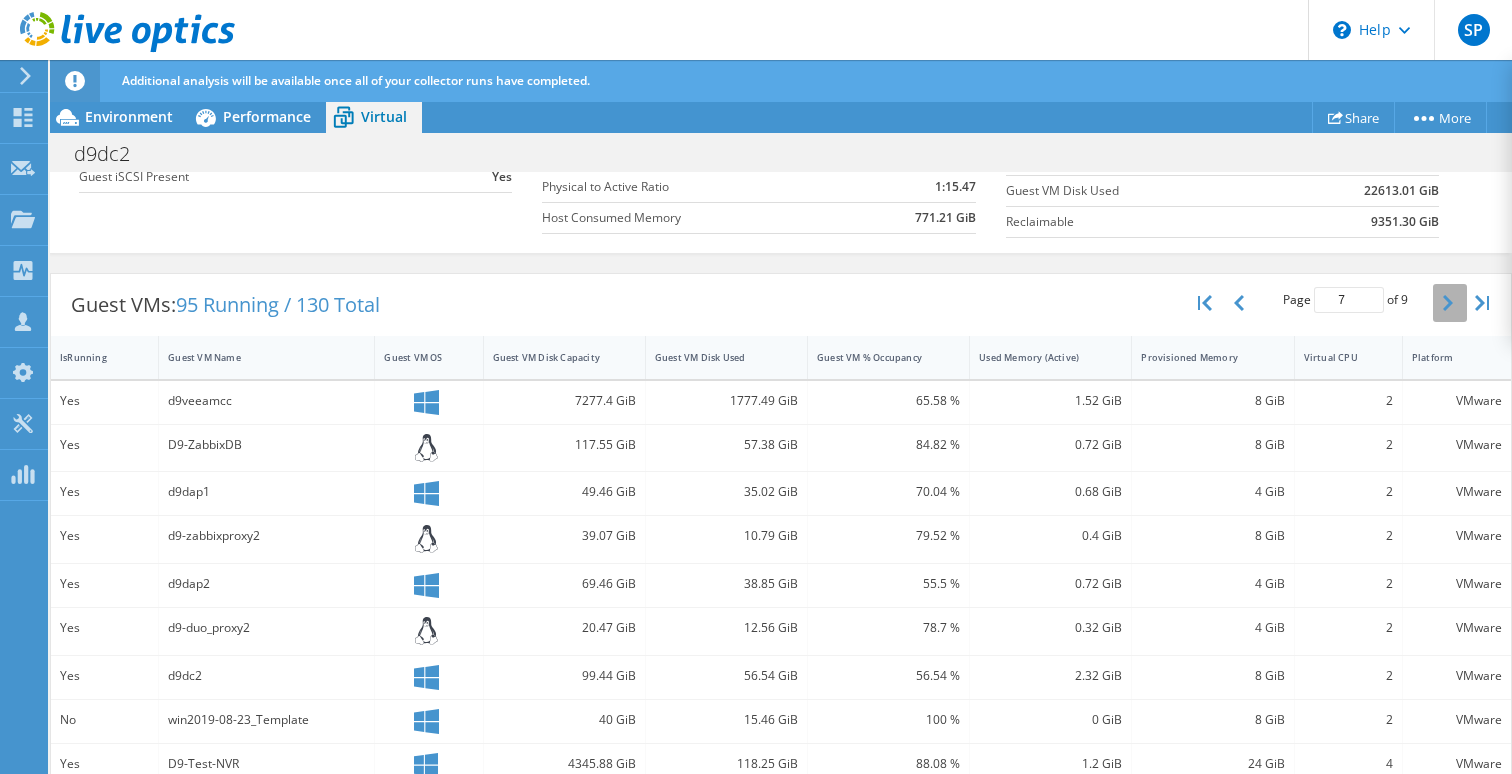 click 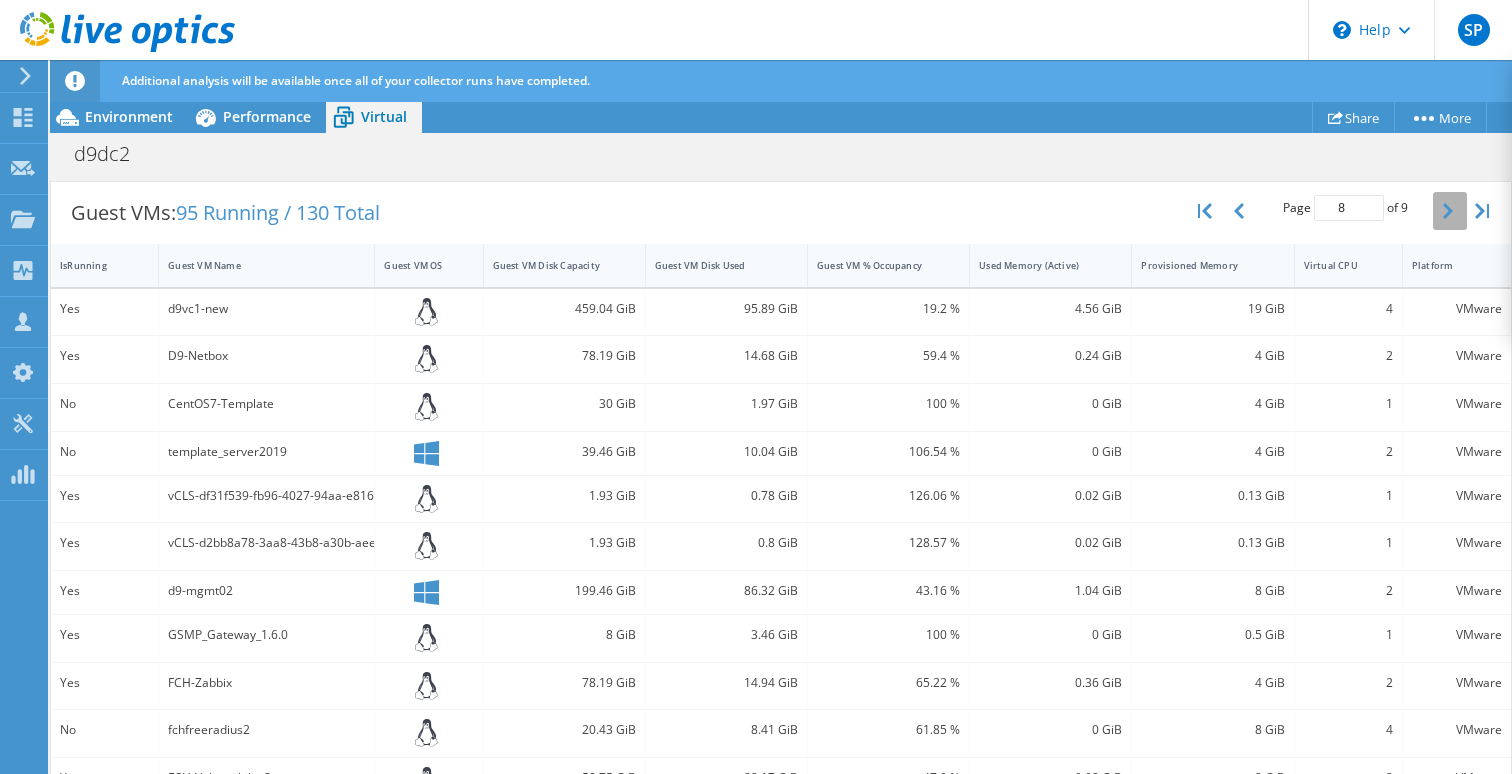 click 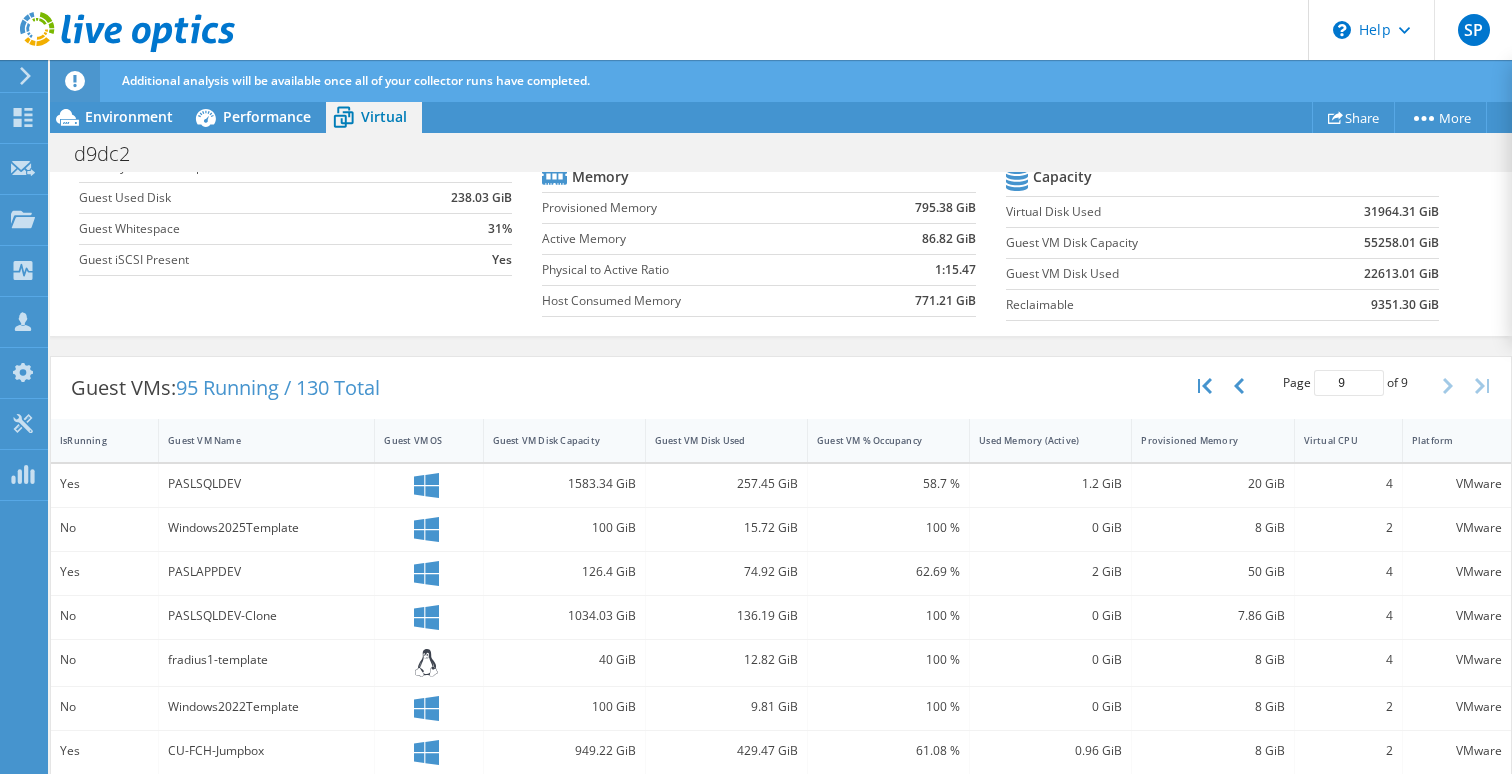 scroll, scrollTop: 472, scrollLeft: 0, axis: vertical 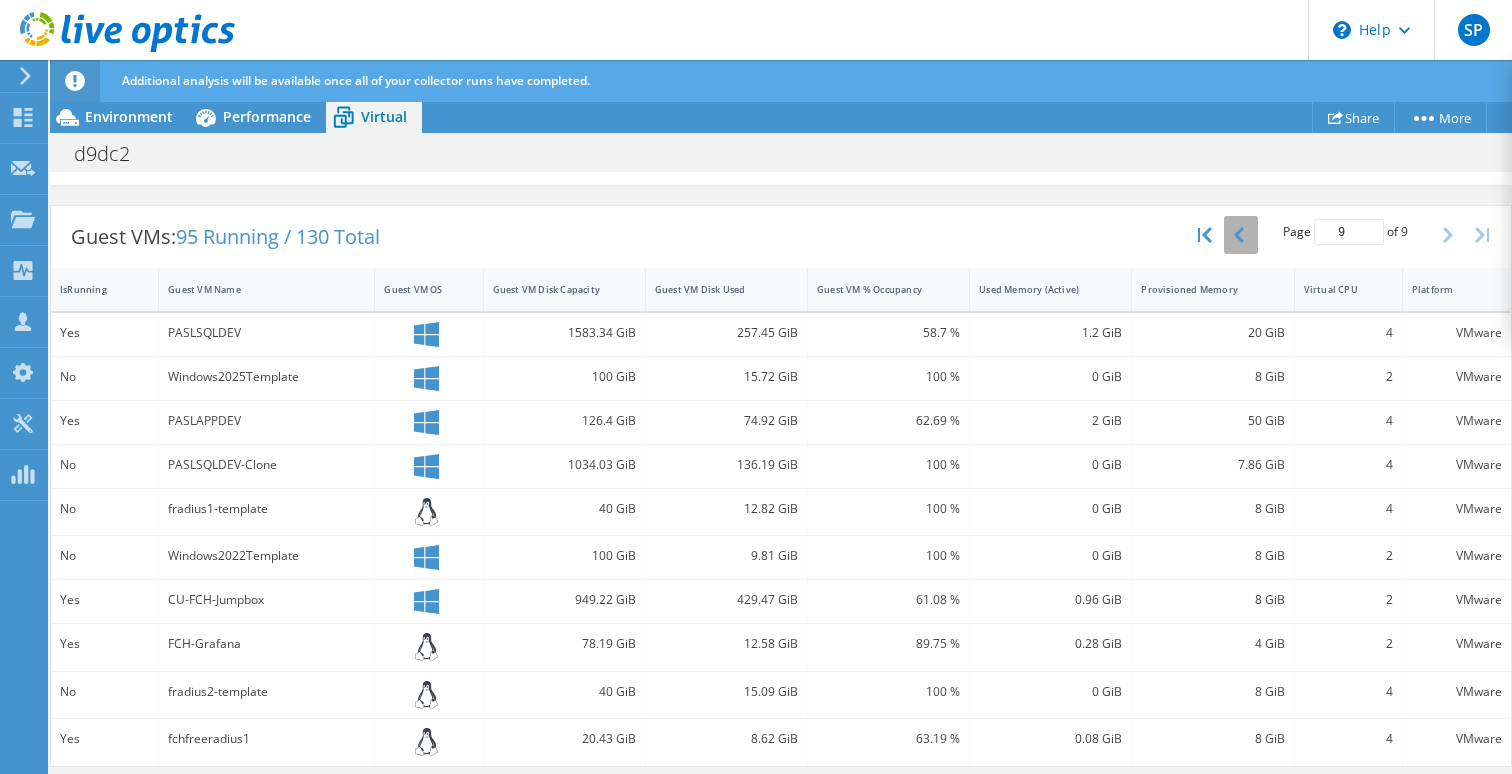 click 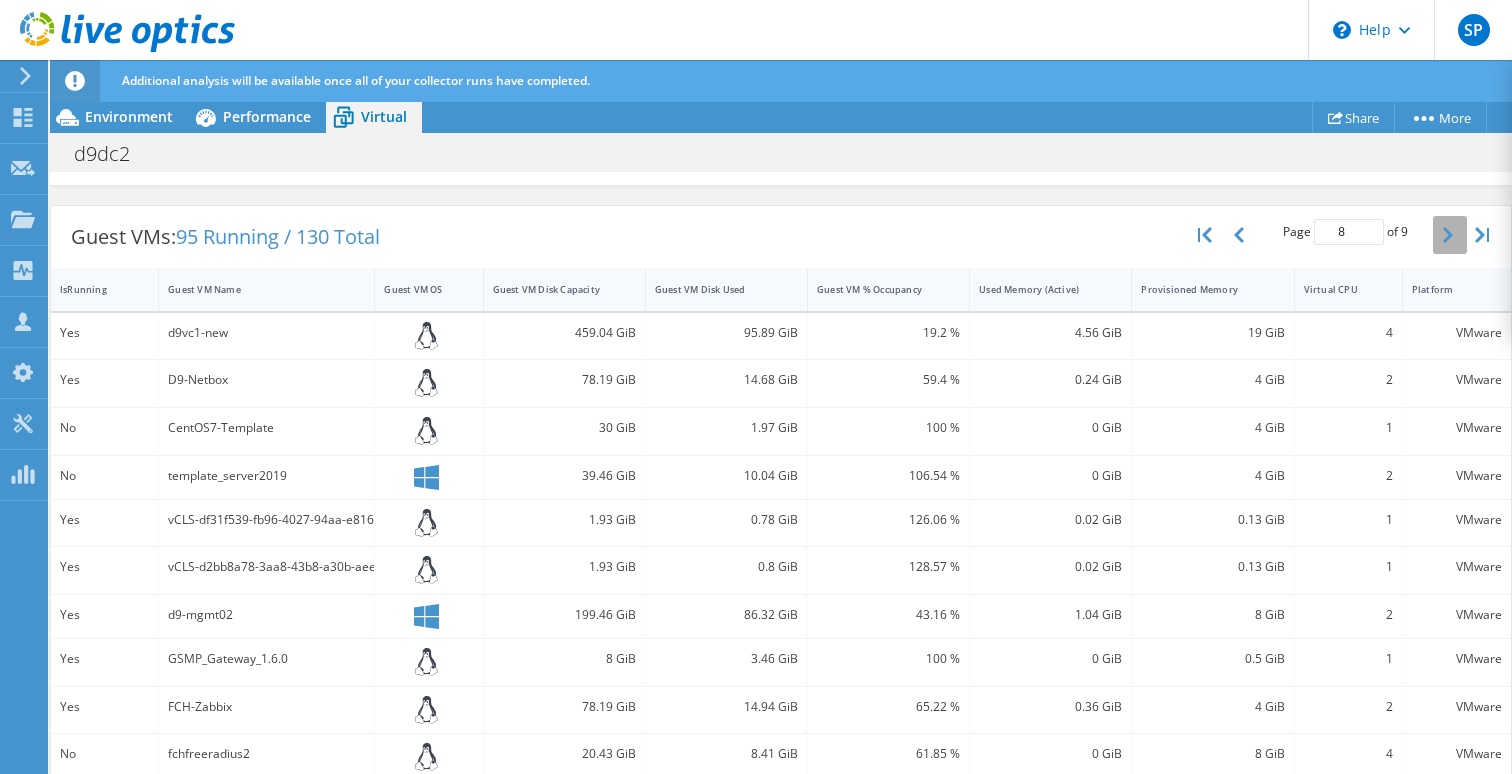 click 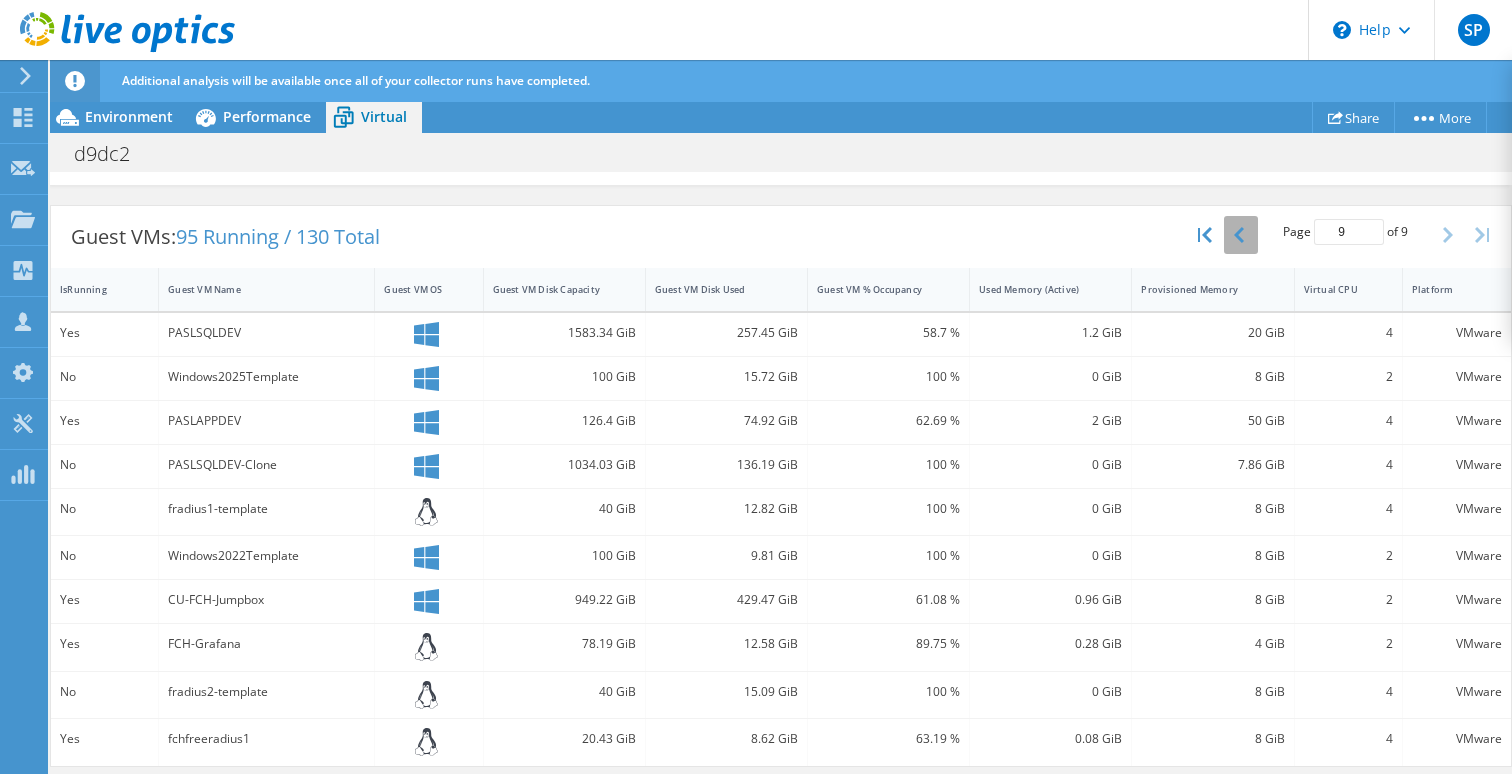 click 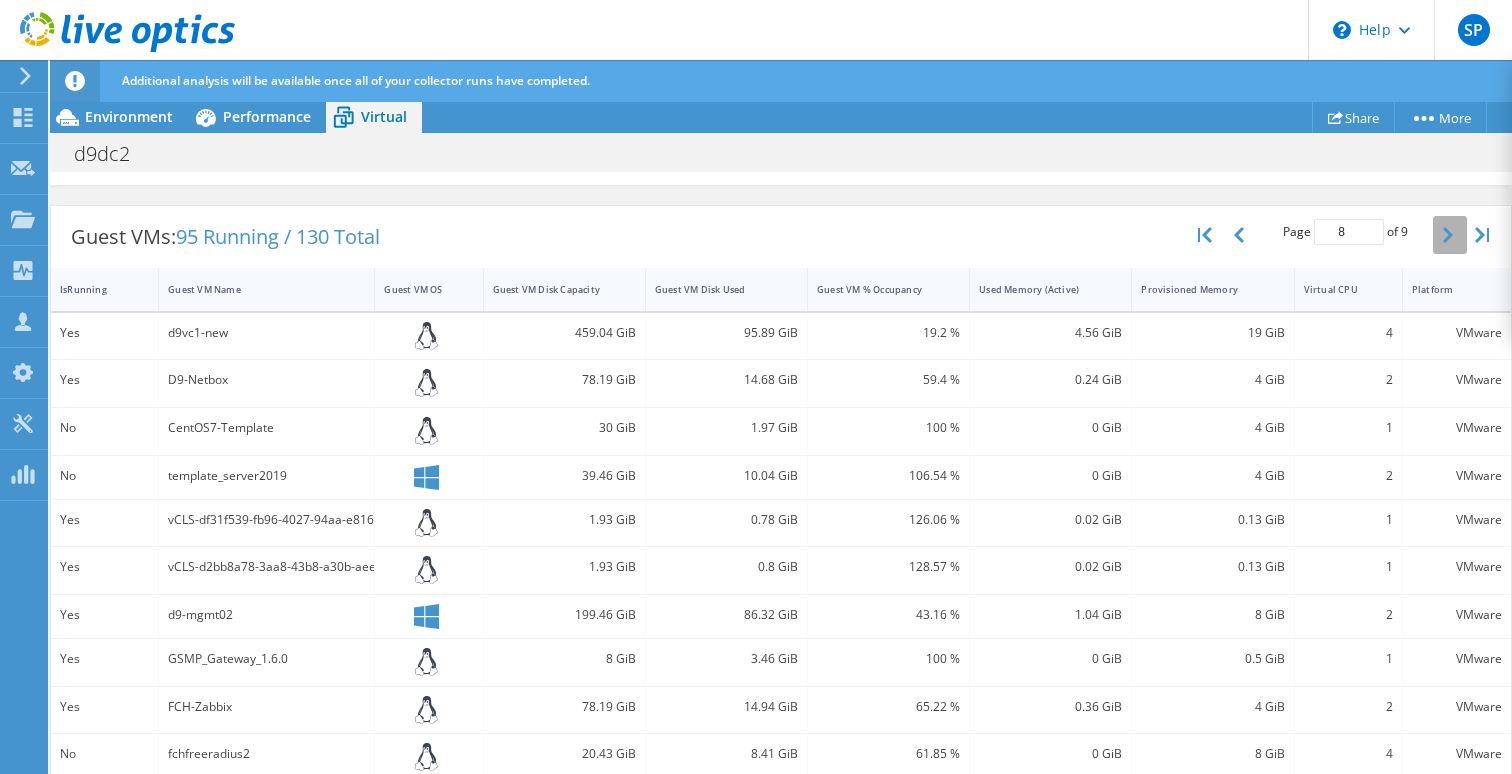 click 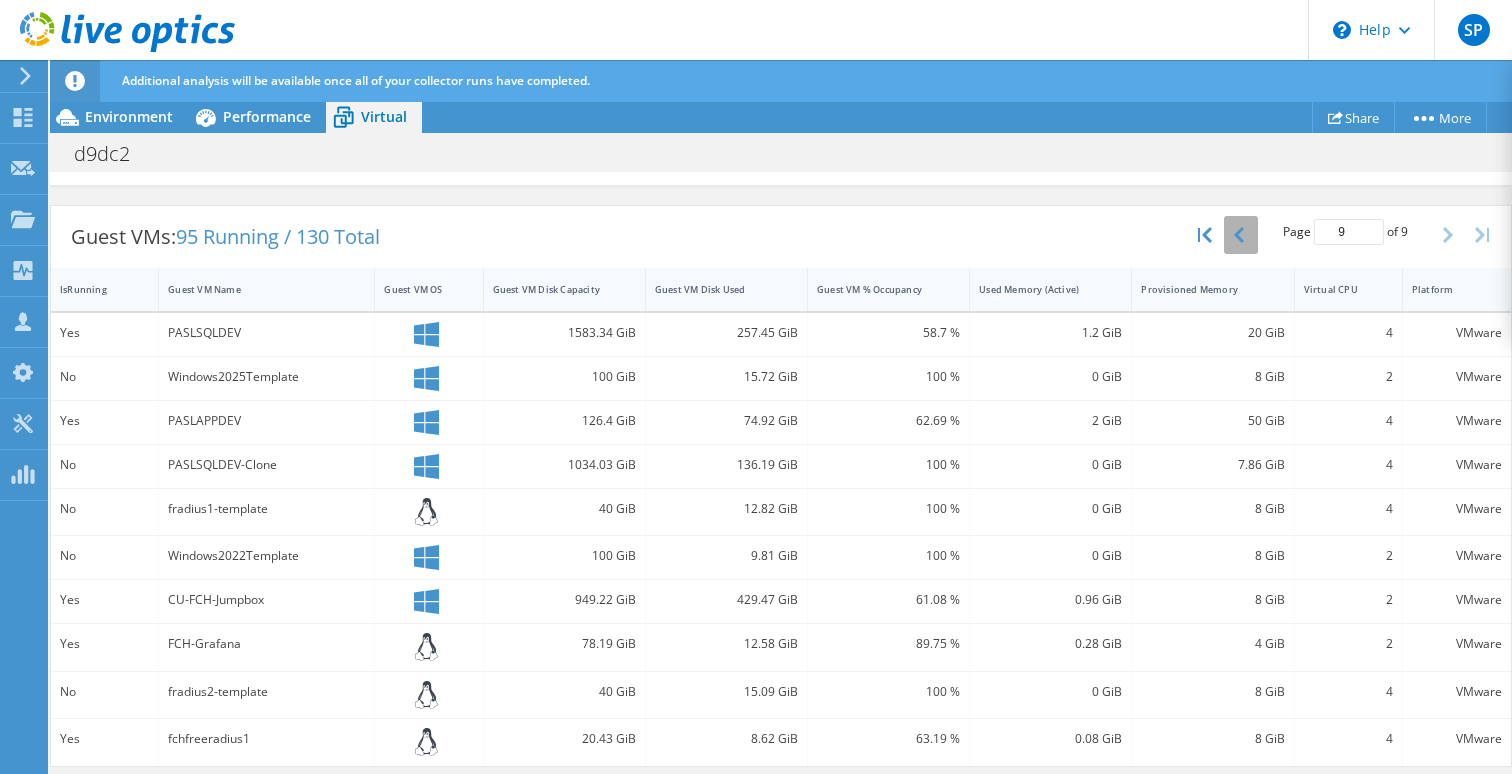 click at bounding box center (1241, 235) 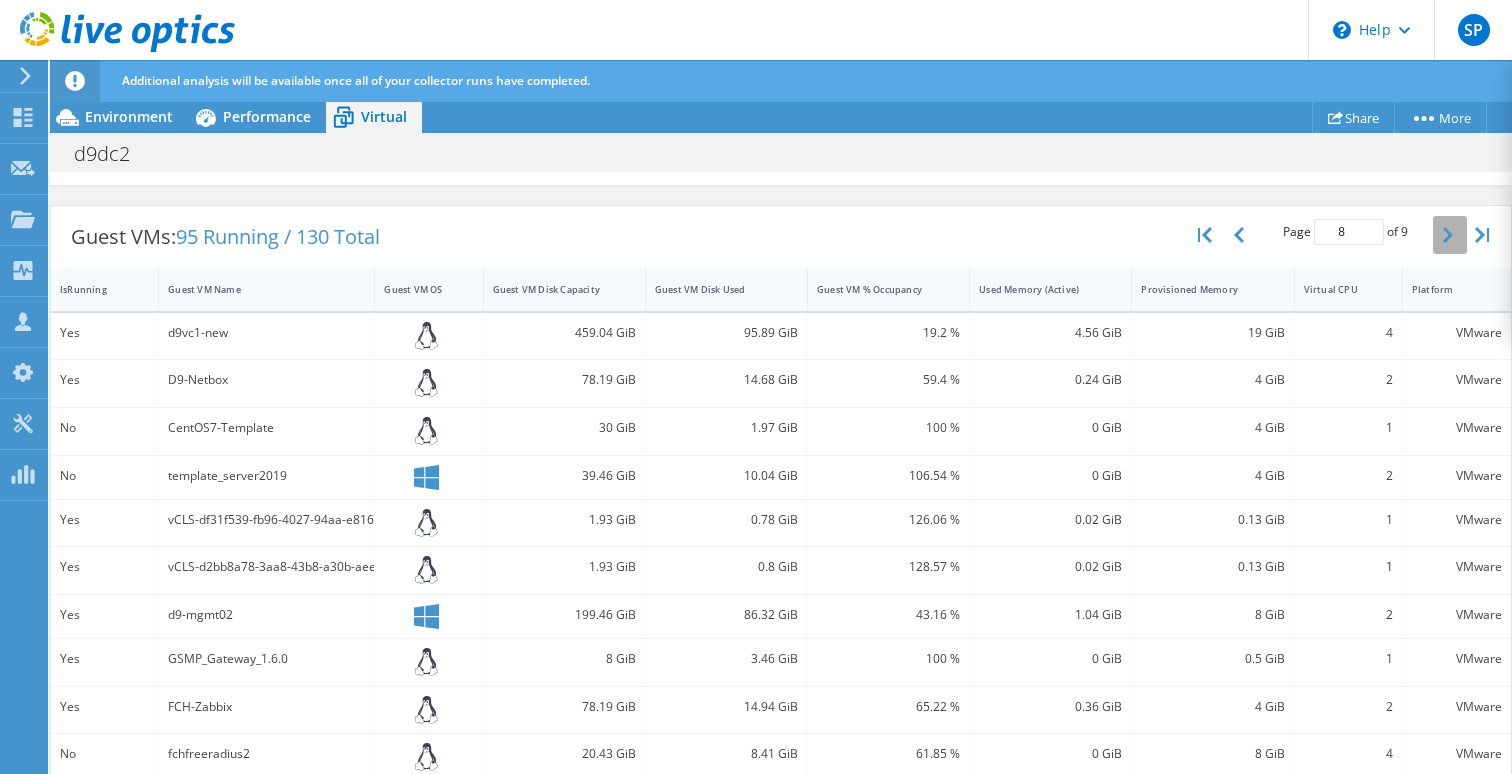 click at bounding box center (1450, 235) 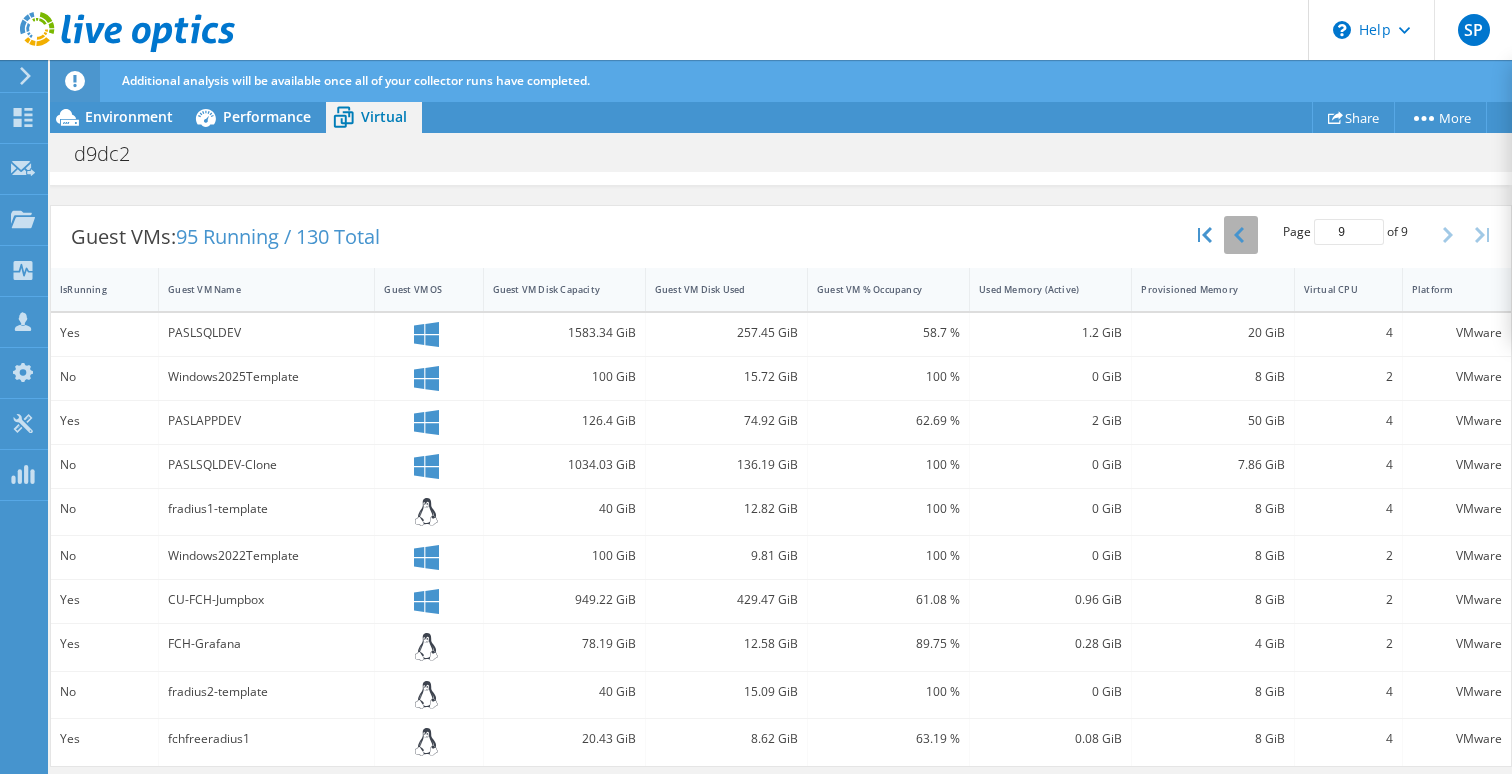 click 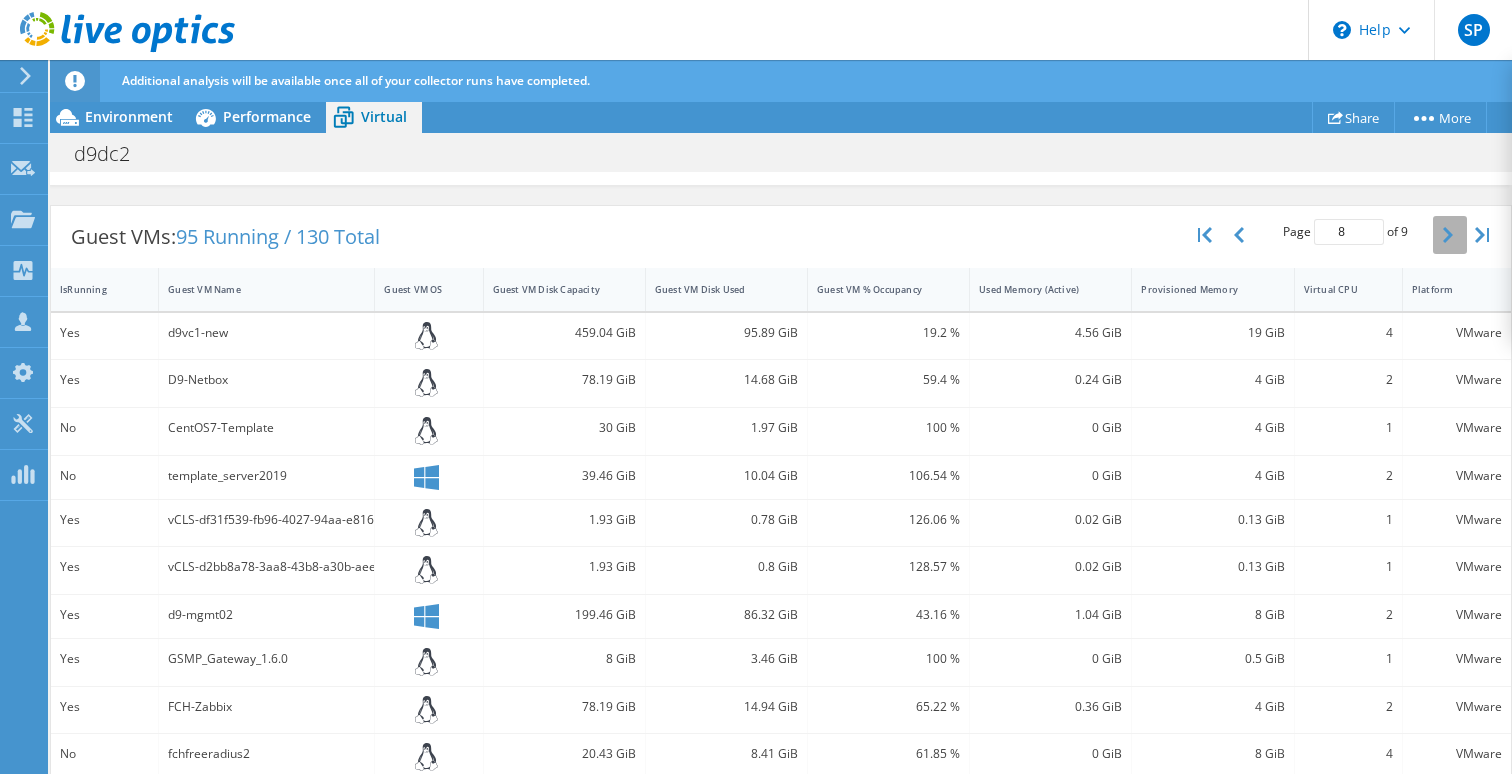 click 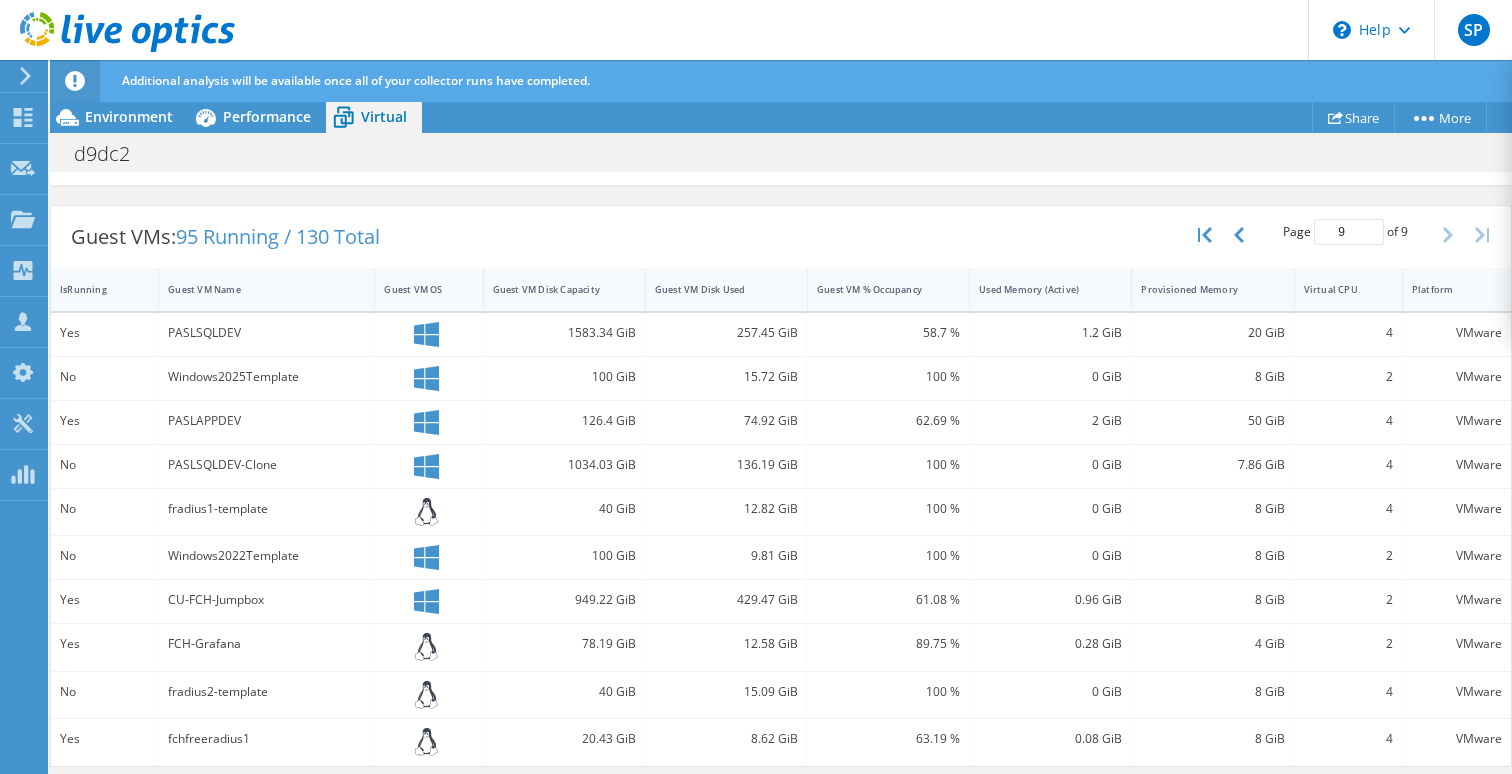 scroll, scrollTop: 0, scrollLeft: 0, axis: both 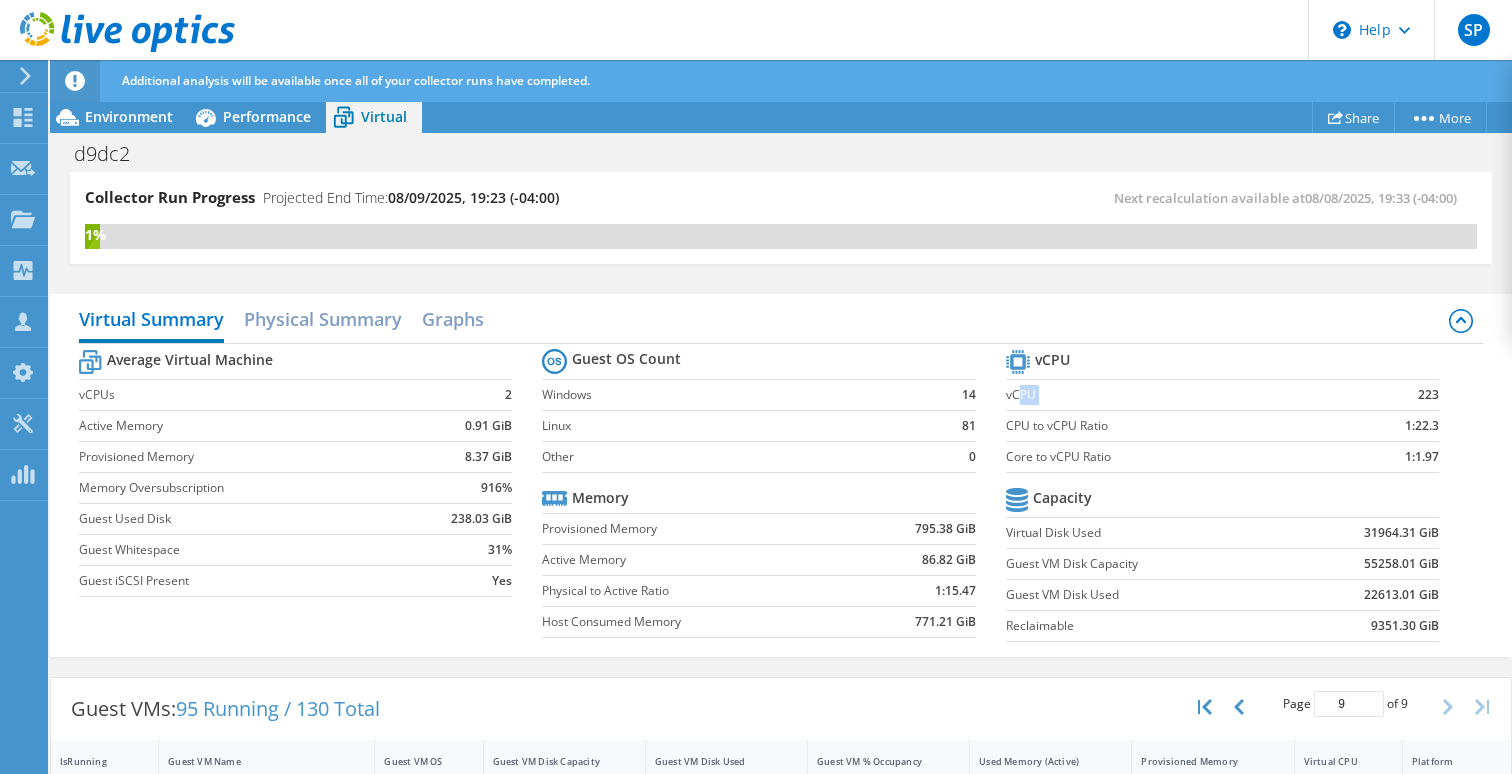 drag, startPoint x: 1021, startPoint y: 391, endPoint x: 1349, endPoint y: 389, distance: 328.0061 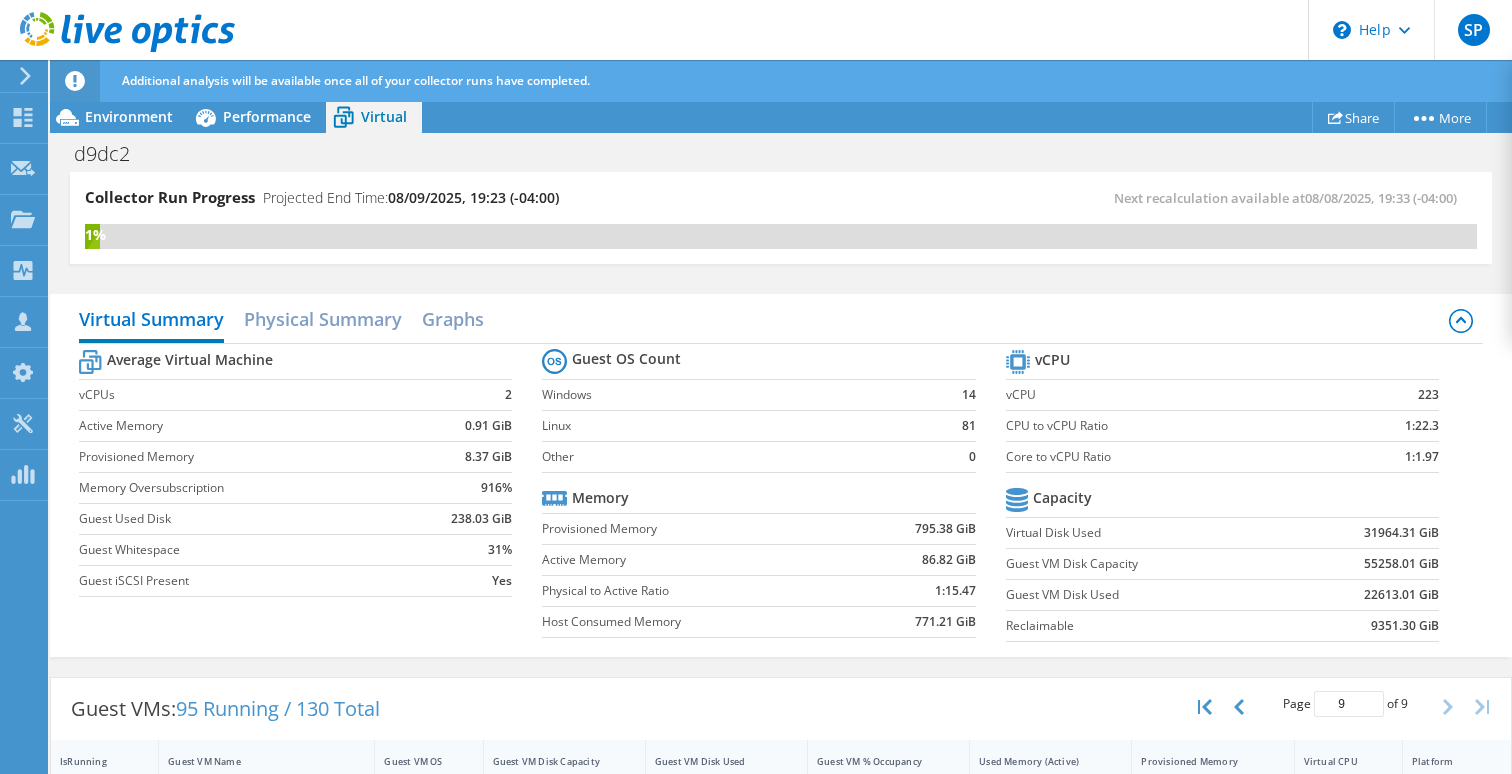 click on "Core to vCPU Ratio" at bounding box center (1173, 456) 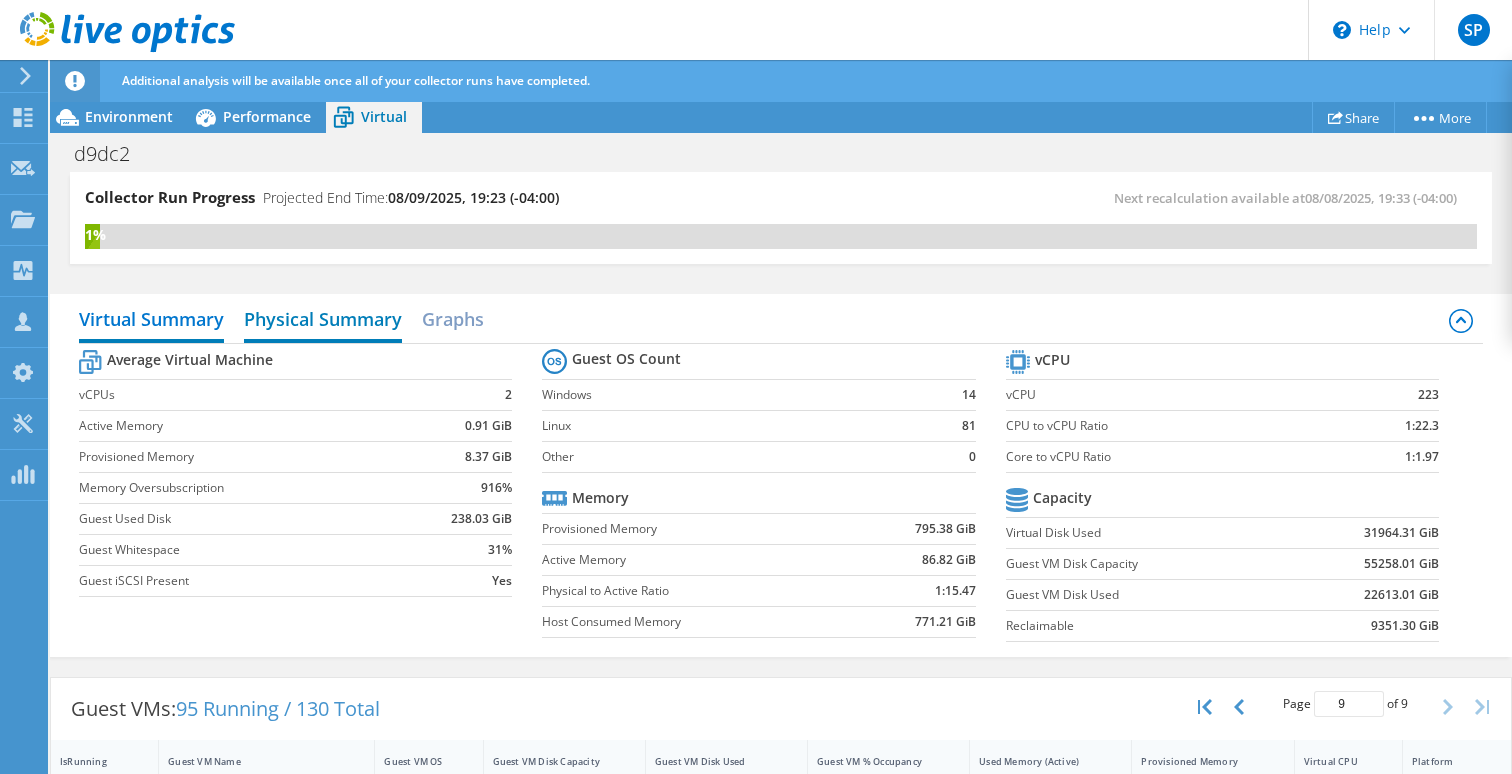 click on "Physical Summary" at bounding box center [323, 321] 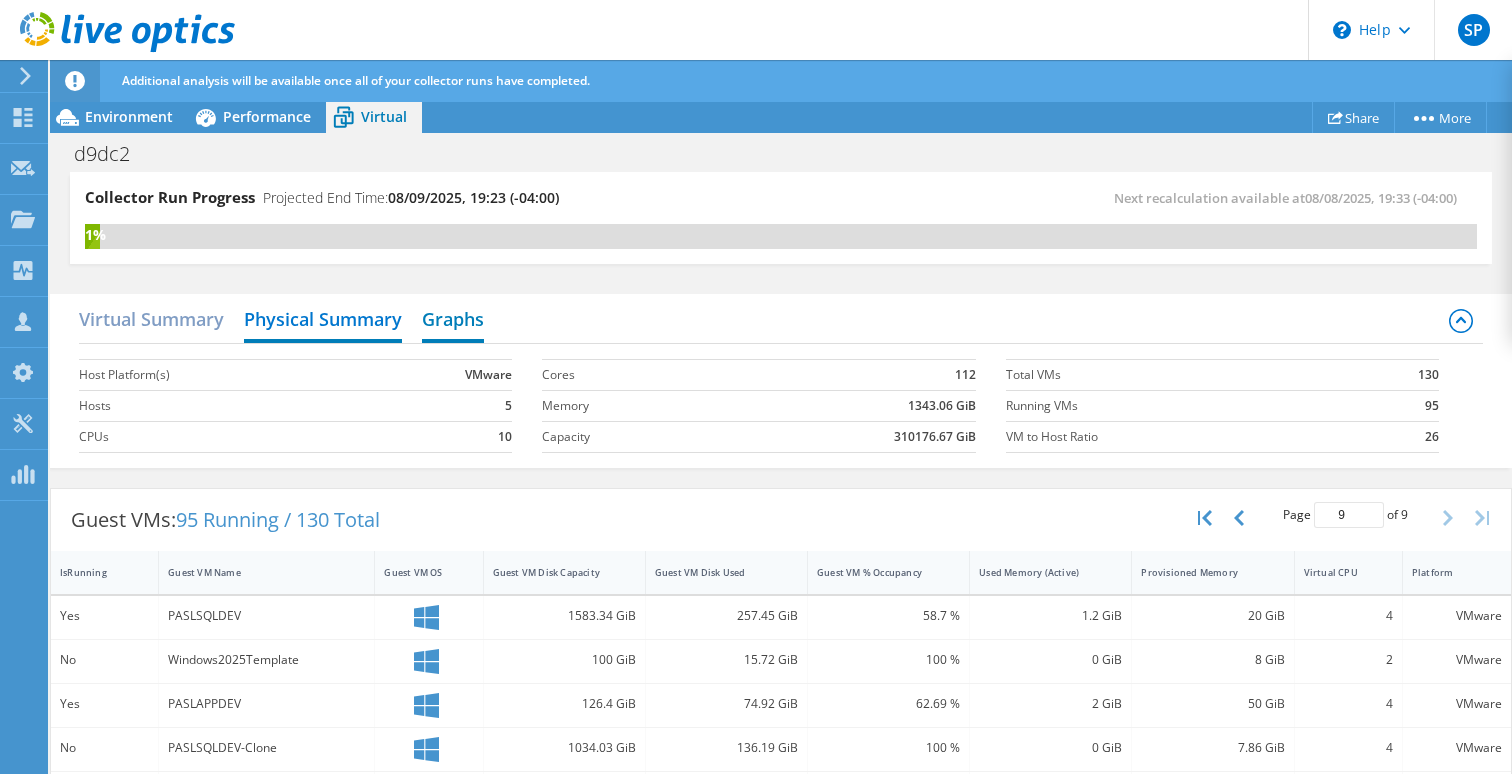 click on "Graphs" at bounding box center (453, 321) 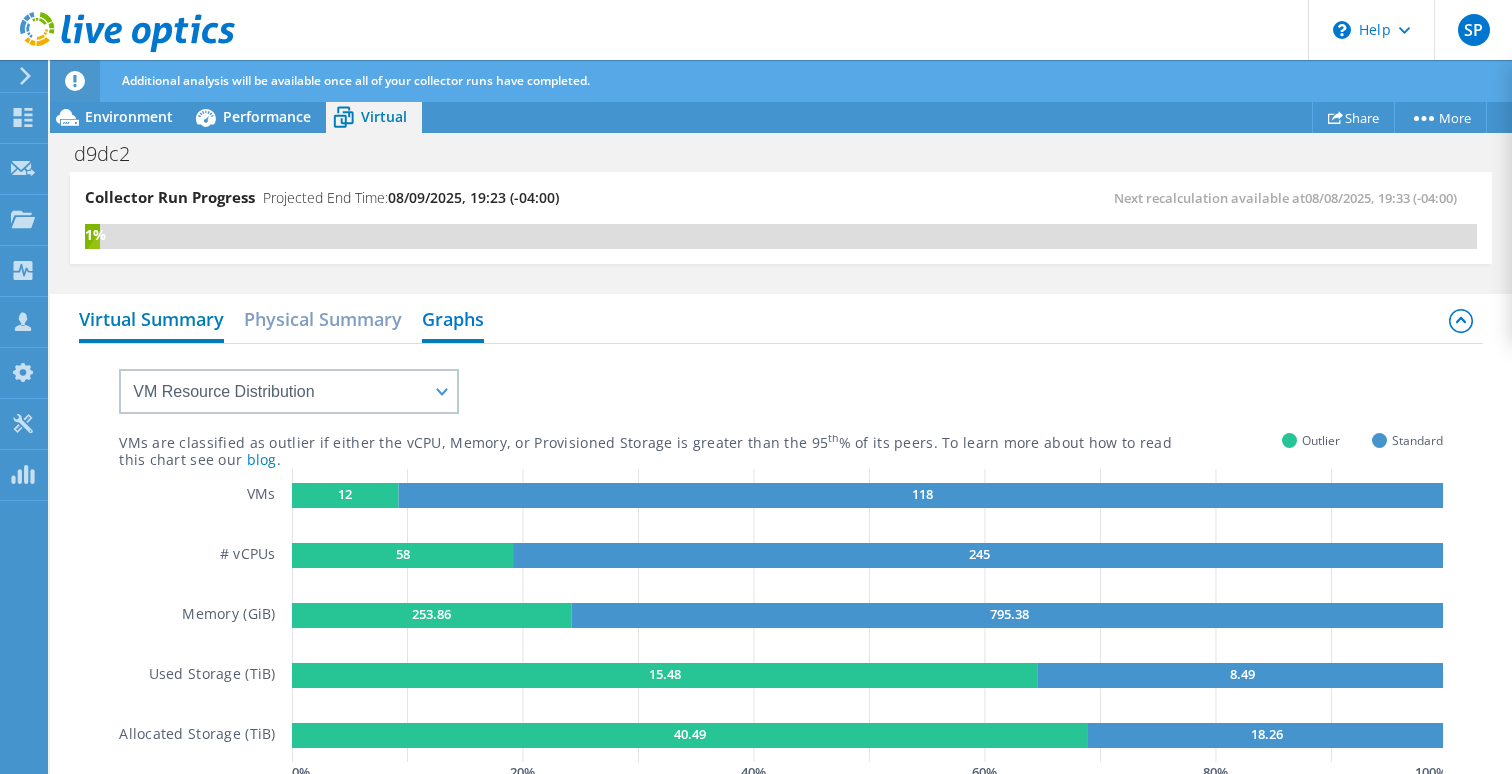 click on "Virtual Summary" at bounding box center [151, 321] 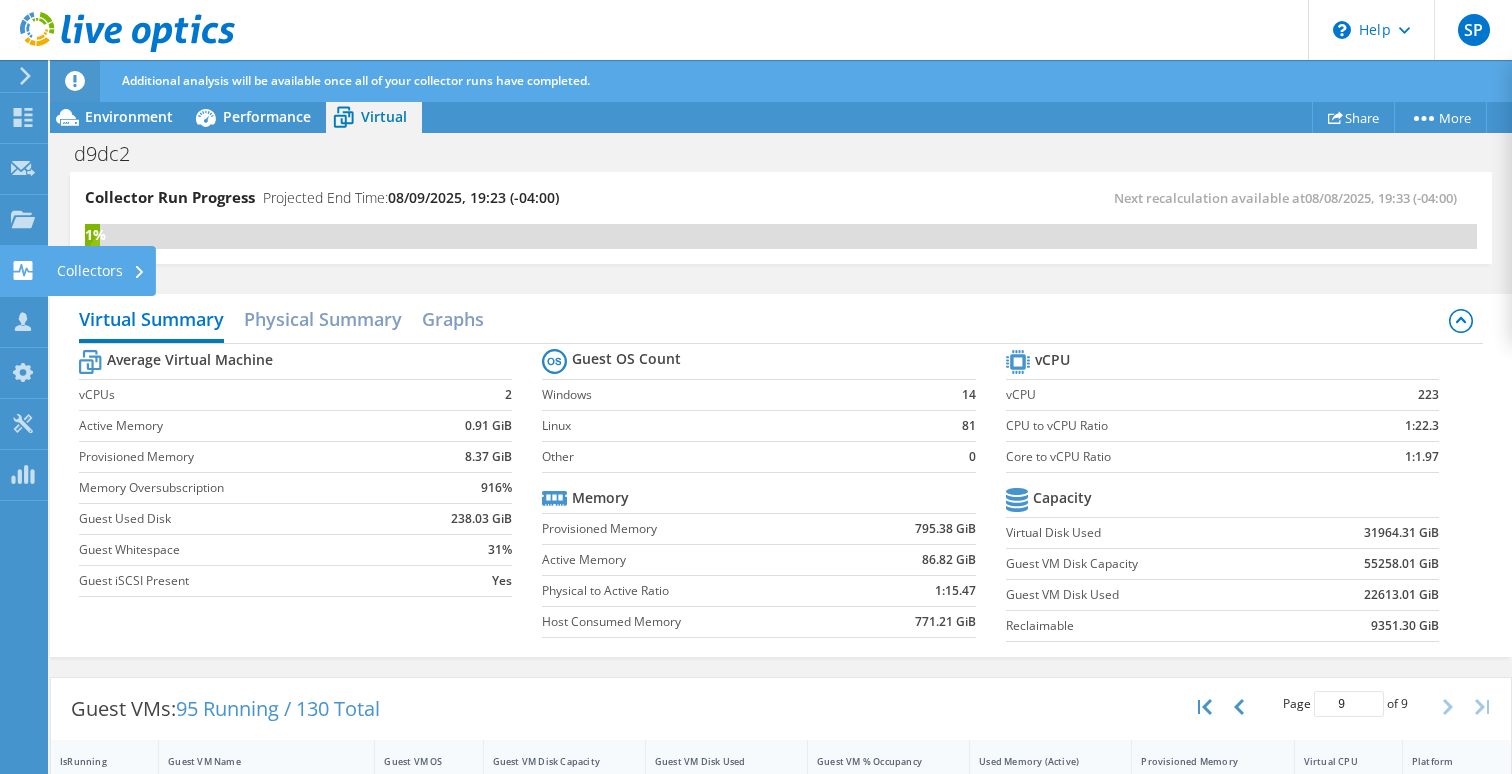 click 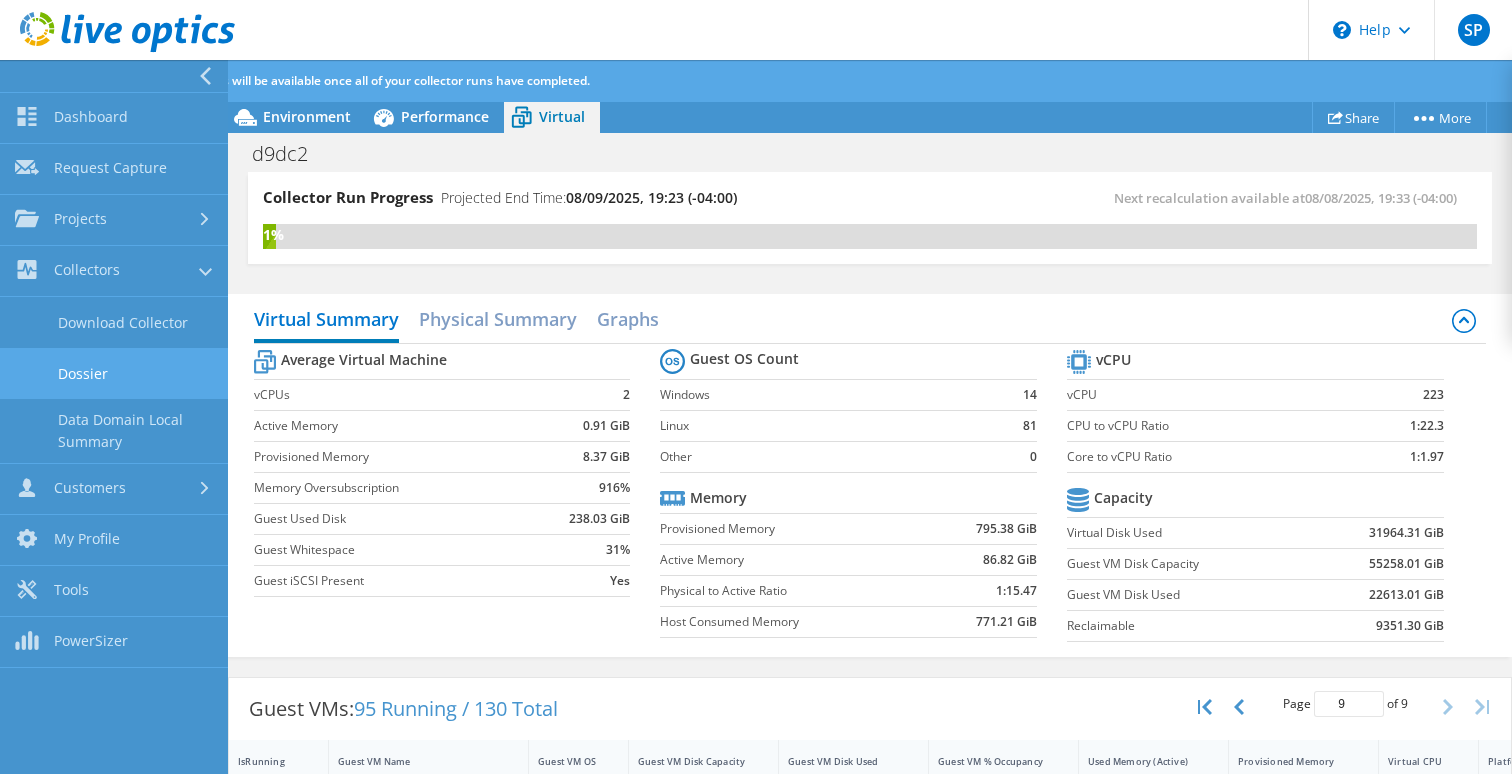 click on "Dossier" at bounding box center [114, 373] 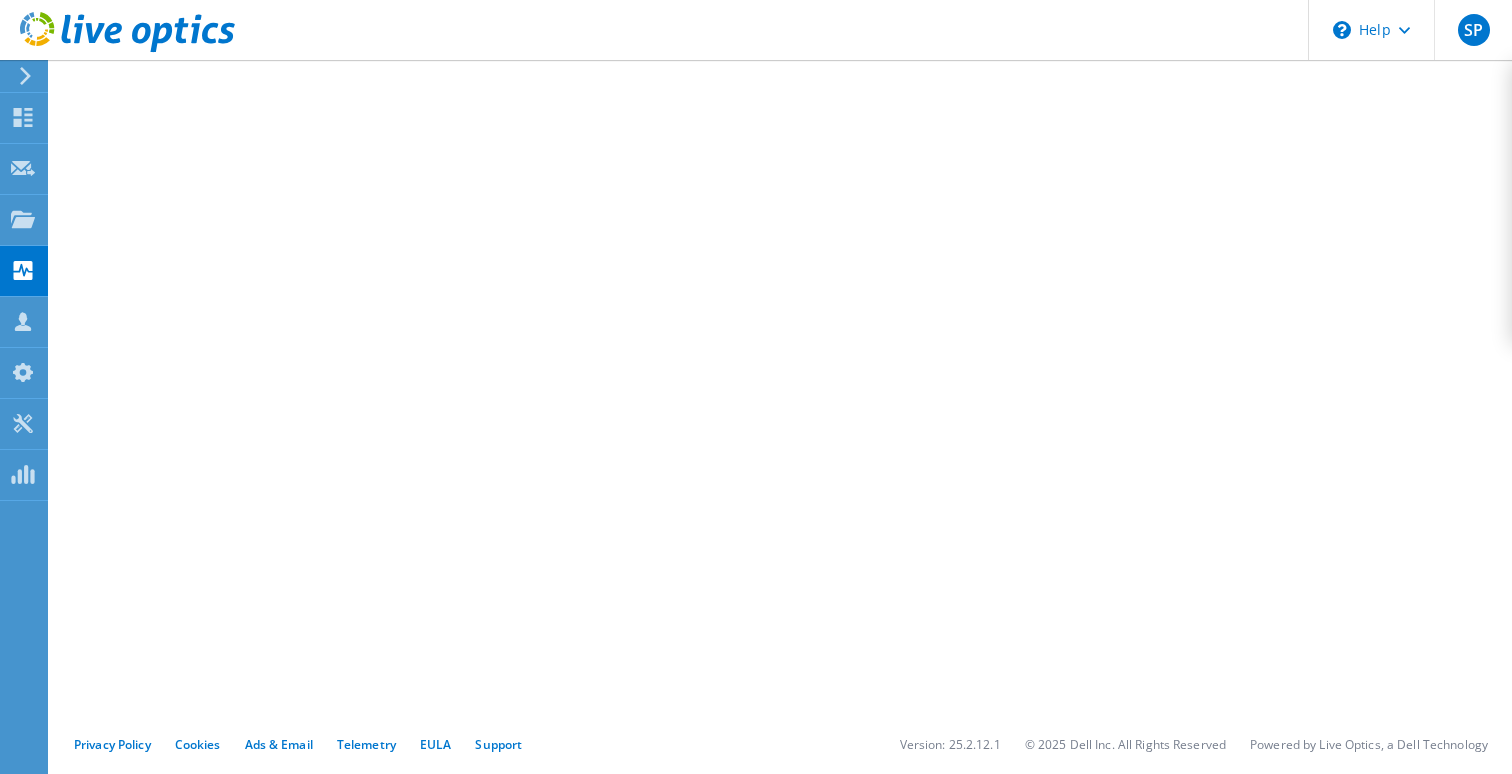 scroll, scrollTop: 0, scrollLeft: 0, axis: both 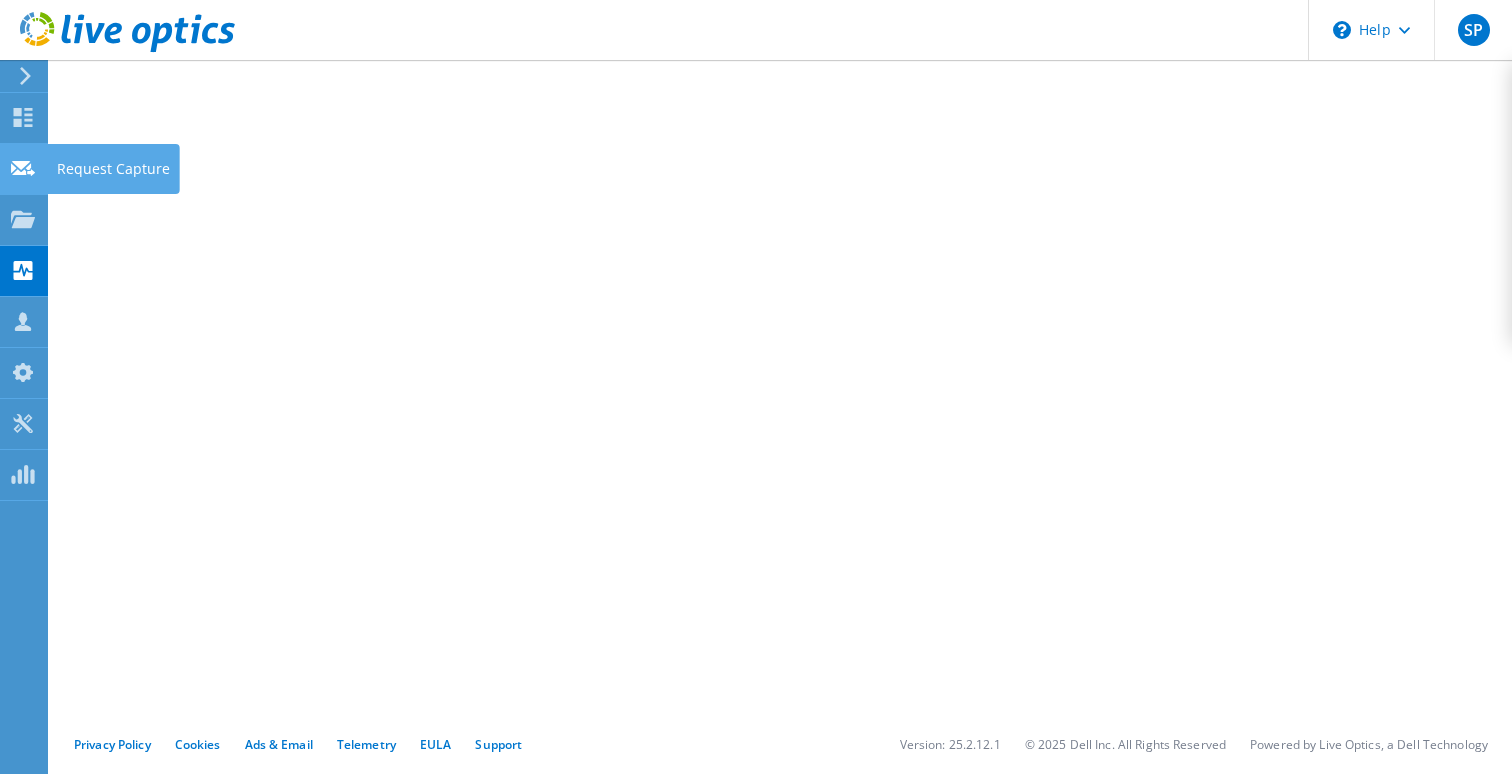 click 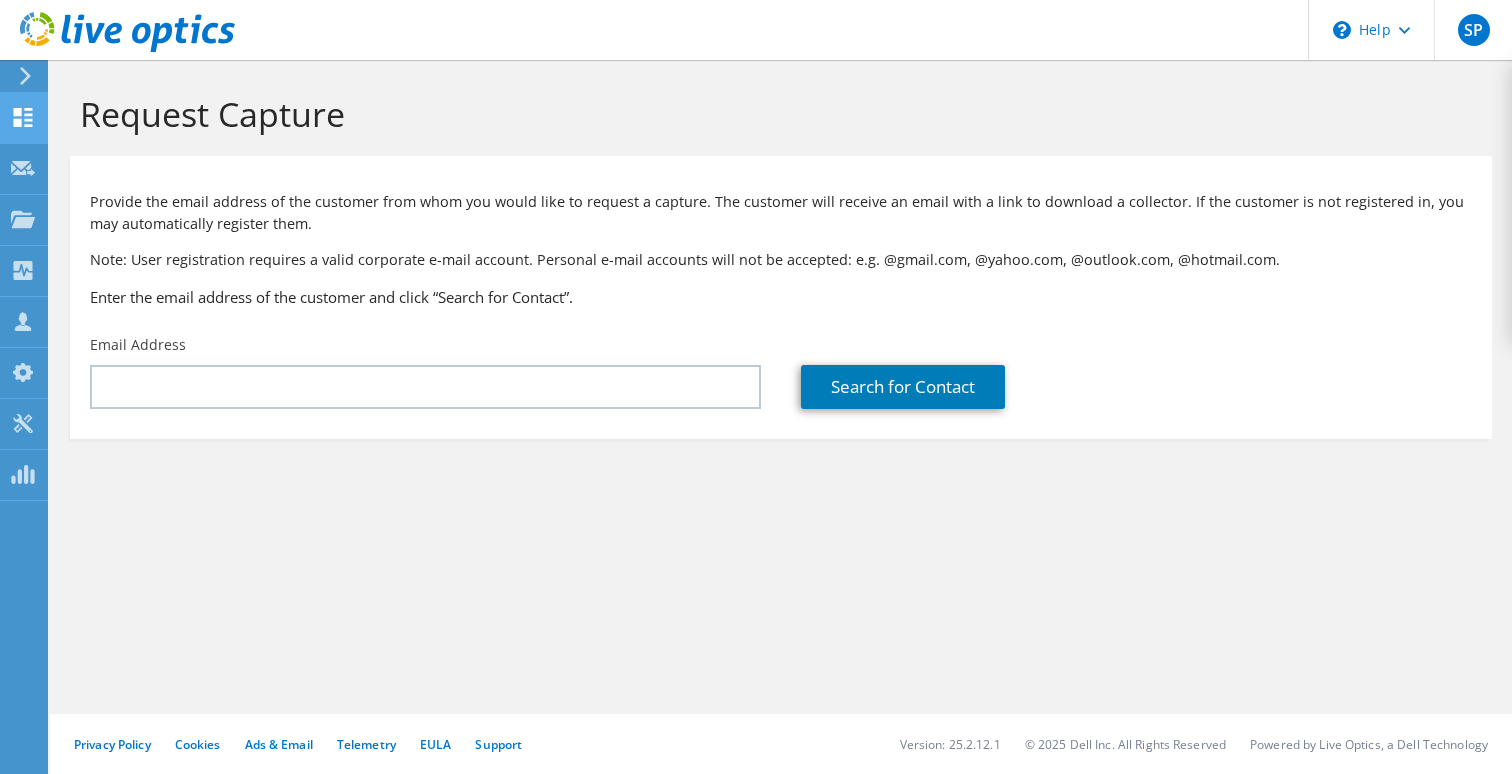 scroll, scrollTop: 0, scrollLeft: 0, axis: both 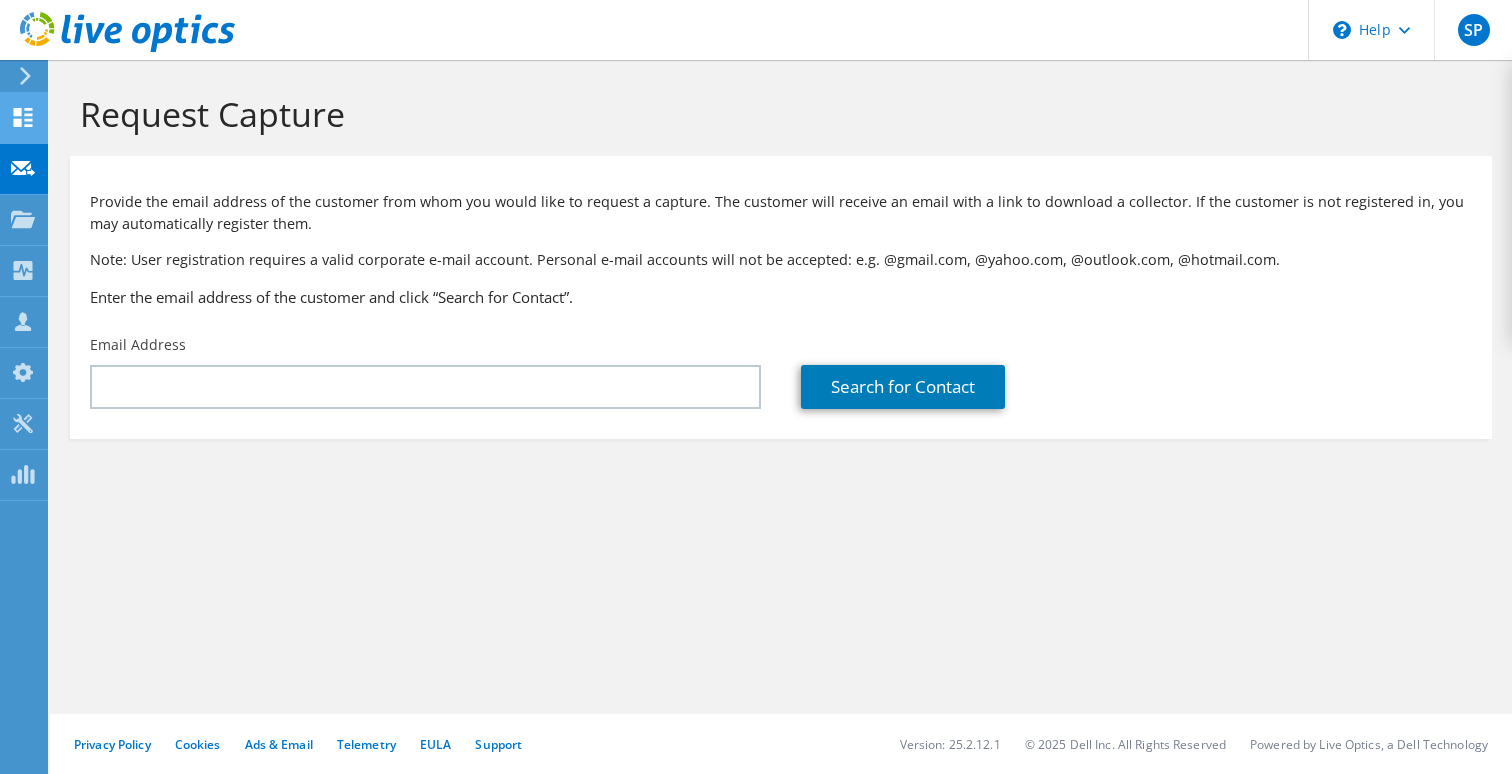 click 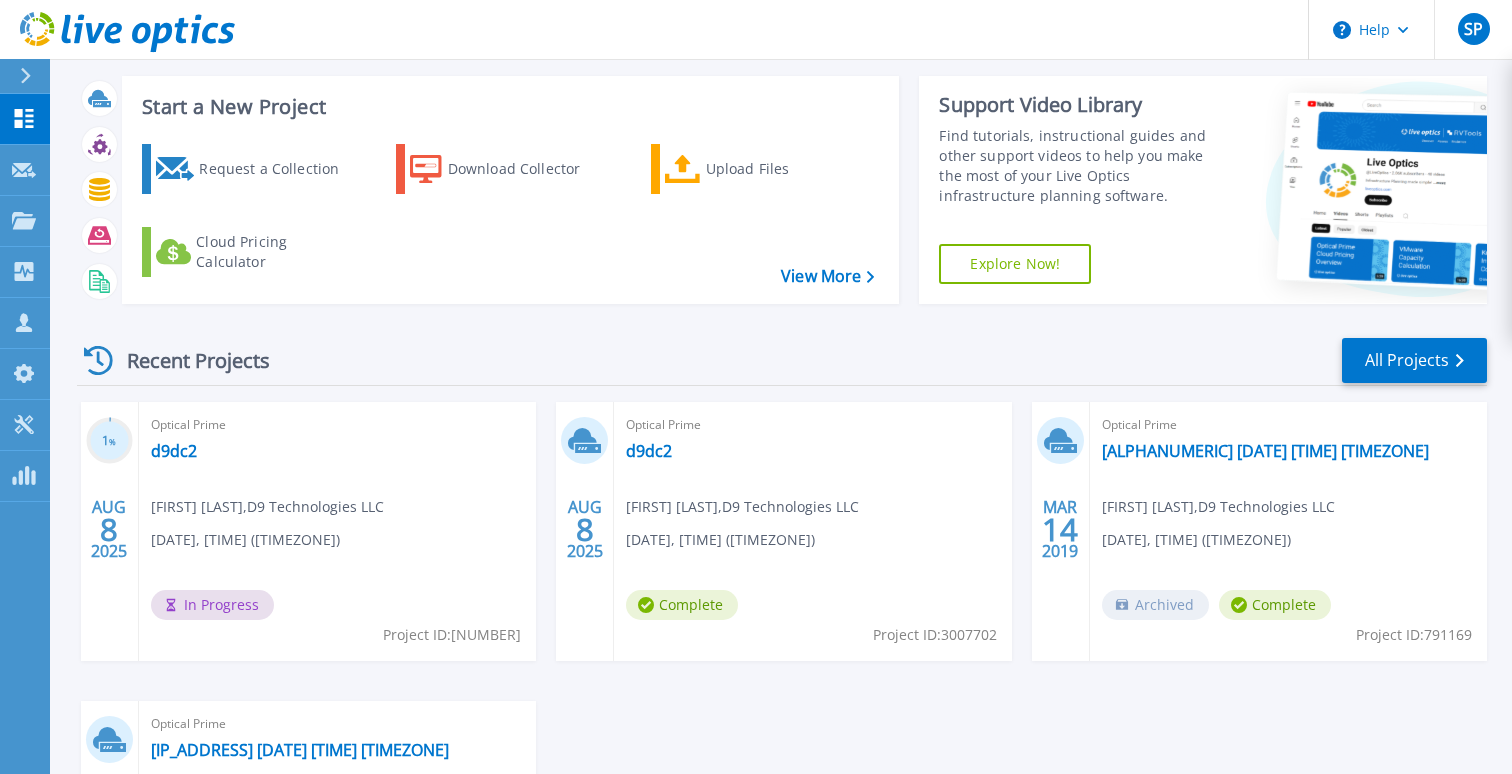 scroll, scrollTop: 0, scrollLeft: 0, axis: both 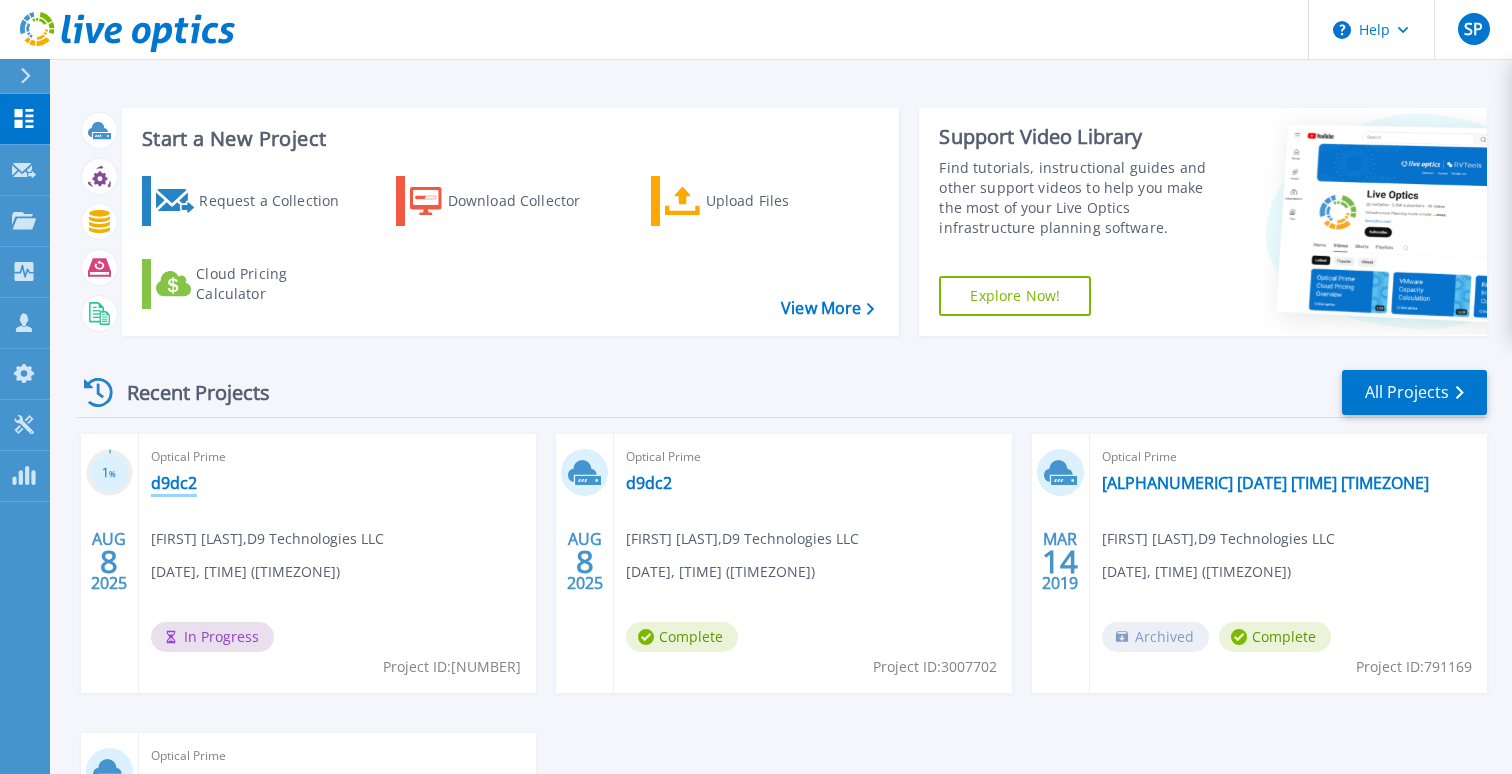 click on "d9dc2" at bounding box center [174, 483] 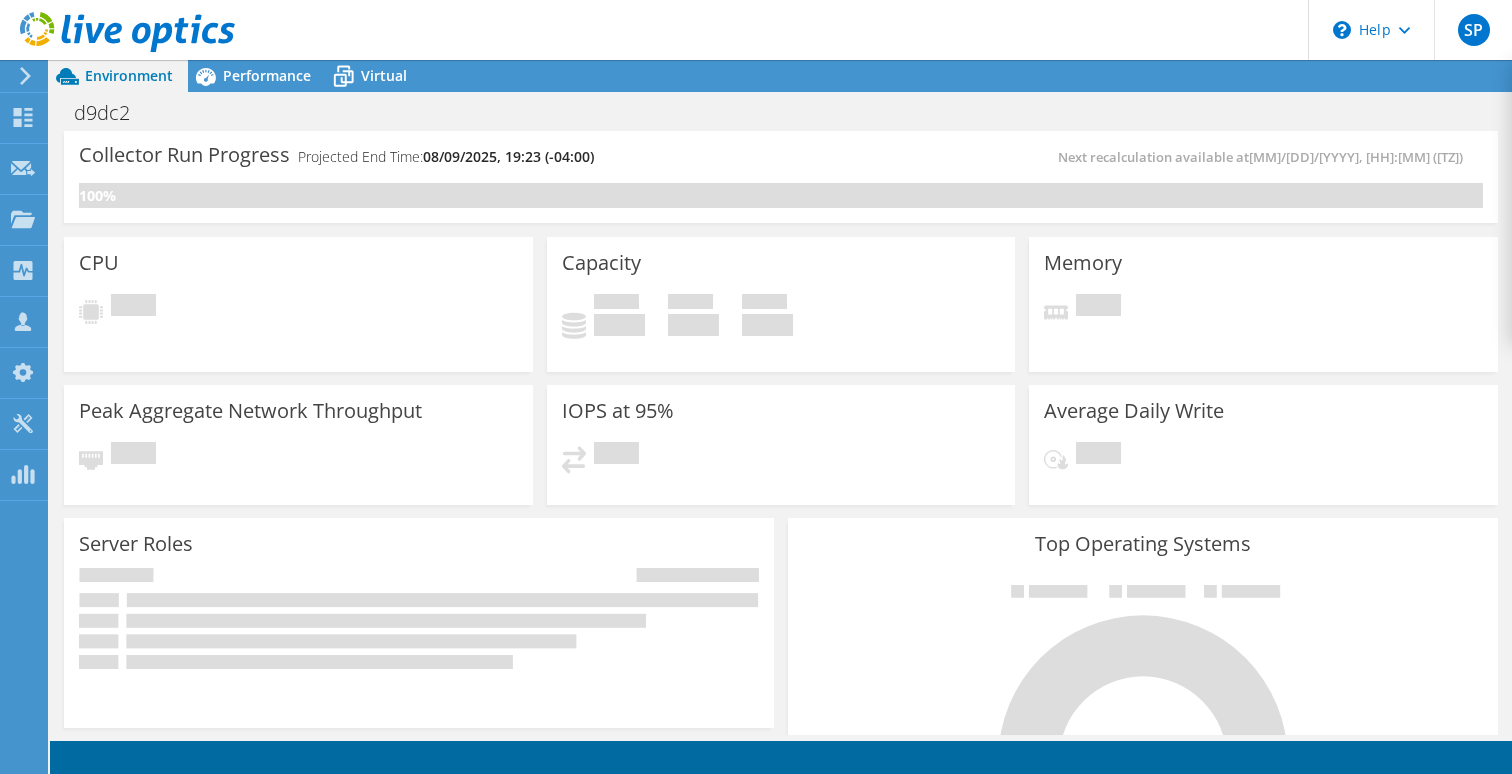 scroll, scrollTop: 0, scrollLeft: 0, axis: both 